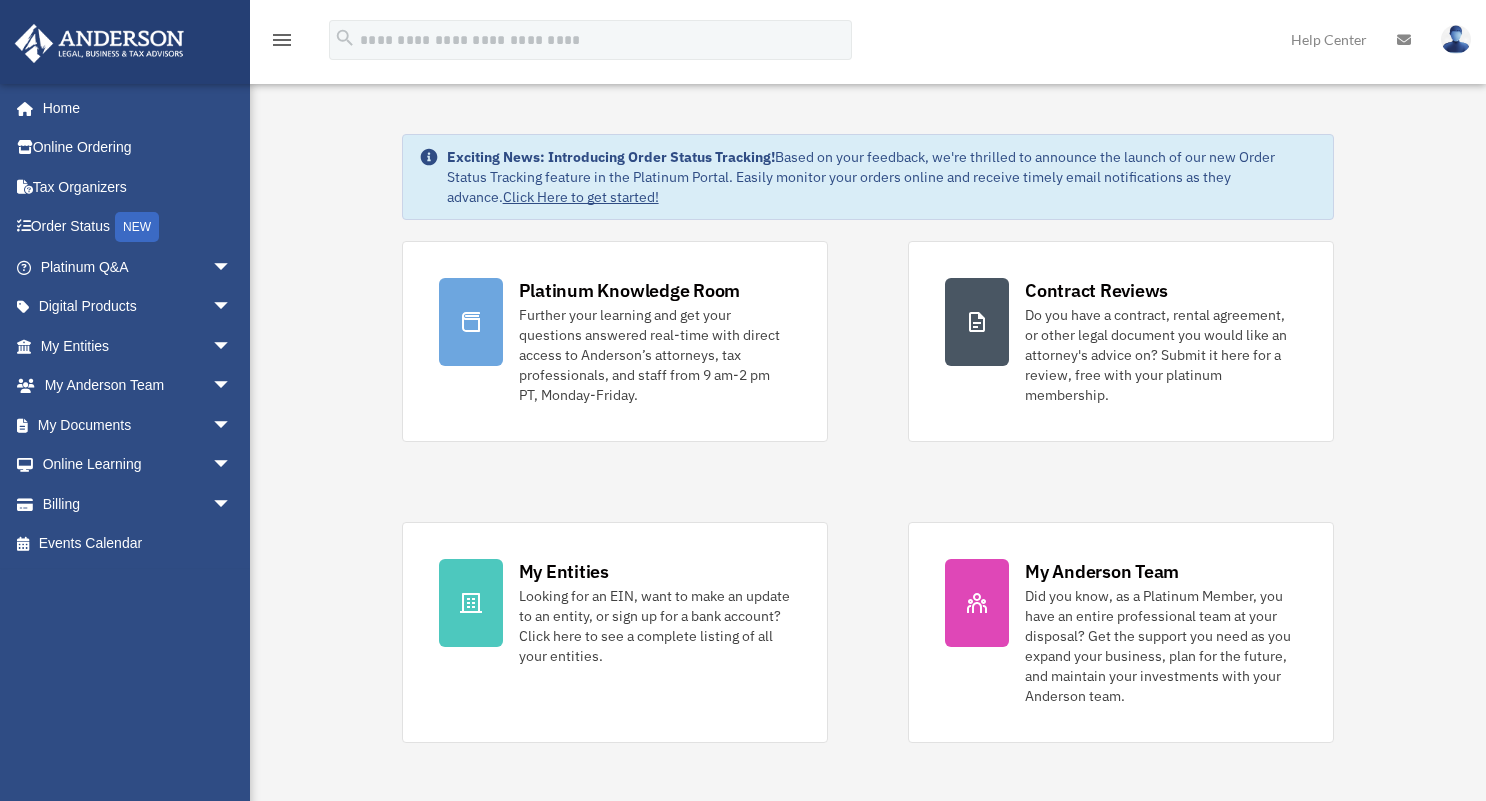 scroll, scrollTop: 0, scrollLeft: 0, axis: both 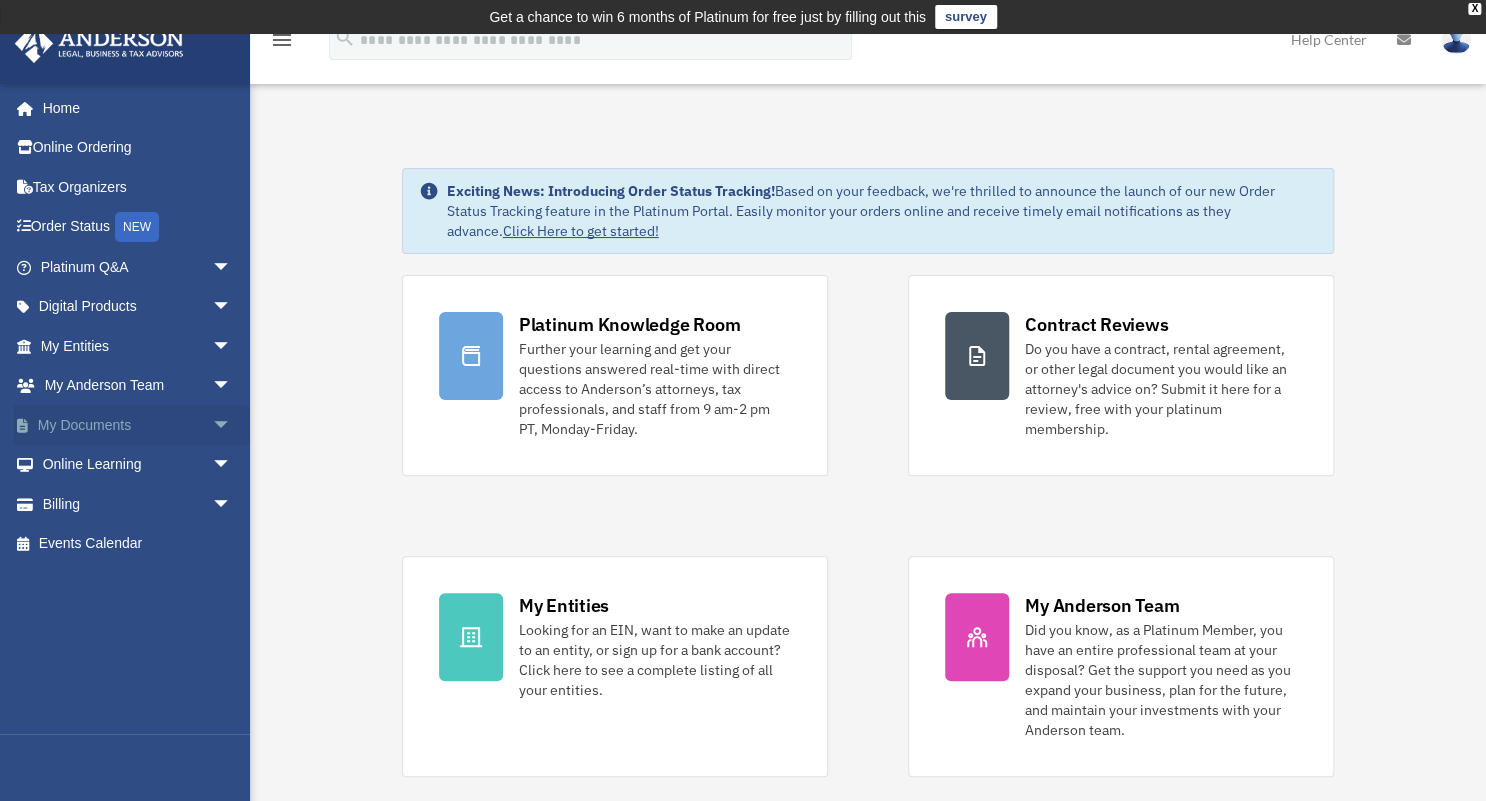 click on "My Documents arrow_drop_down" at bounding box center [138, 425] 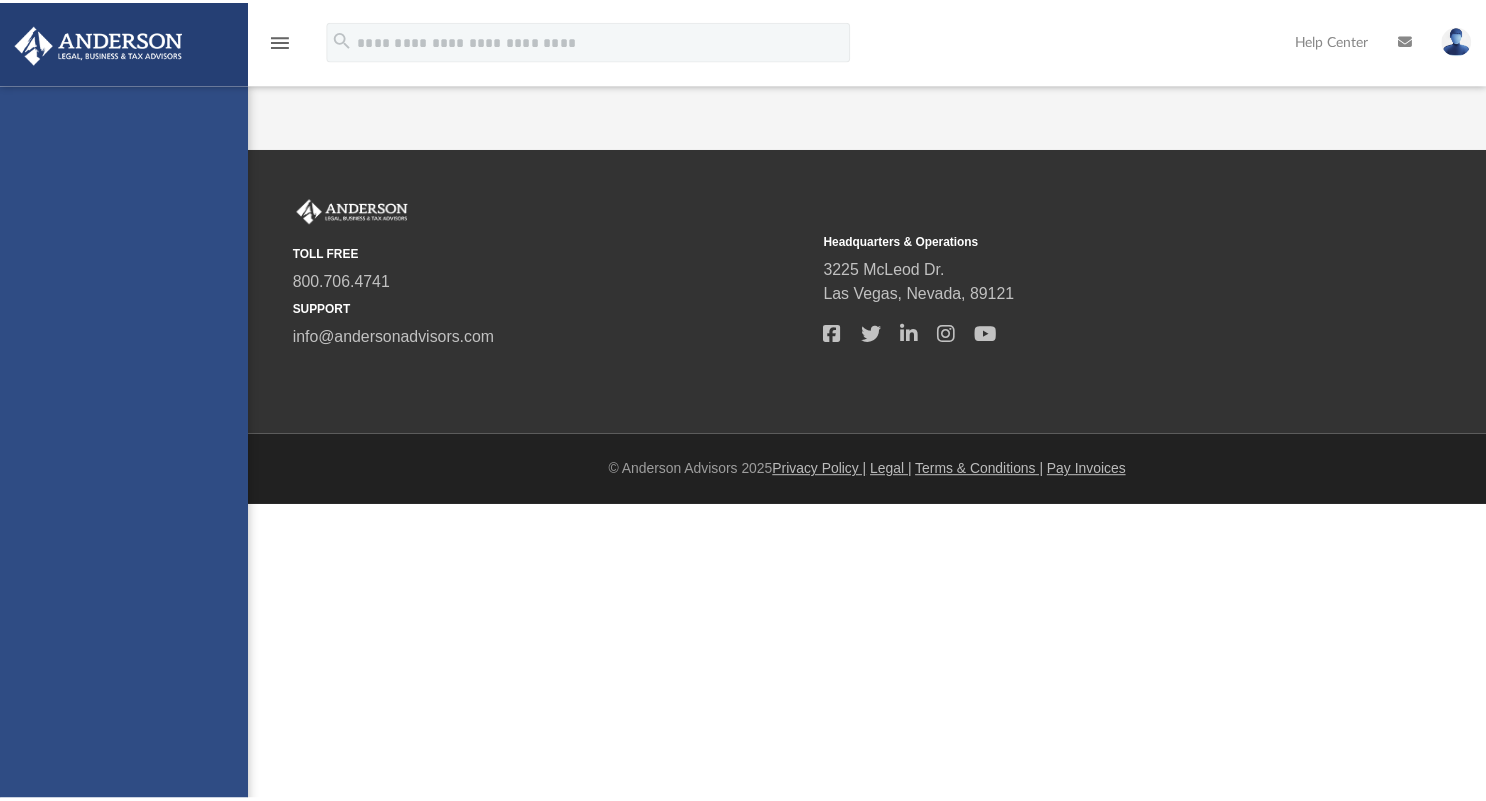 scroll, scrollTop: 0, scrollLeft: 0, axis: both 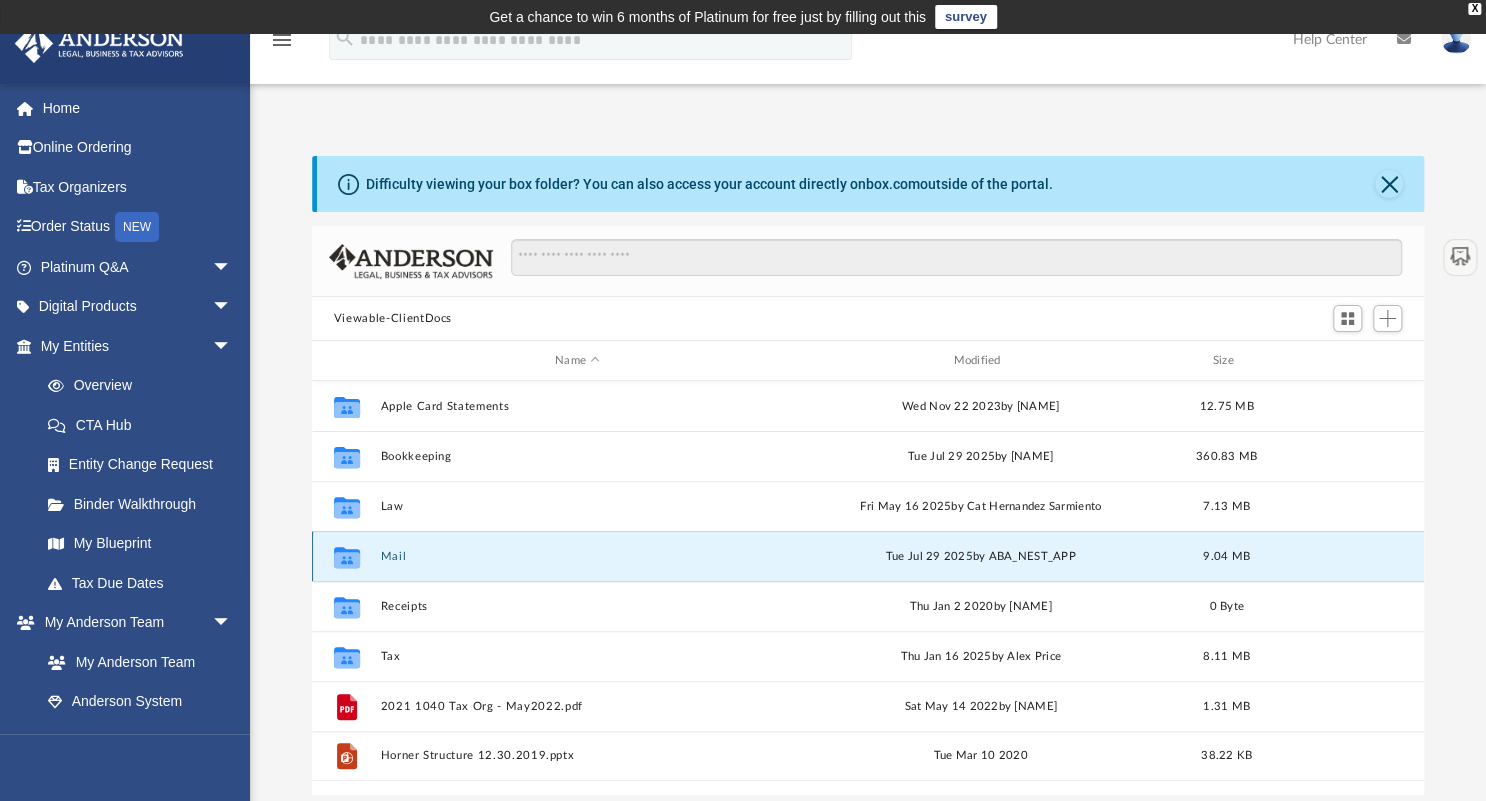 click on "Mail" at bounding box center (577, 556) 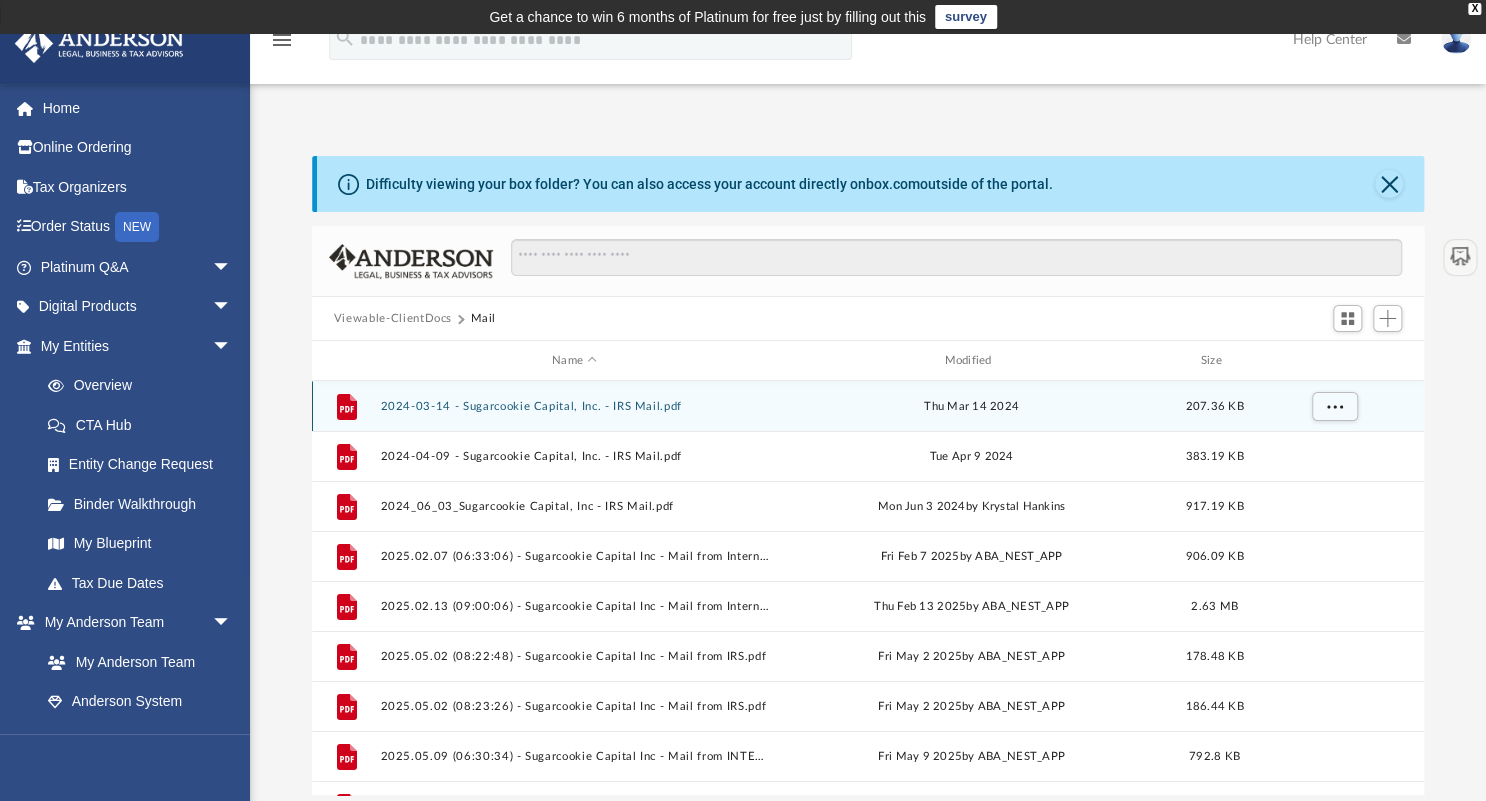 click on "2024-03-14 - Sugarcookie Capital, Inc. - IRS Mail.pdf" at bounding box center (574, 406) 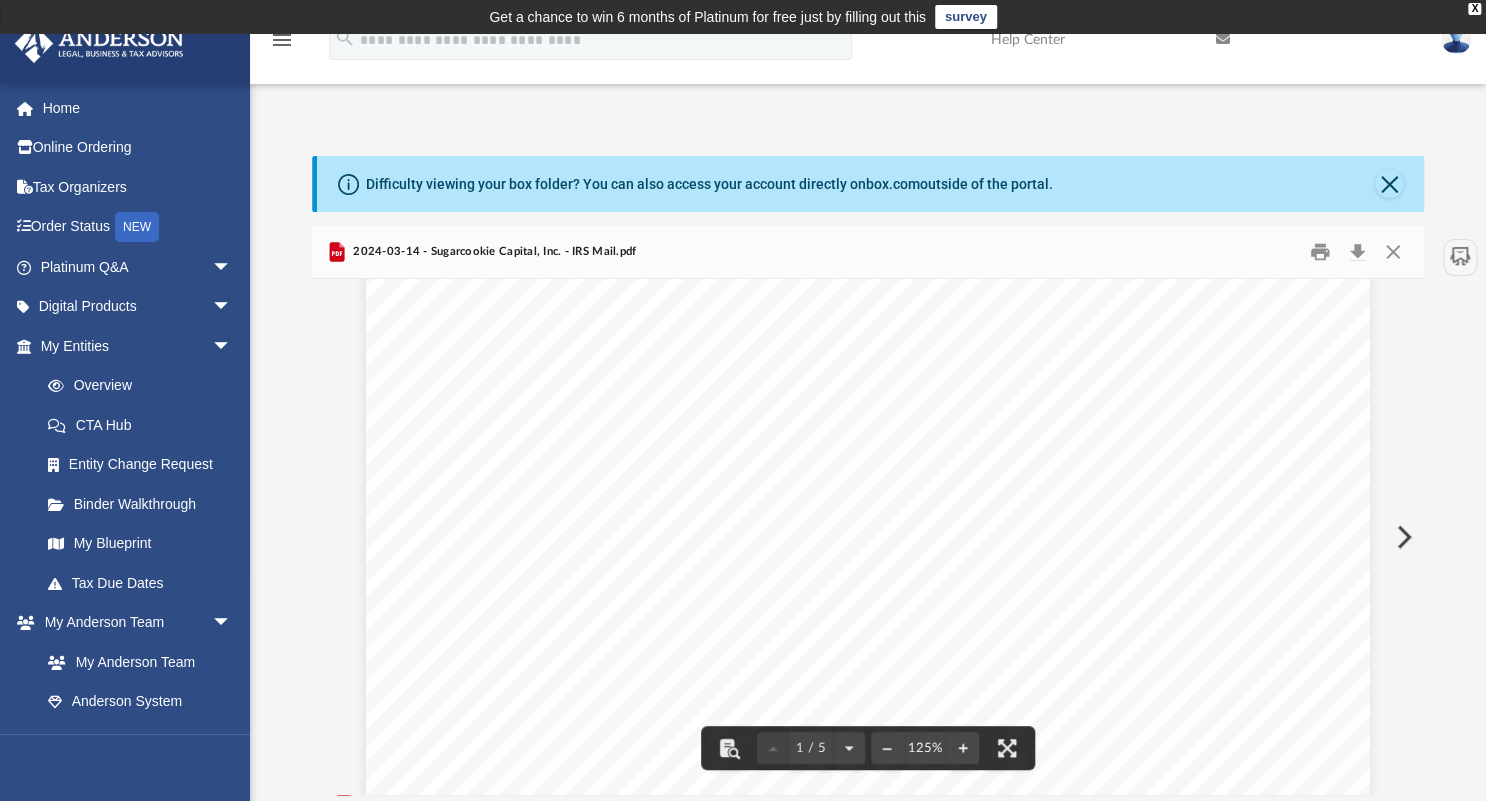 scroll, scrollTop: 480, scrollLeft: 0, axis: vertical 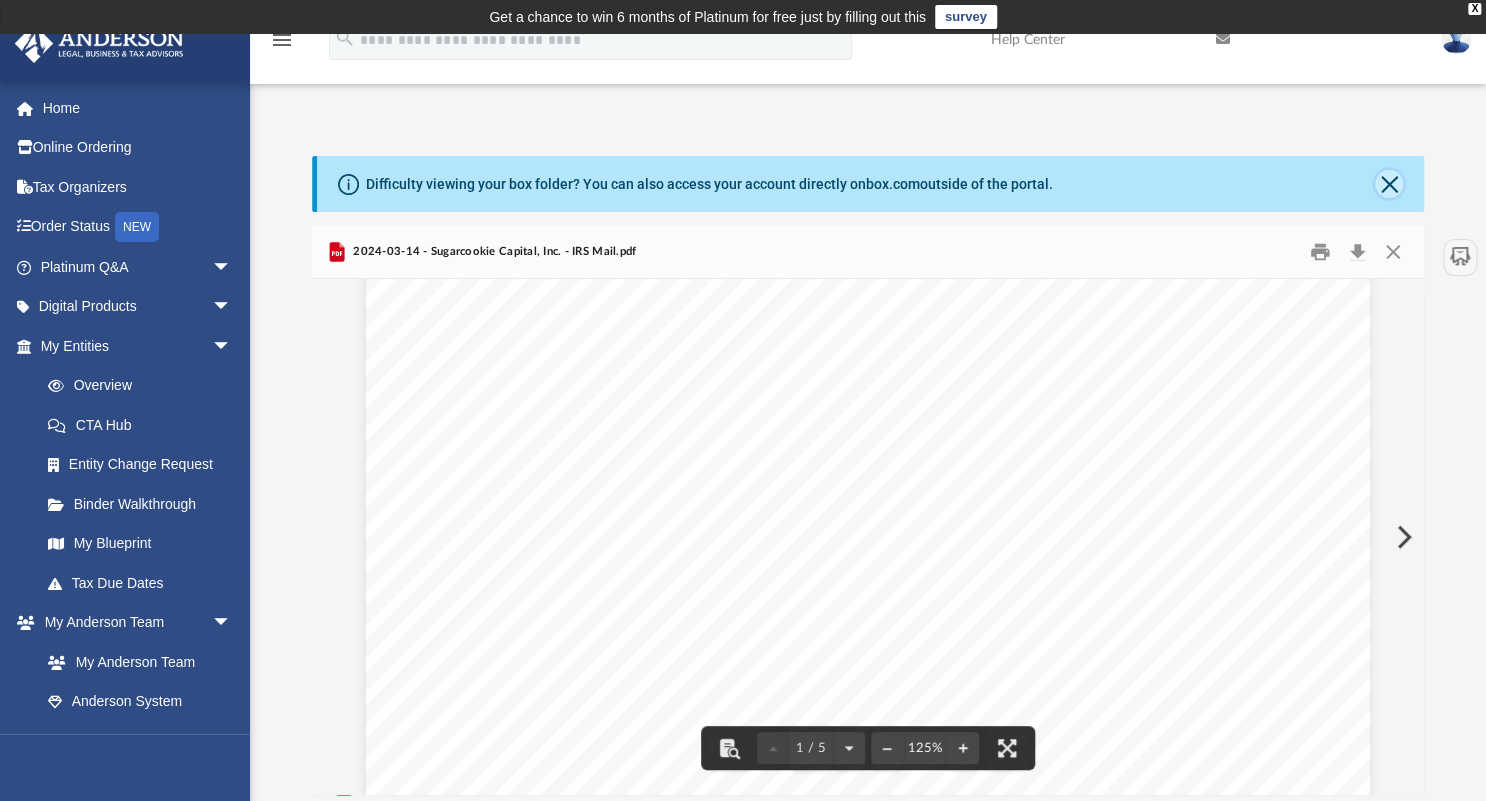 click 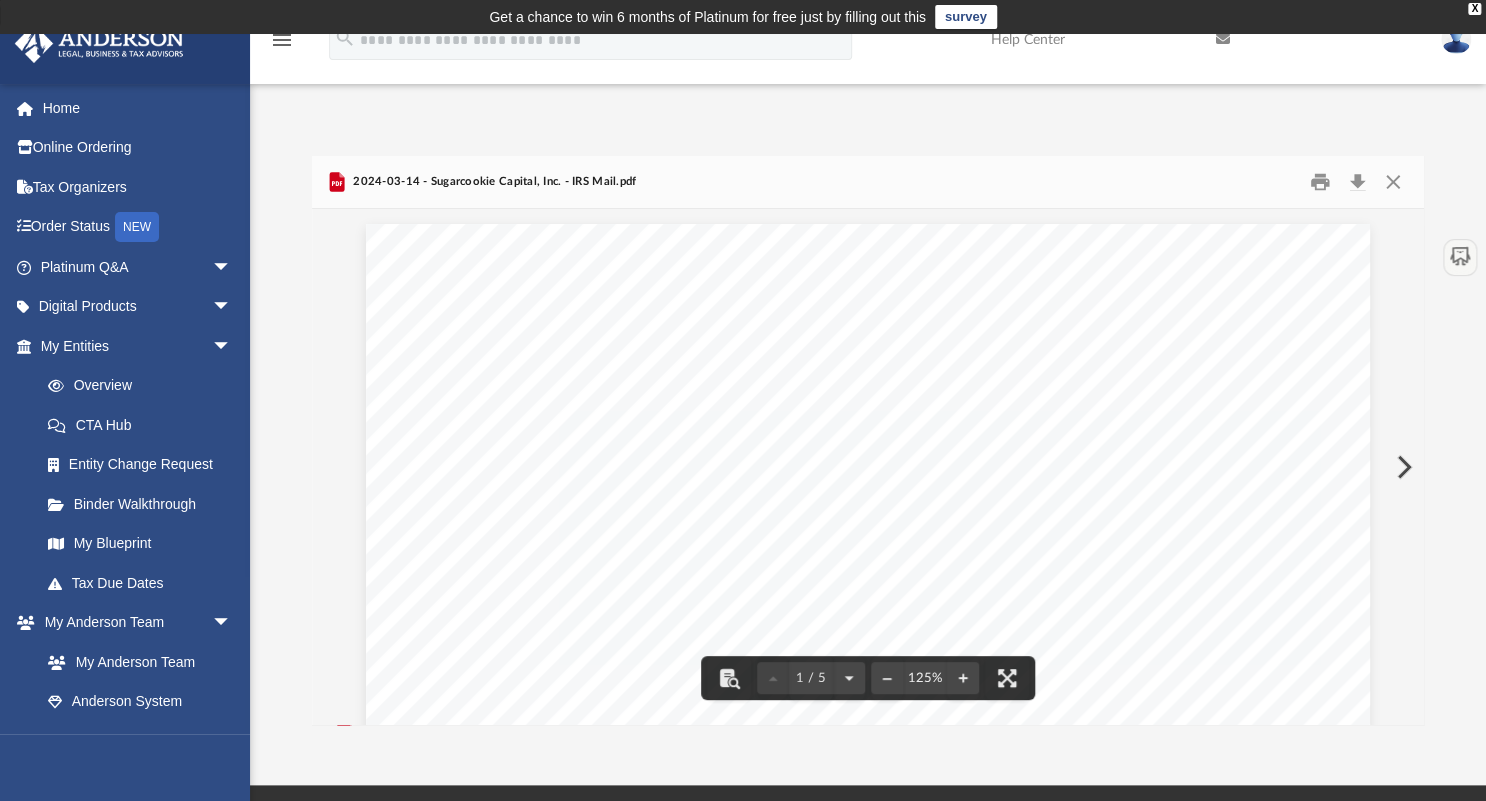 scroll, scrollTop: 320, scrollLeft: 0, axis: vertical 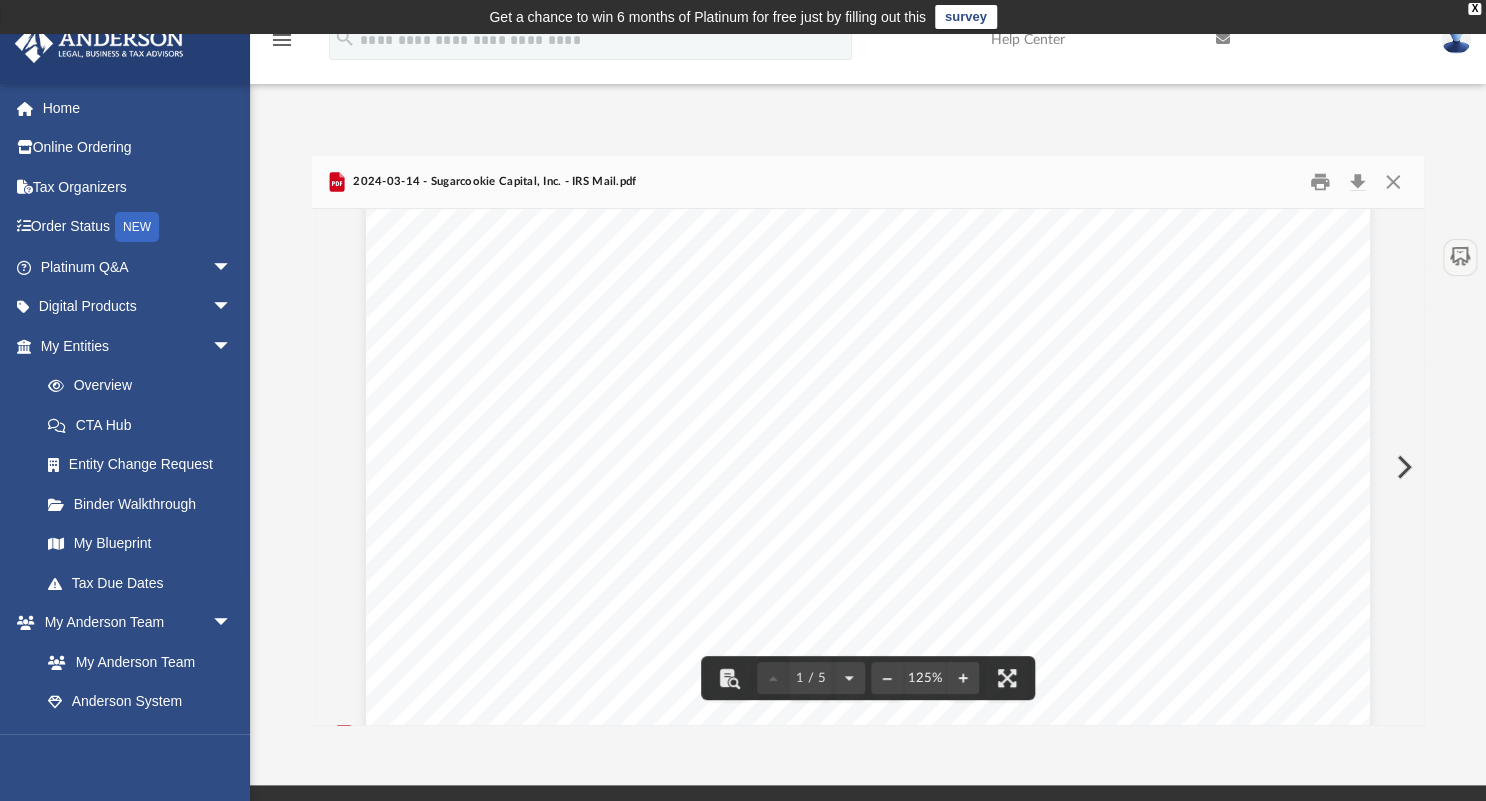 click at bounding box center [1402, 467] 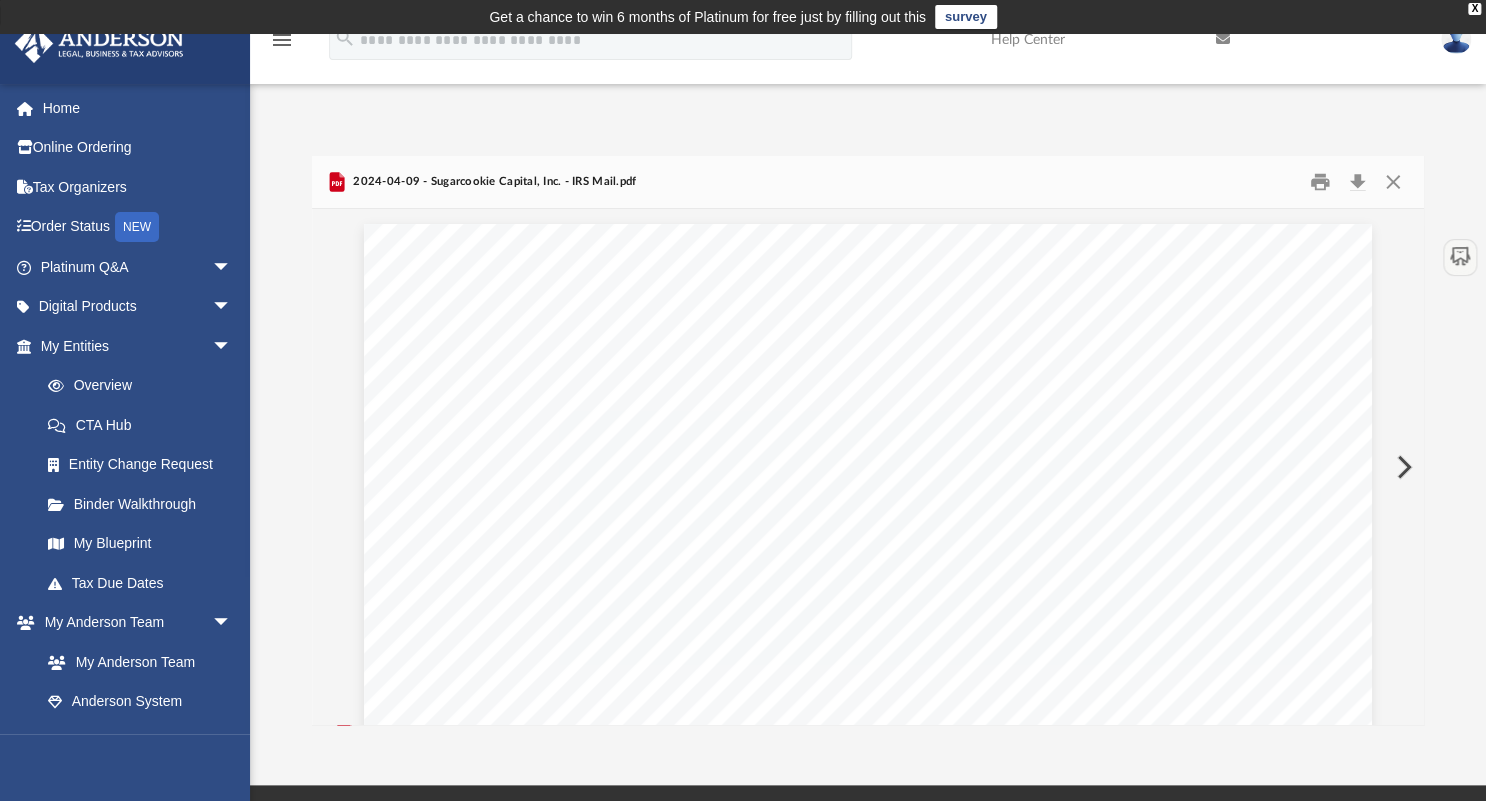 click at bounding box center [1402, 467] 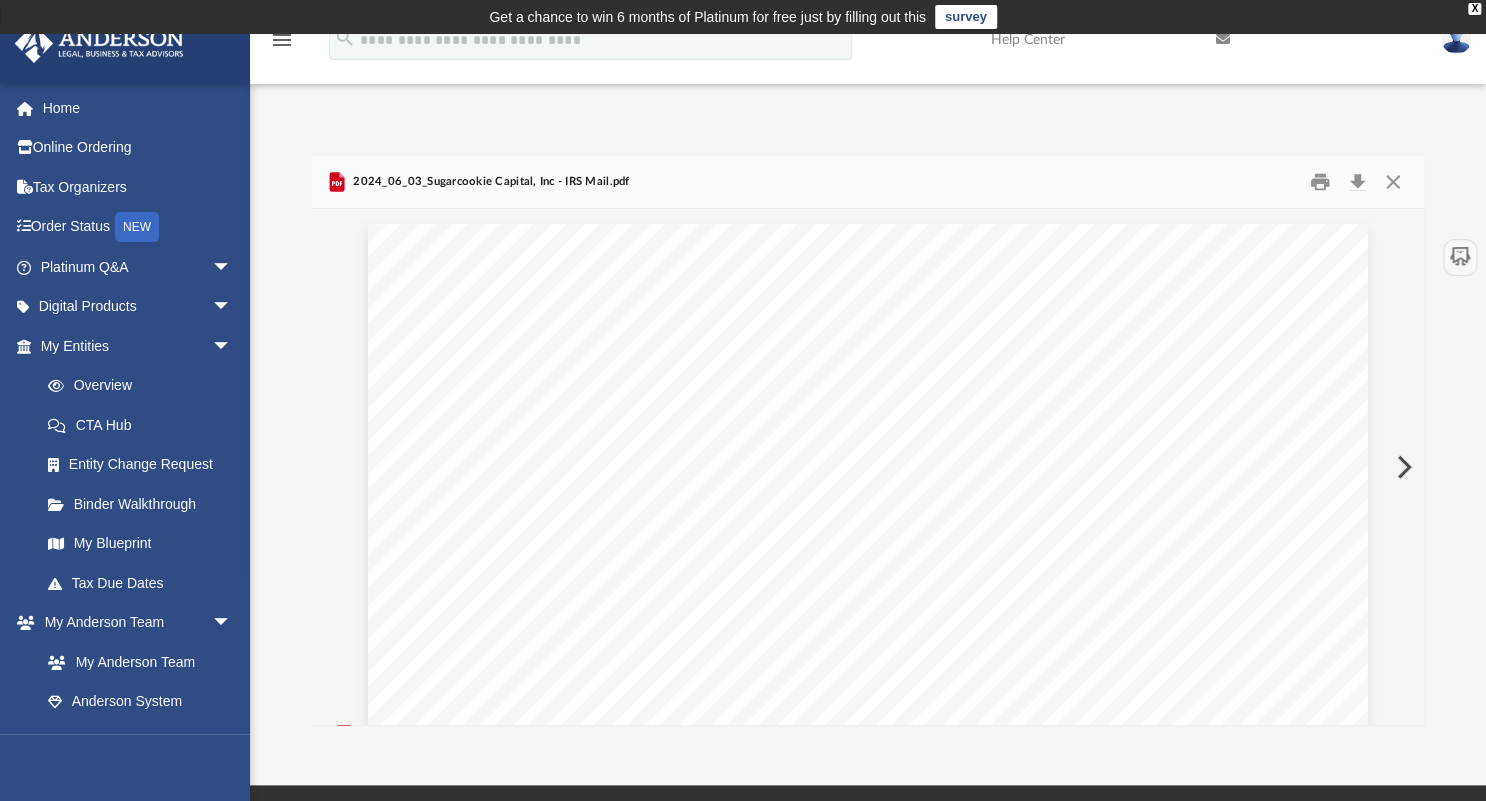 click at bounding box center [1402, 467] 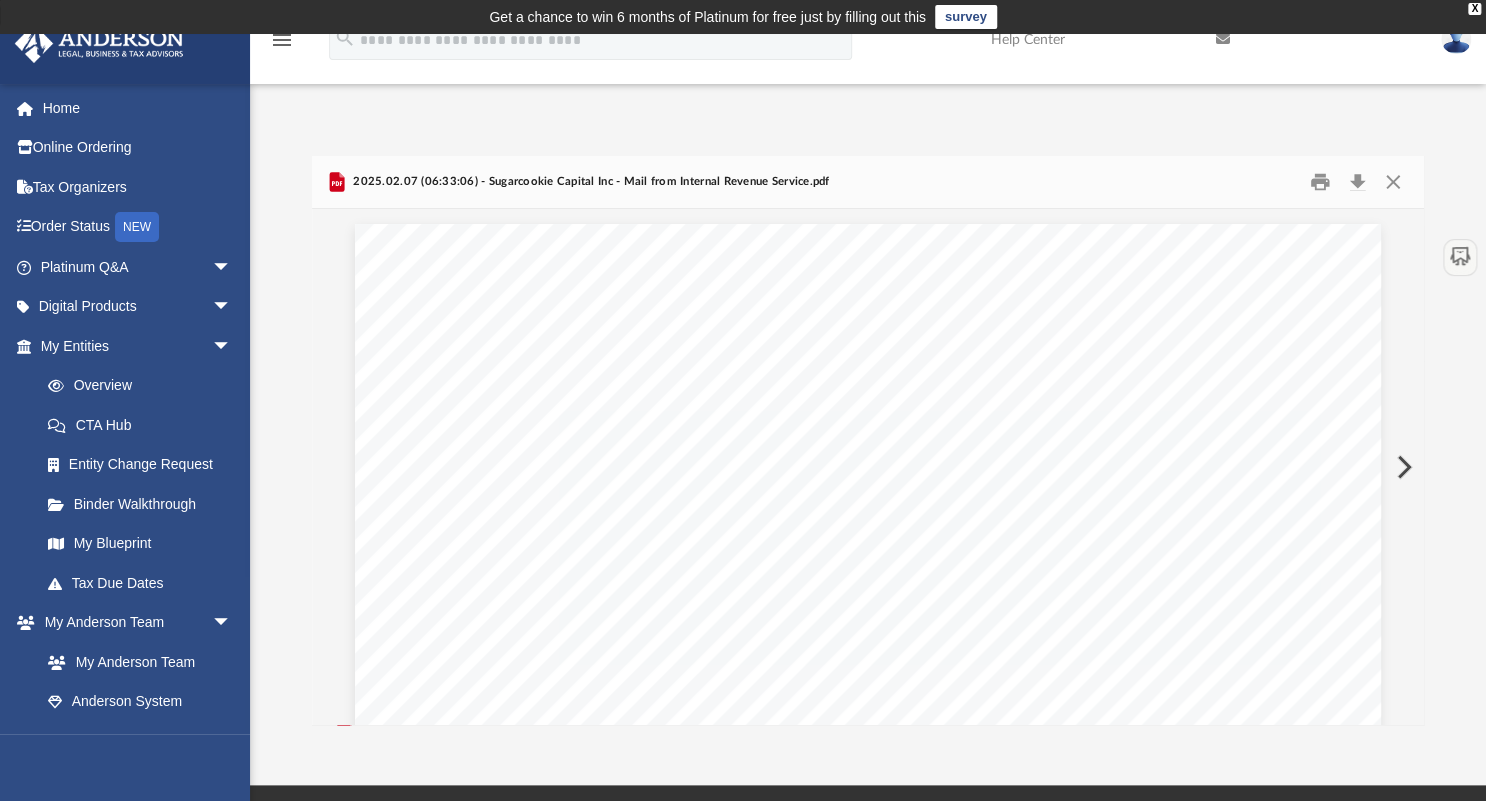 click at bounding box center [1402, 467] 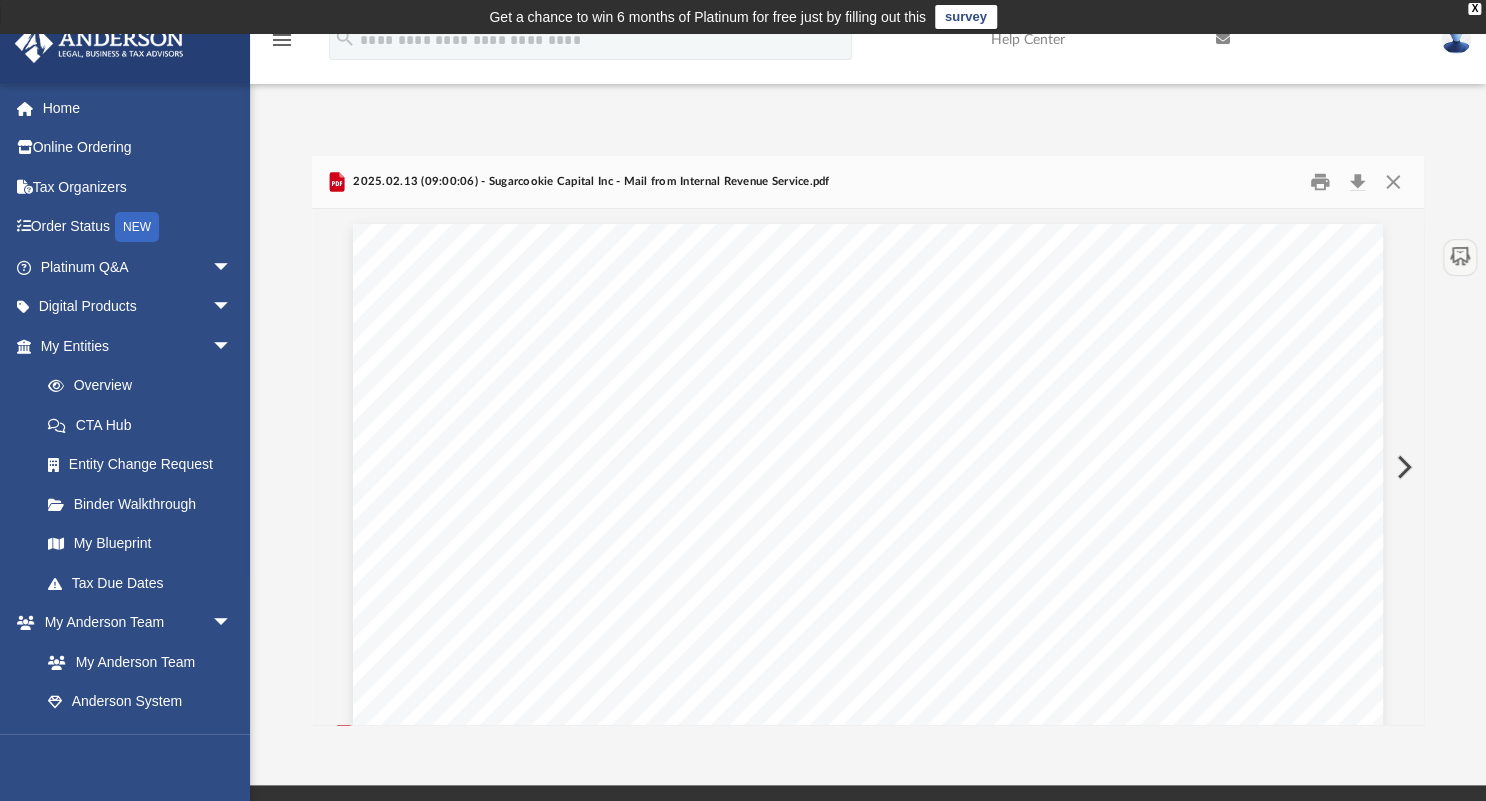 scroll, scrollTop: 80, scrollLeft: 0, axis: vertical 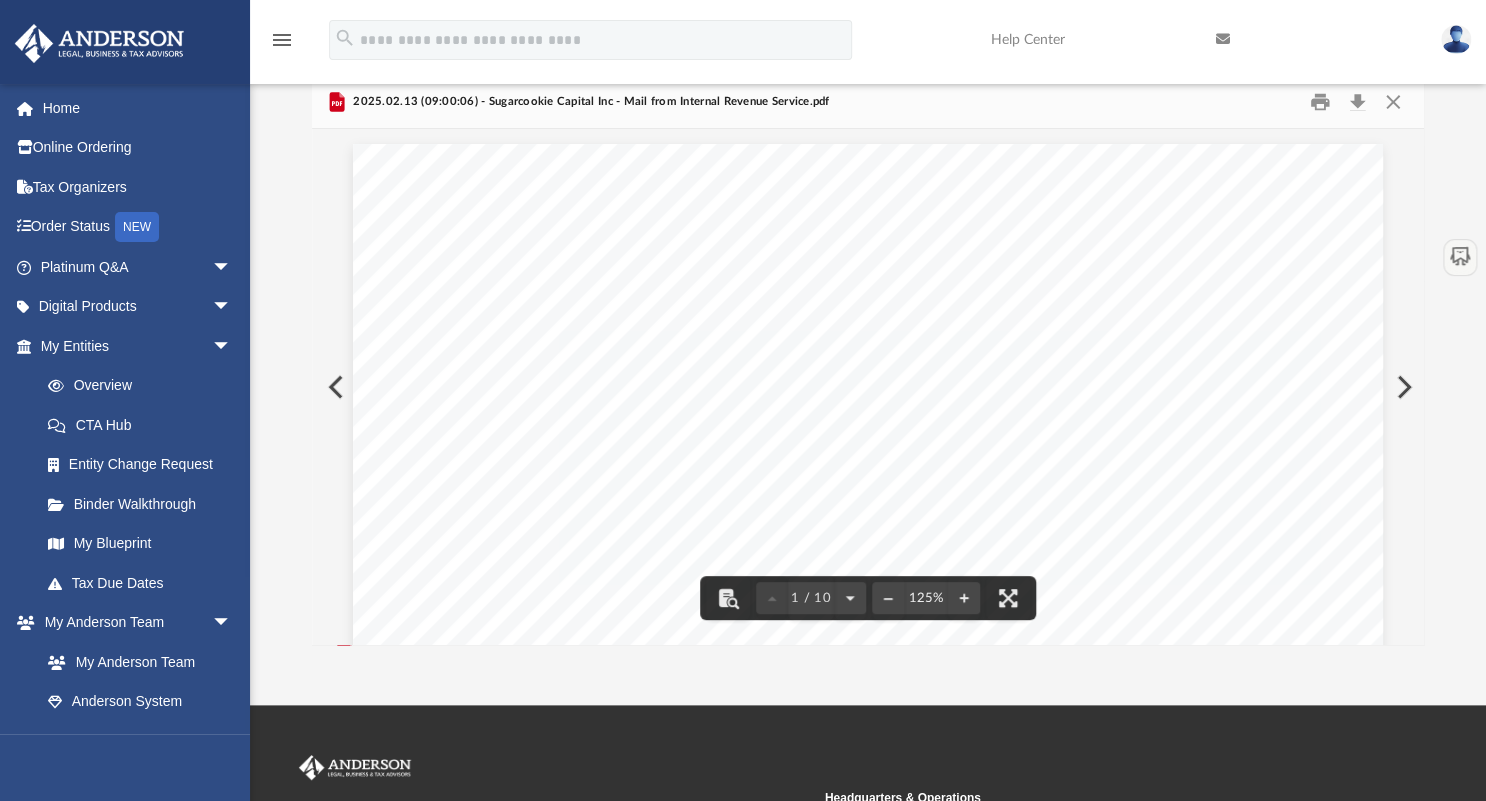 click at bounding box center (1402, 387) 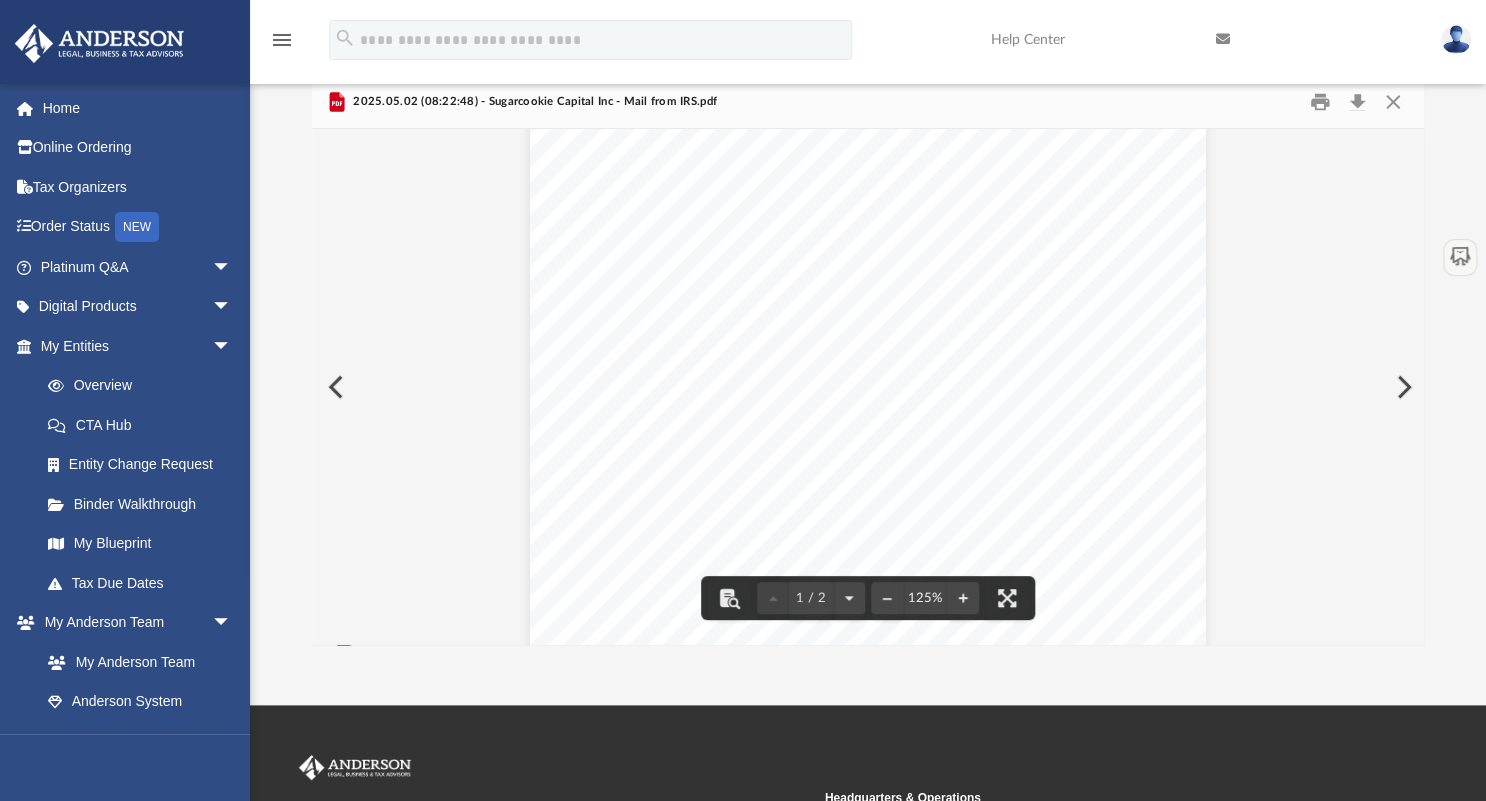 scroll, scrollTop: 0, scrollLeft: 0, axis: both 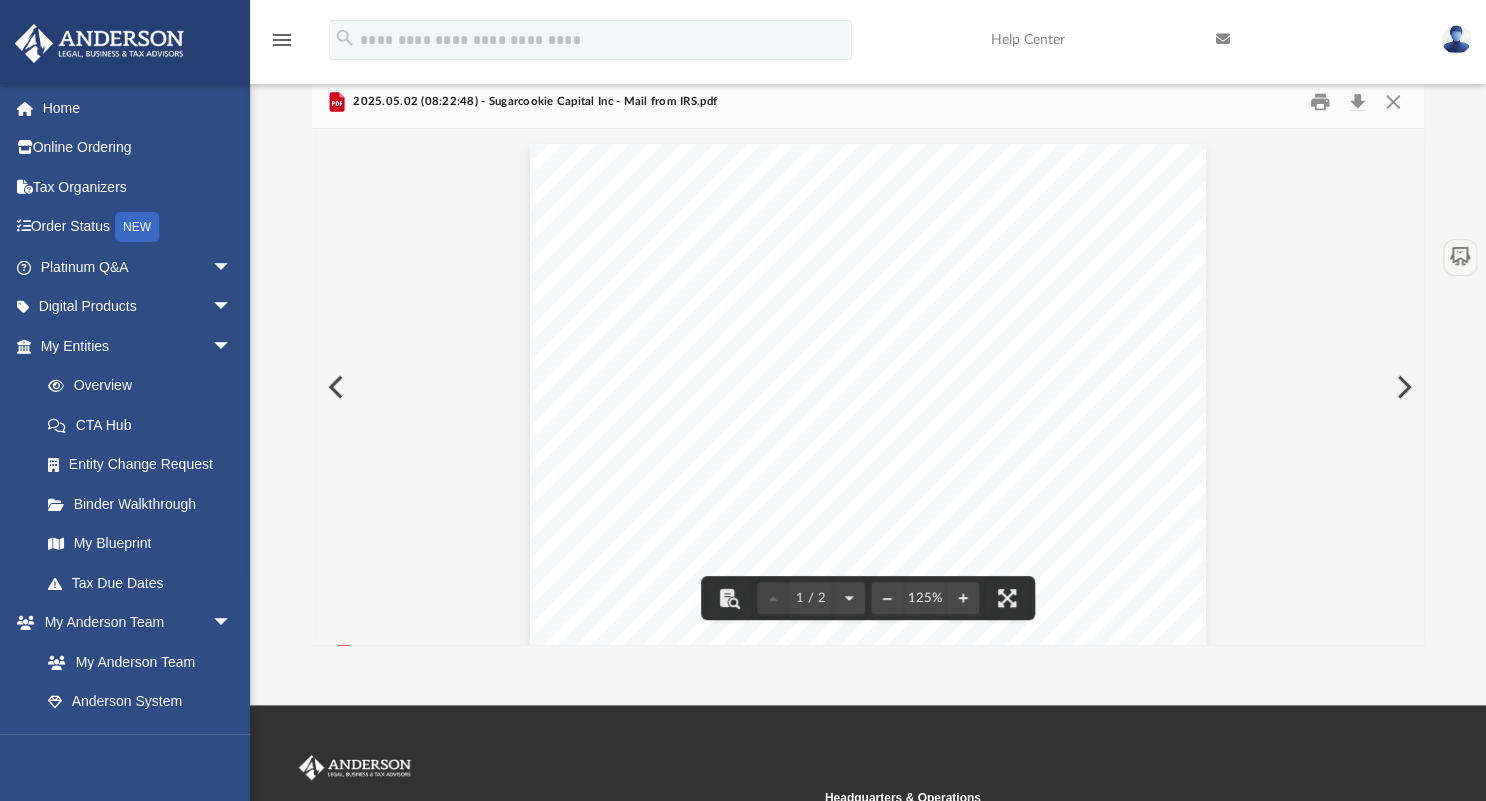 click at bounding box center (1402, 387) 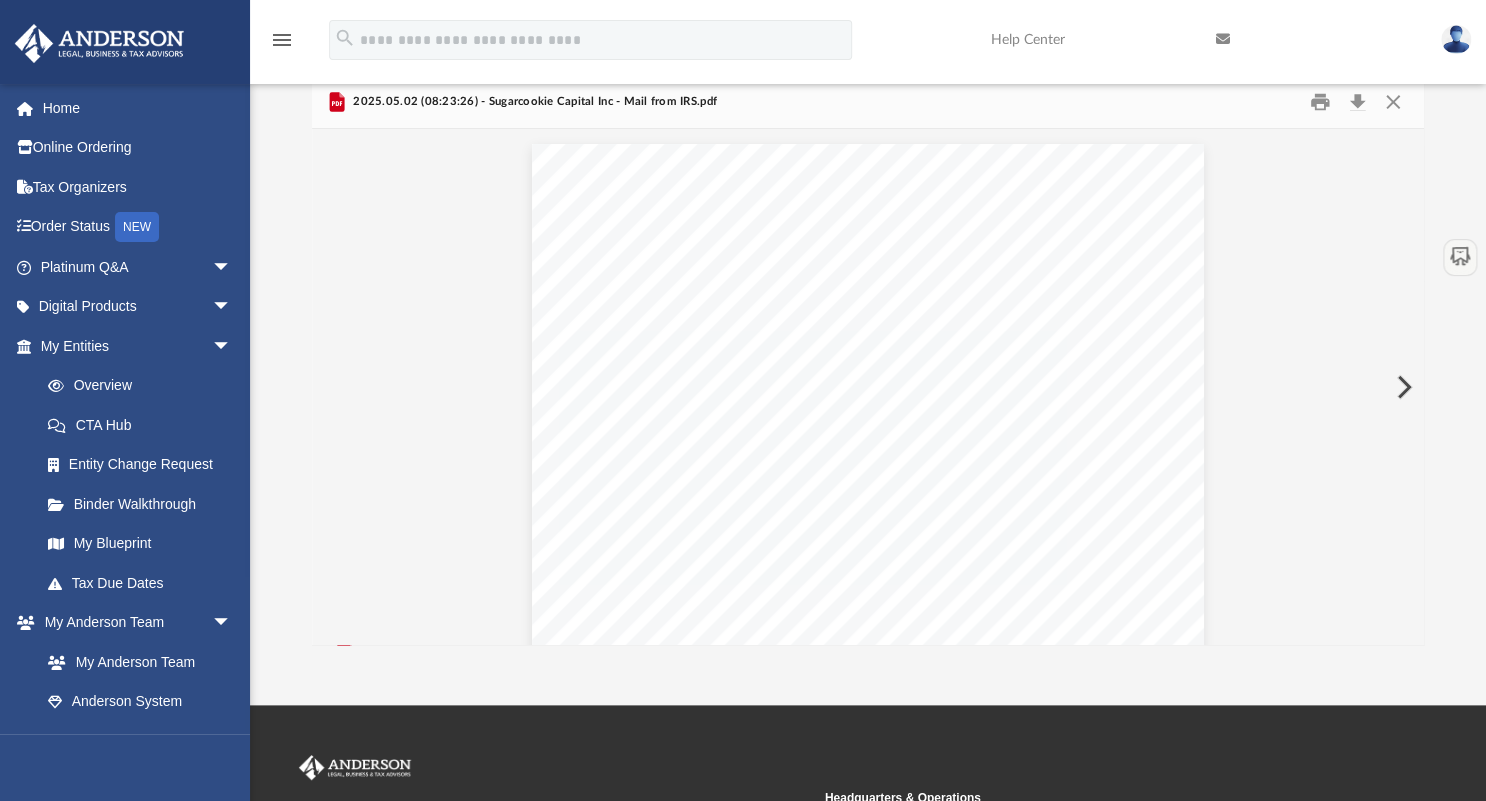 click at bounding box center (1402, 387) 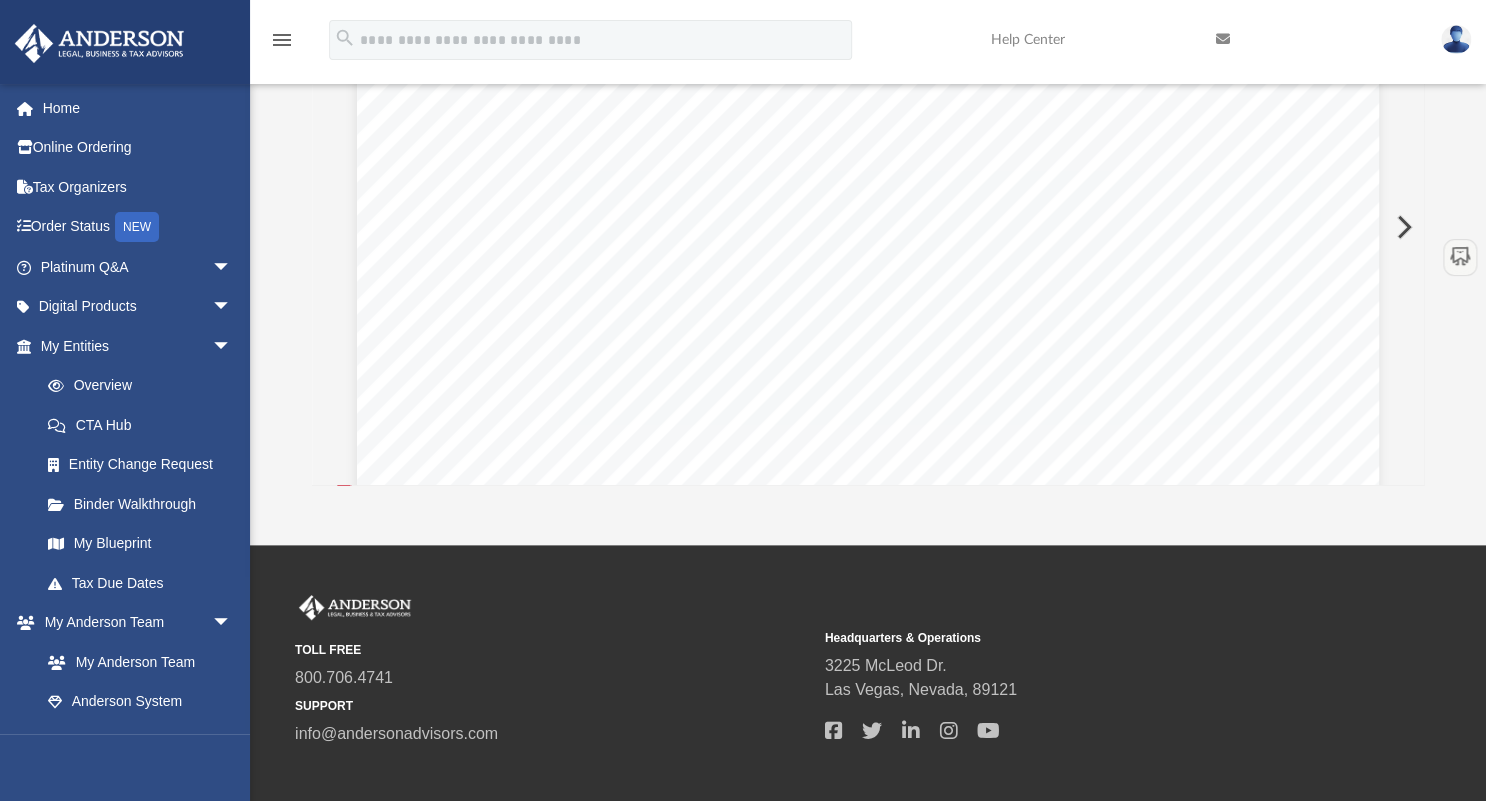 scroll, scrollTop: 0, scrollLeft: 0, axis: both 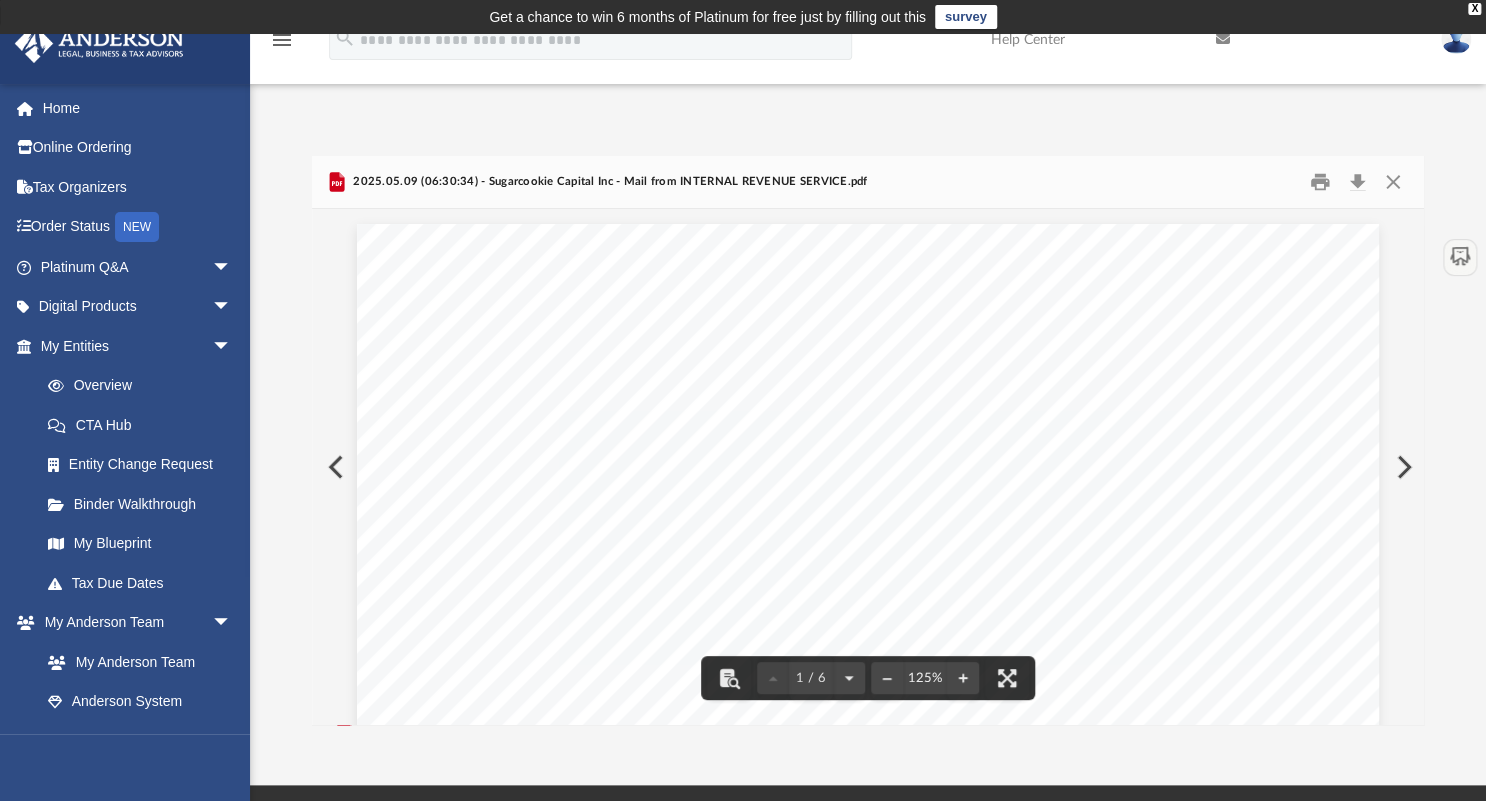 click at bounding box center (1402, 467) 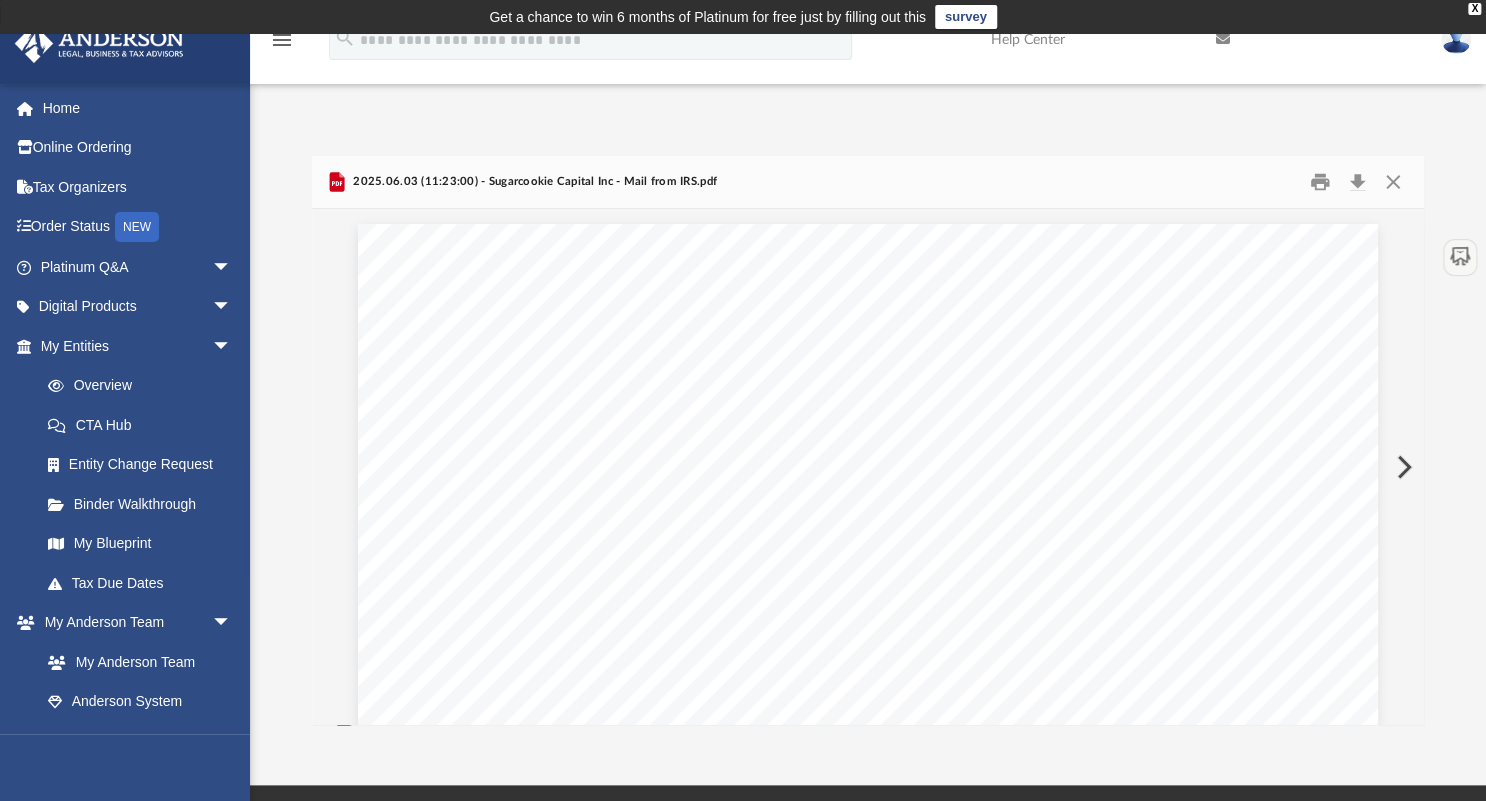 scroll, scrollTop: 160, scrollLeft: 0, axis: vertical 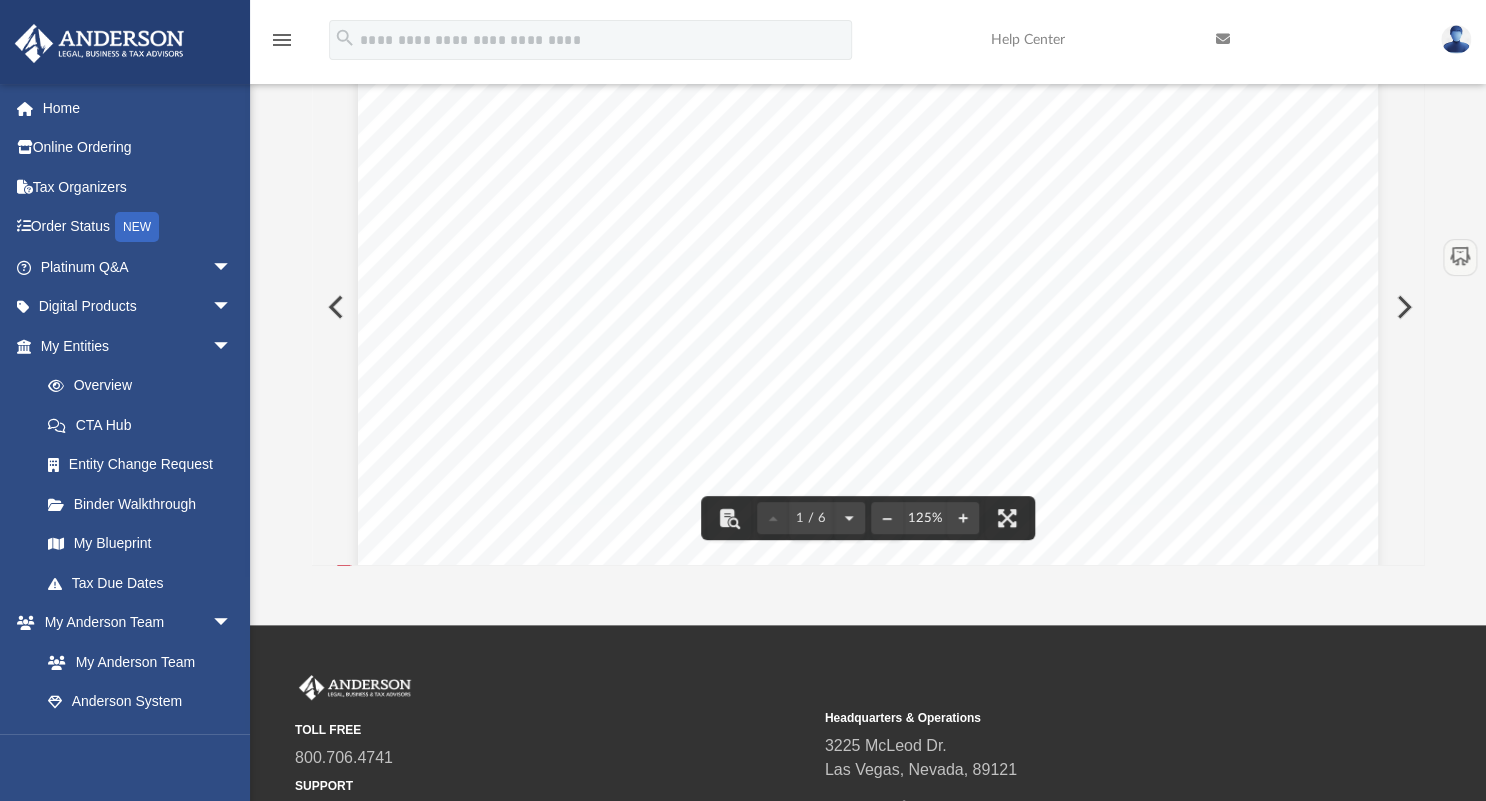 click at bounding box center (1402, 307) 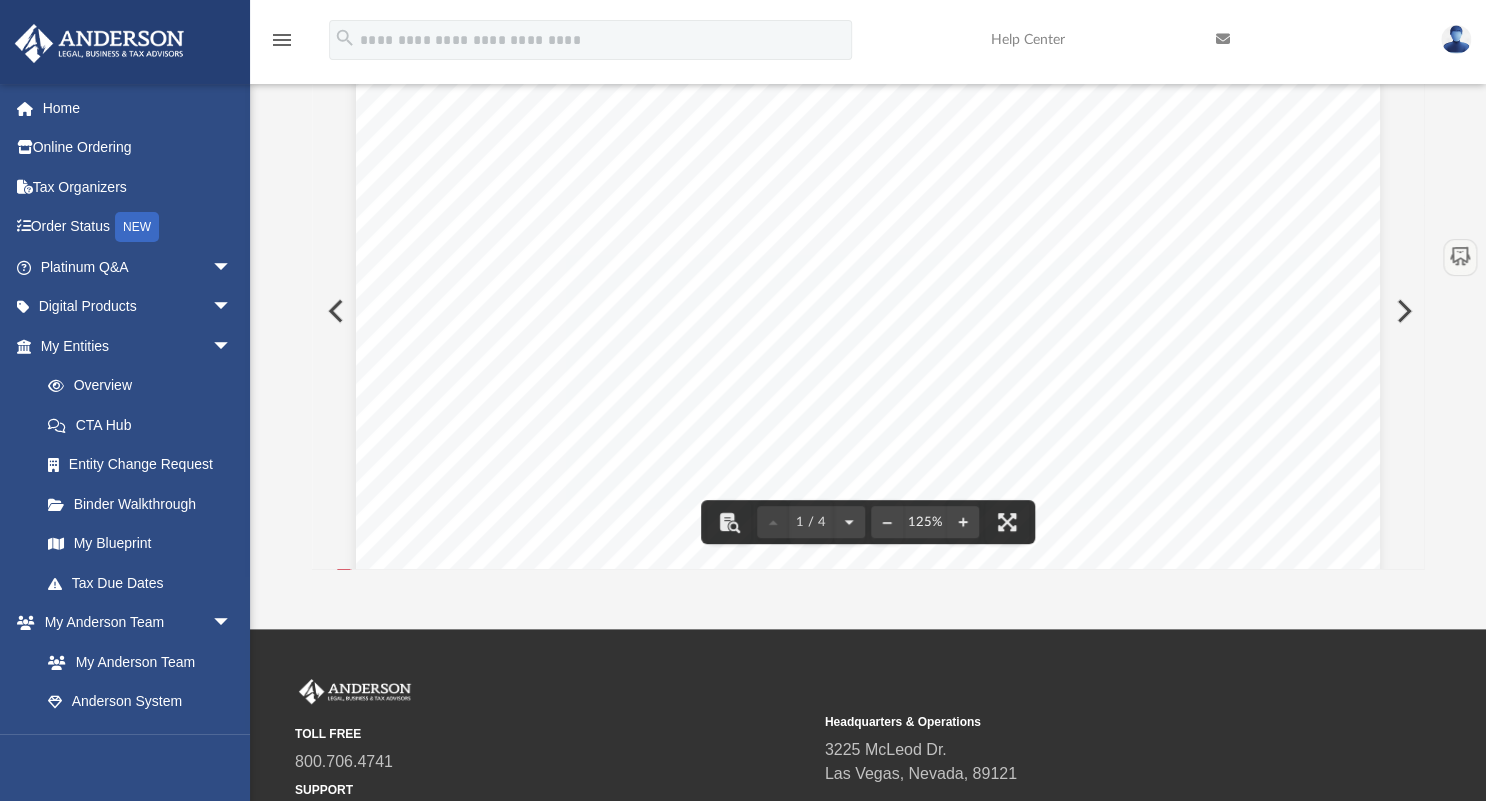 scroll, scrollTop: 0, scrollLeft: 0, axis: both 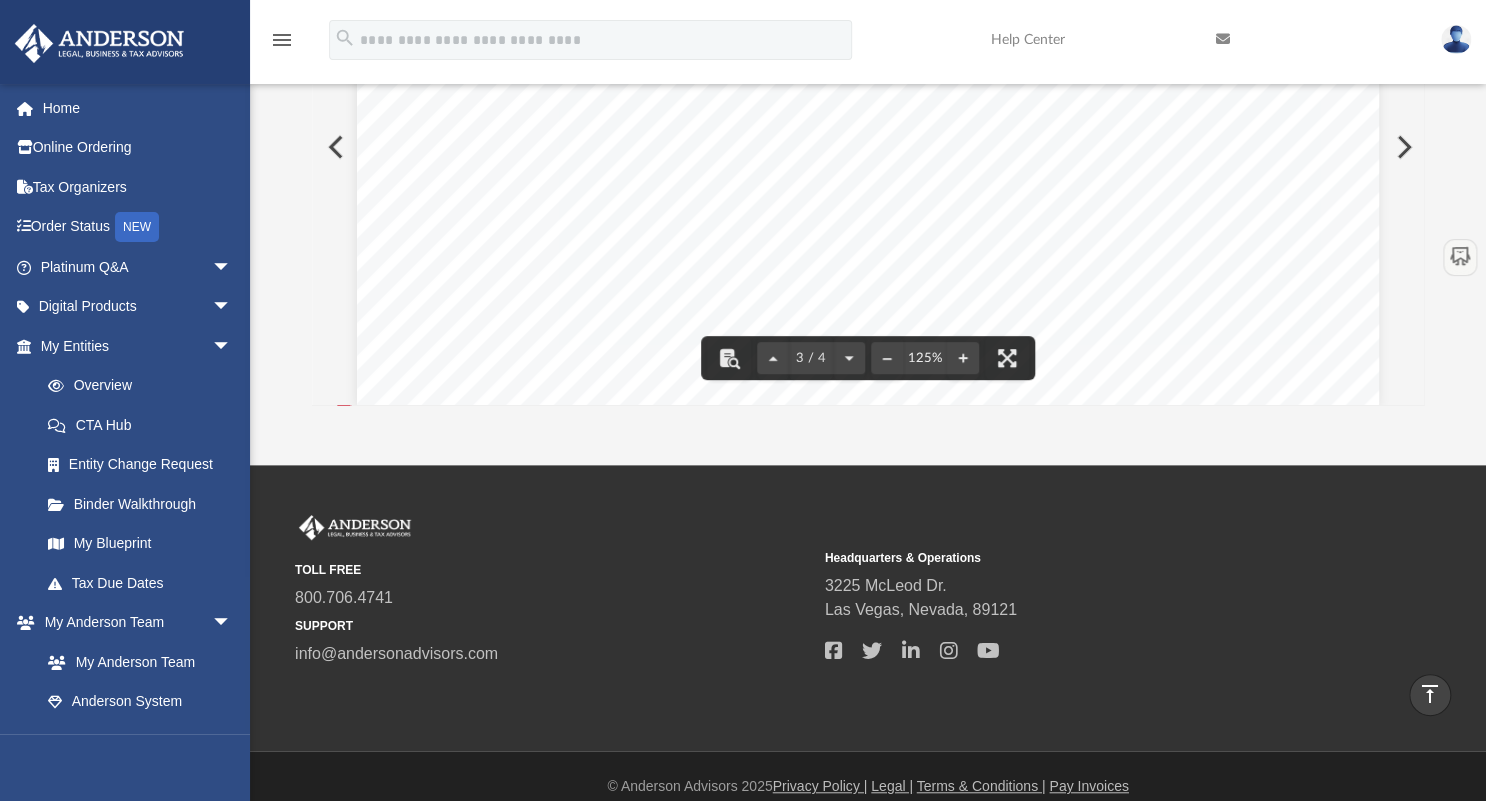 click at bounding box center (1402, 147) 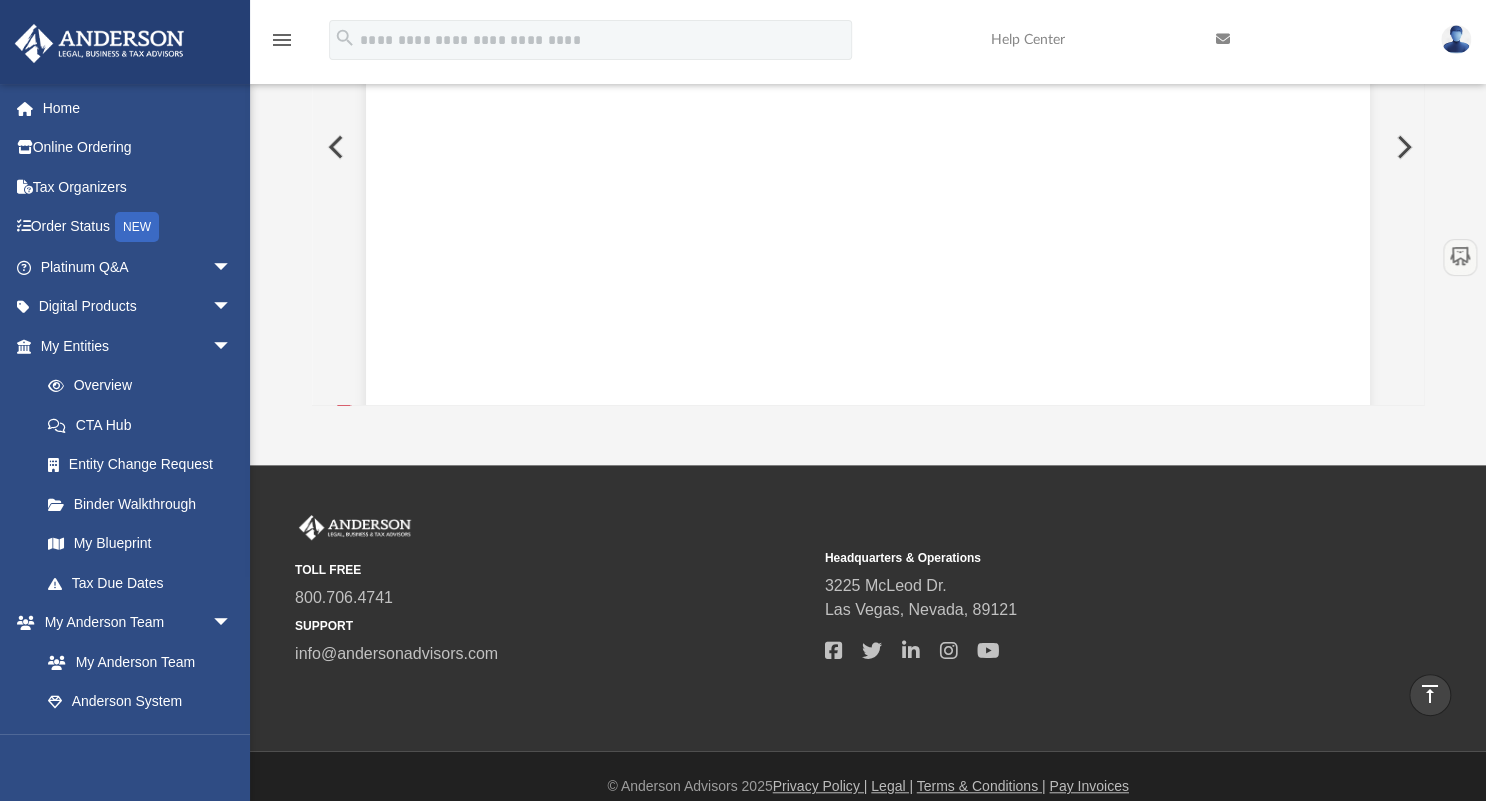 scroll, scrollTop: 76, scrollLeft: 0, axis: vertical 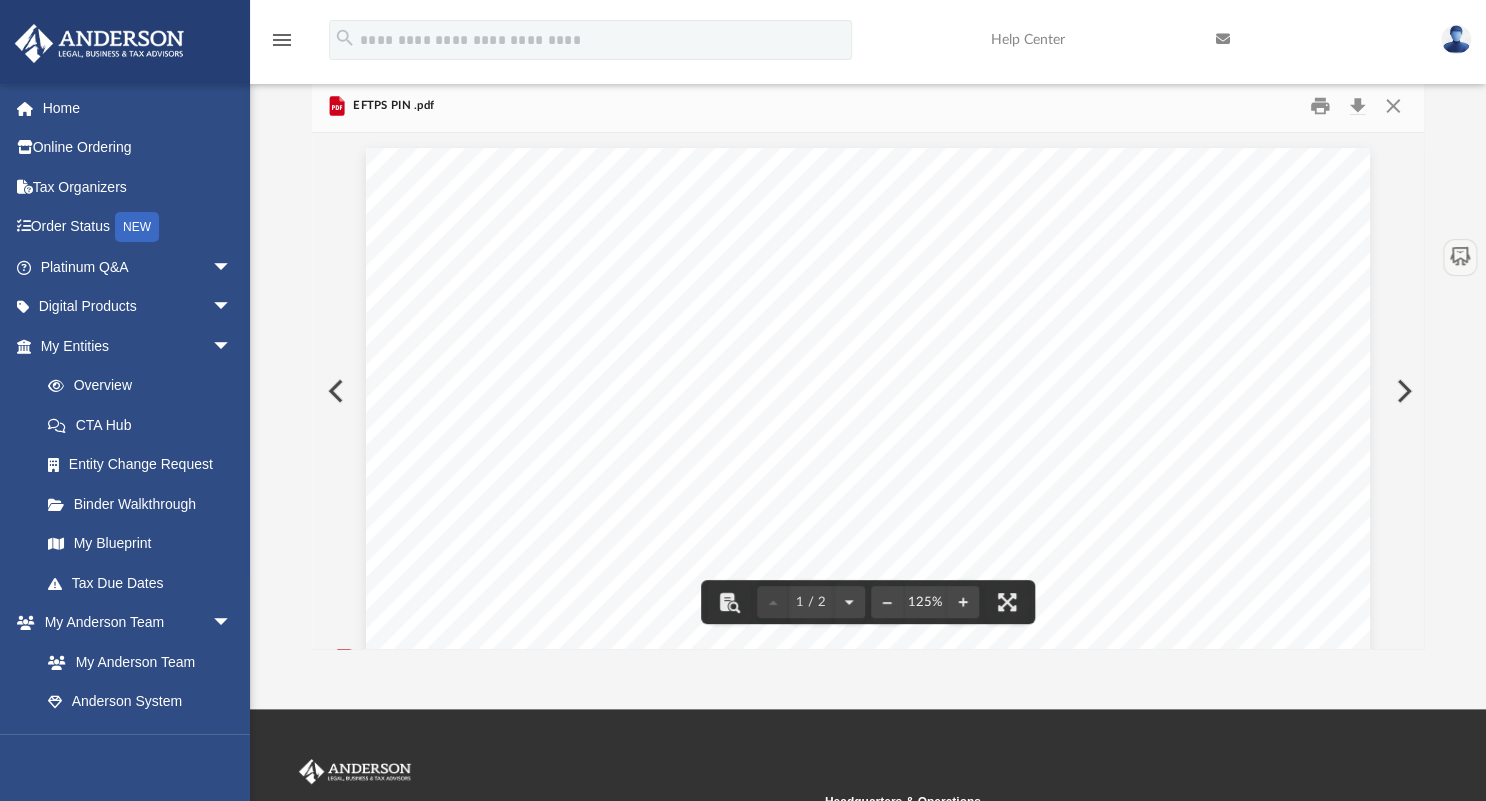 click at bounding box center [1402, 391] 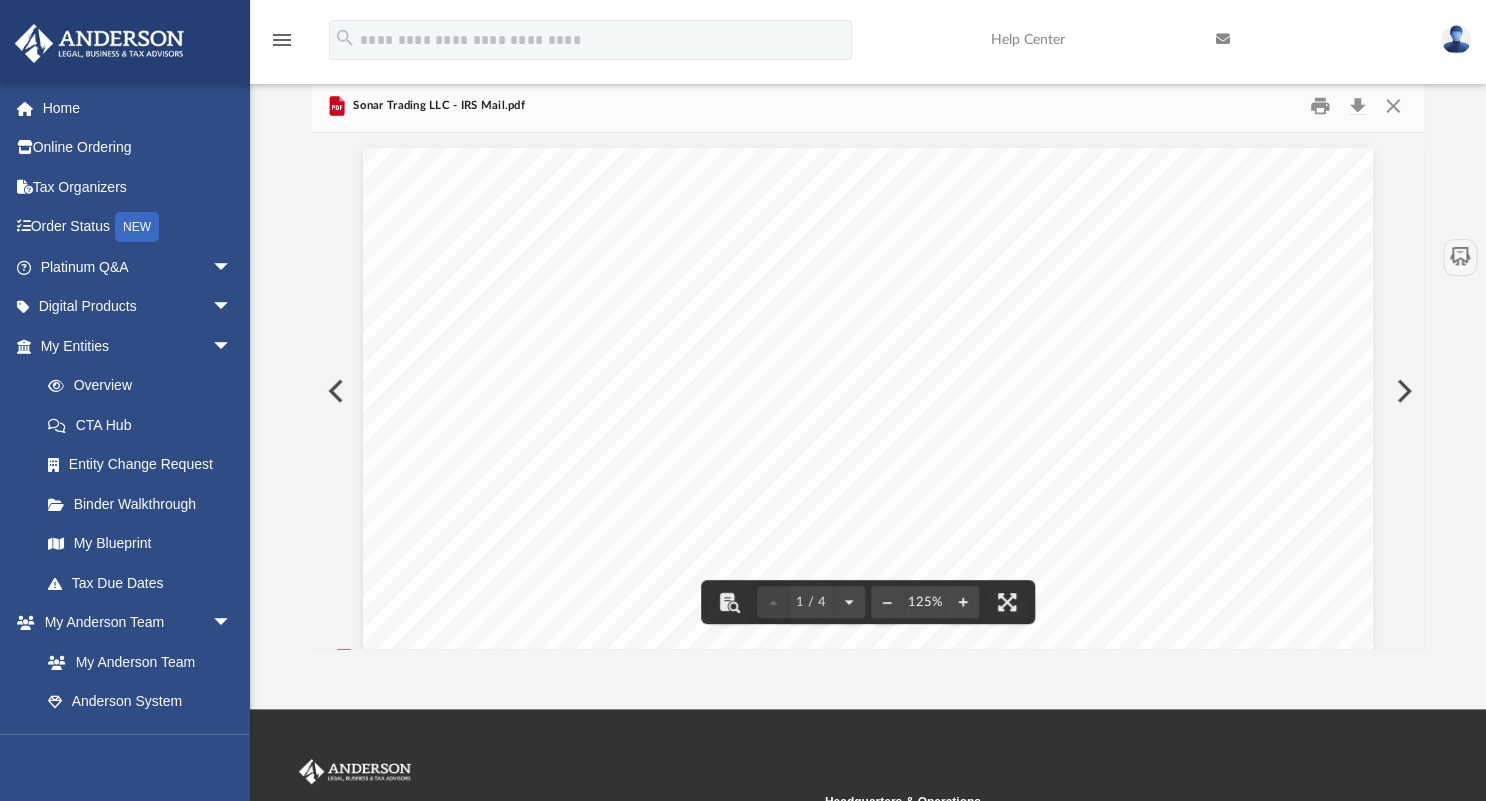 click at bounding box center (1402, 391) 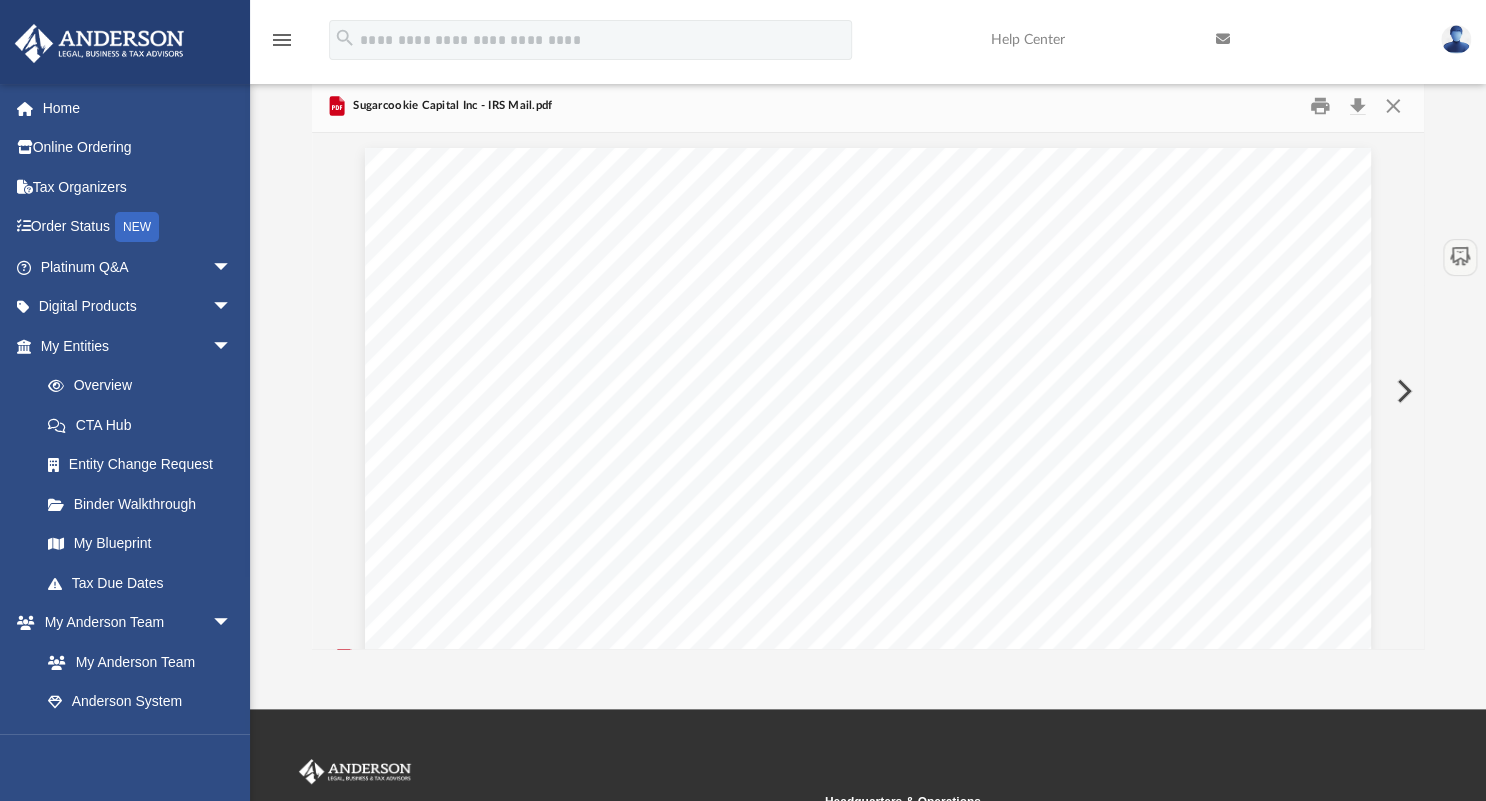 click at bounding box center [1402, 391] 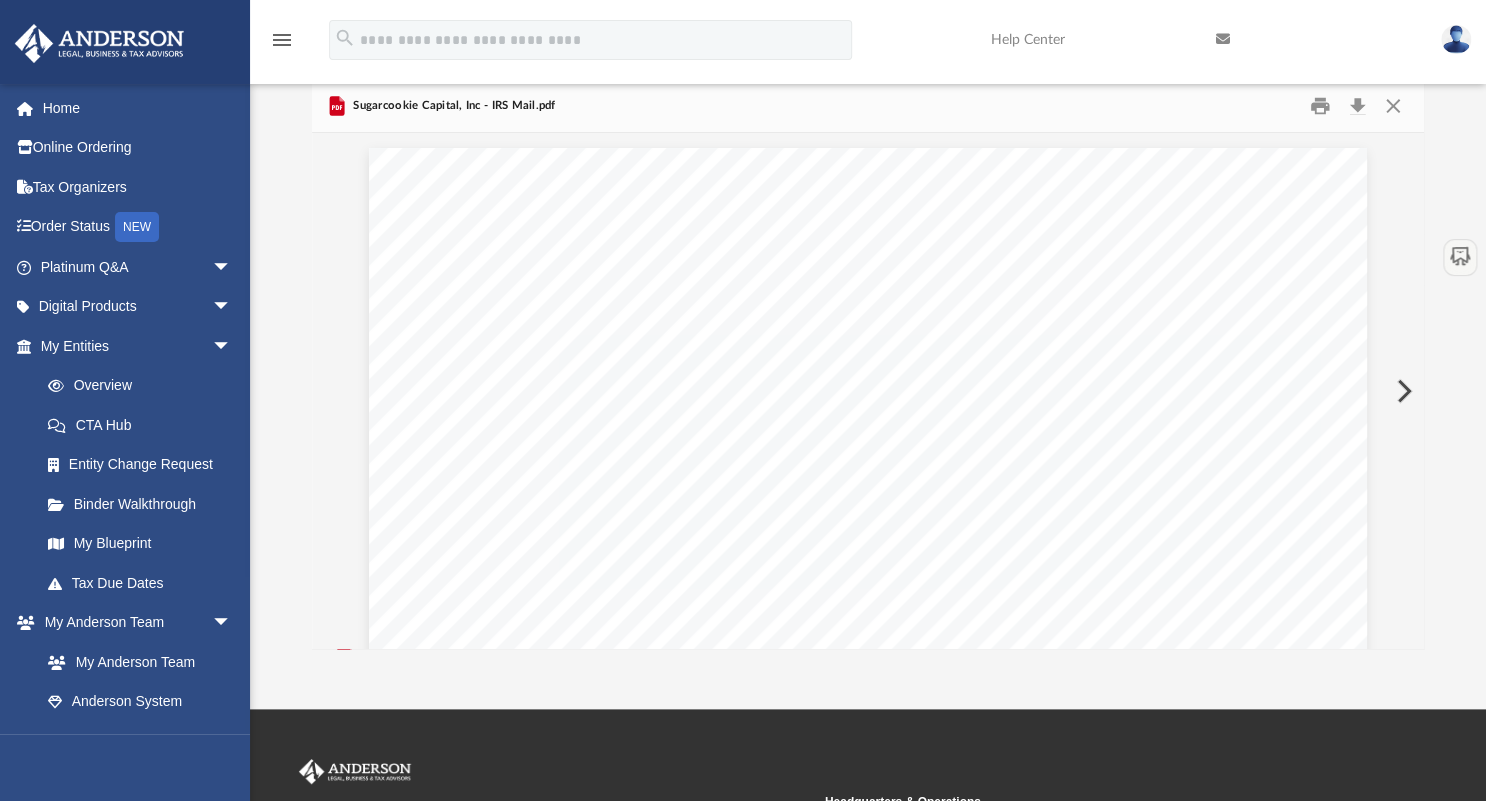 scroll, scrollTop: 236, scrollLeft: 0, axis: vertical 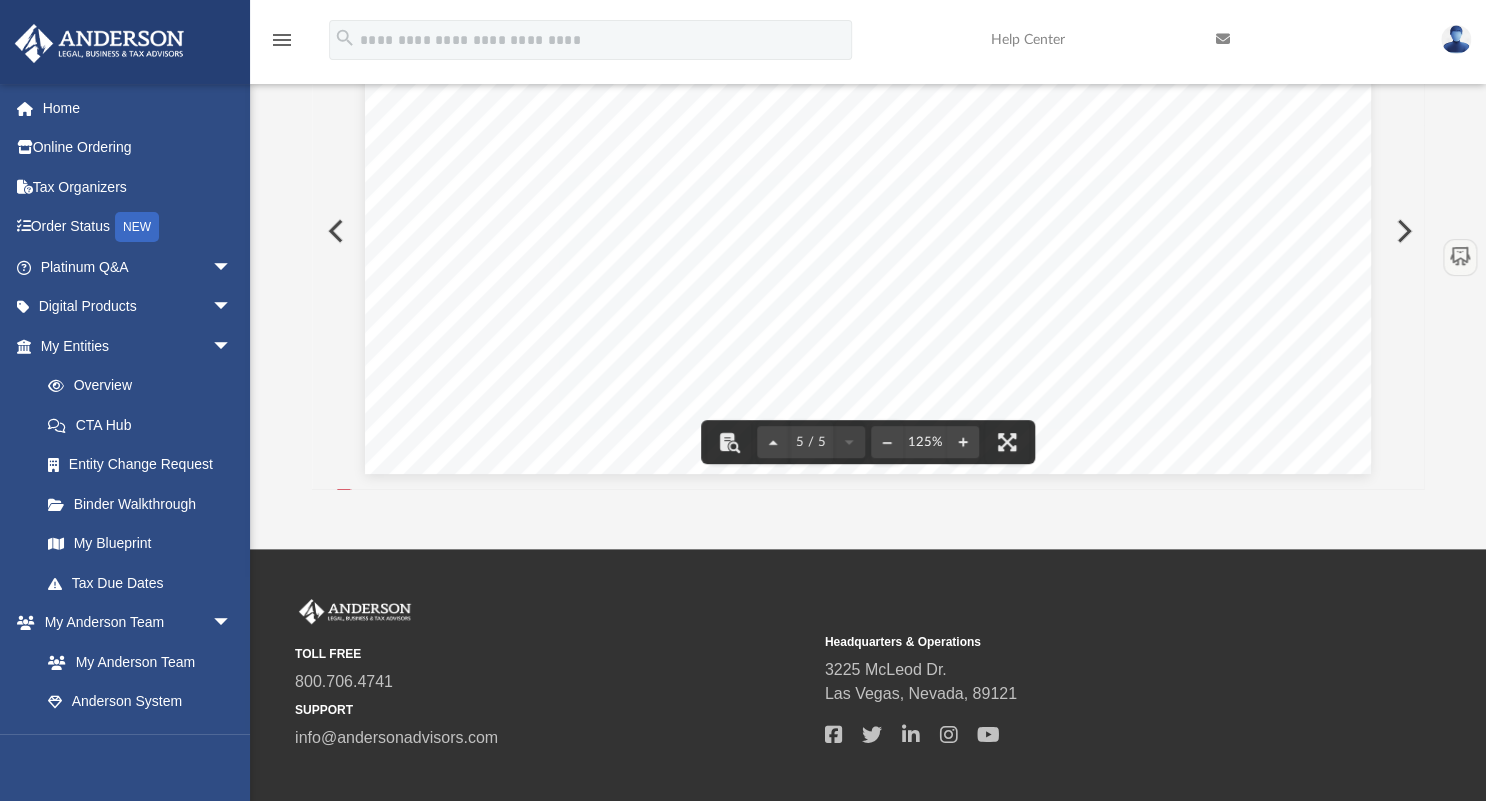 click at bounding box center (1402, 231) 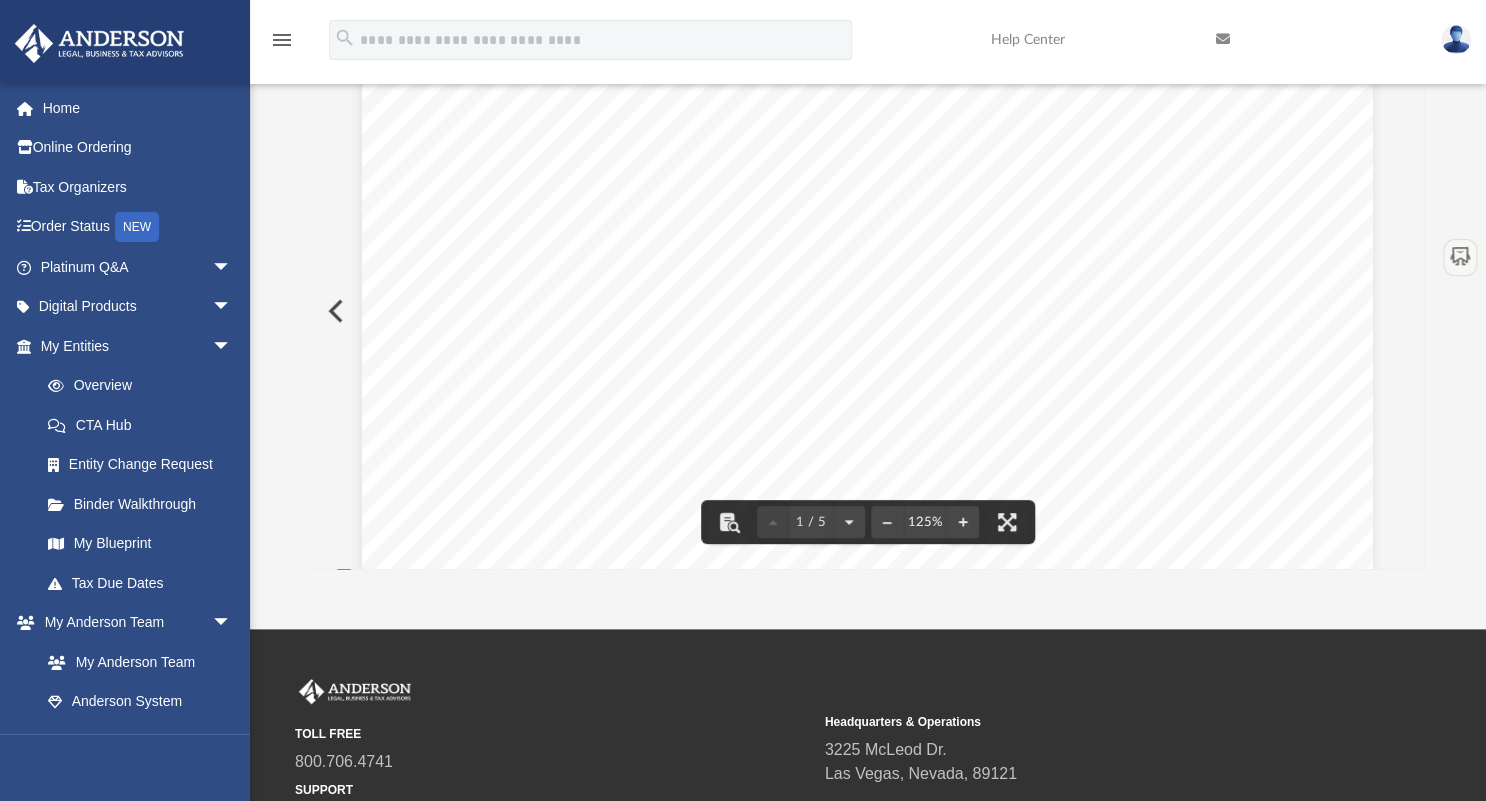 scroll, scrollTop: 0, scrollLeft: 0, axis: both 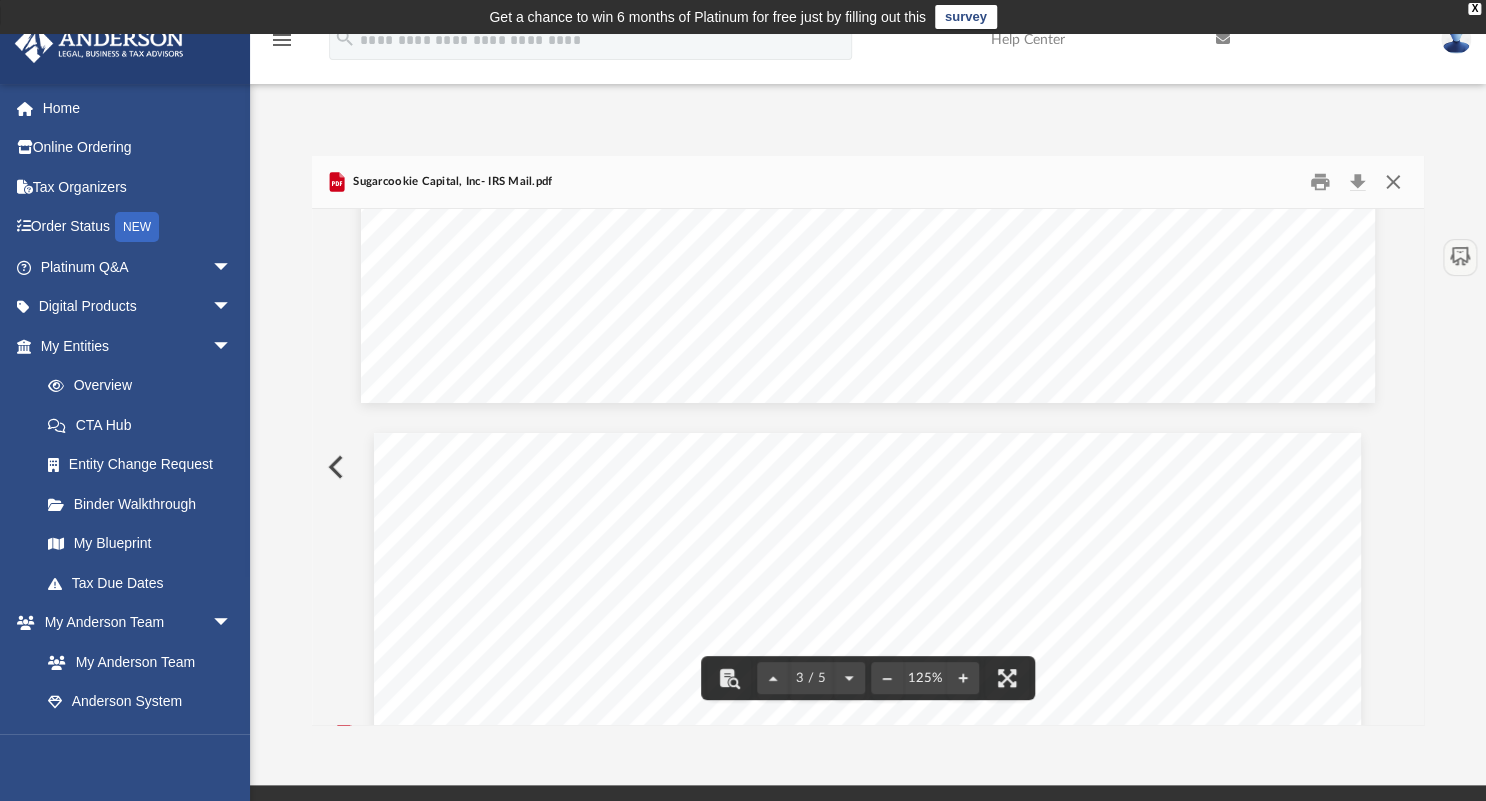 click at bounding box center (1393, 182) 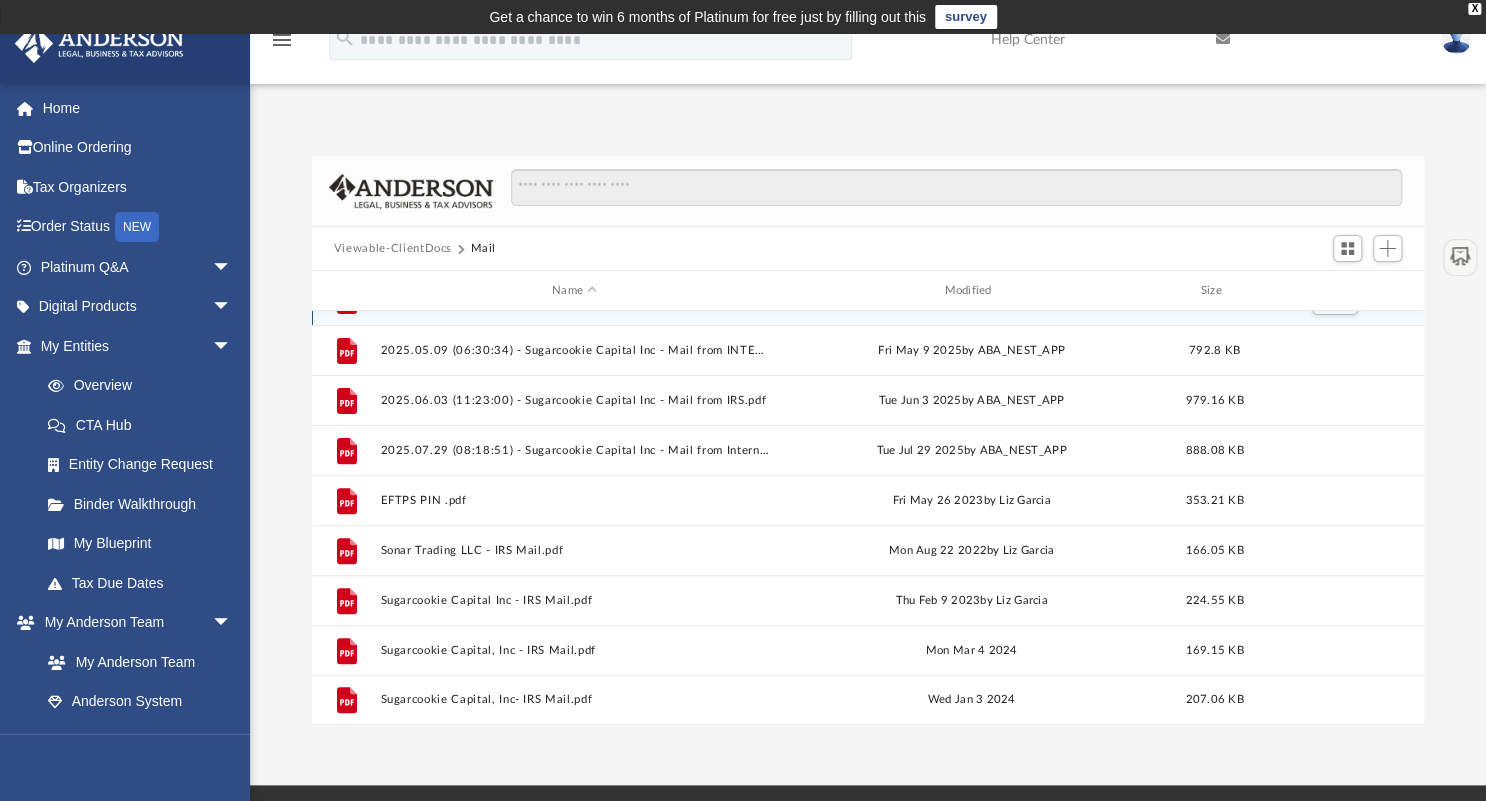 scroll, scrollTop: 0, scrollLeft: 0, axis: both 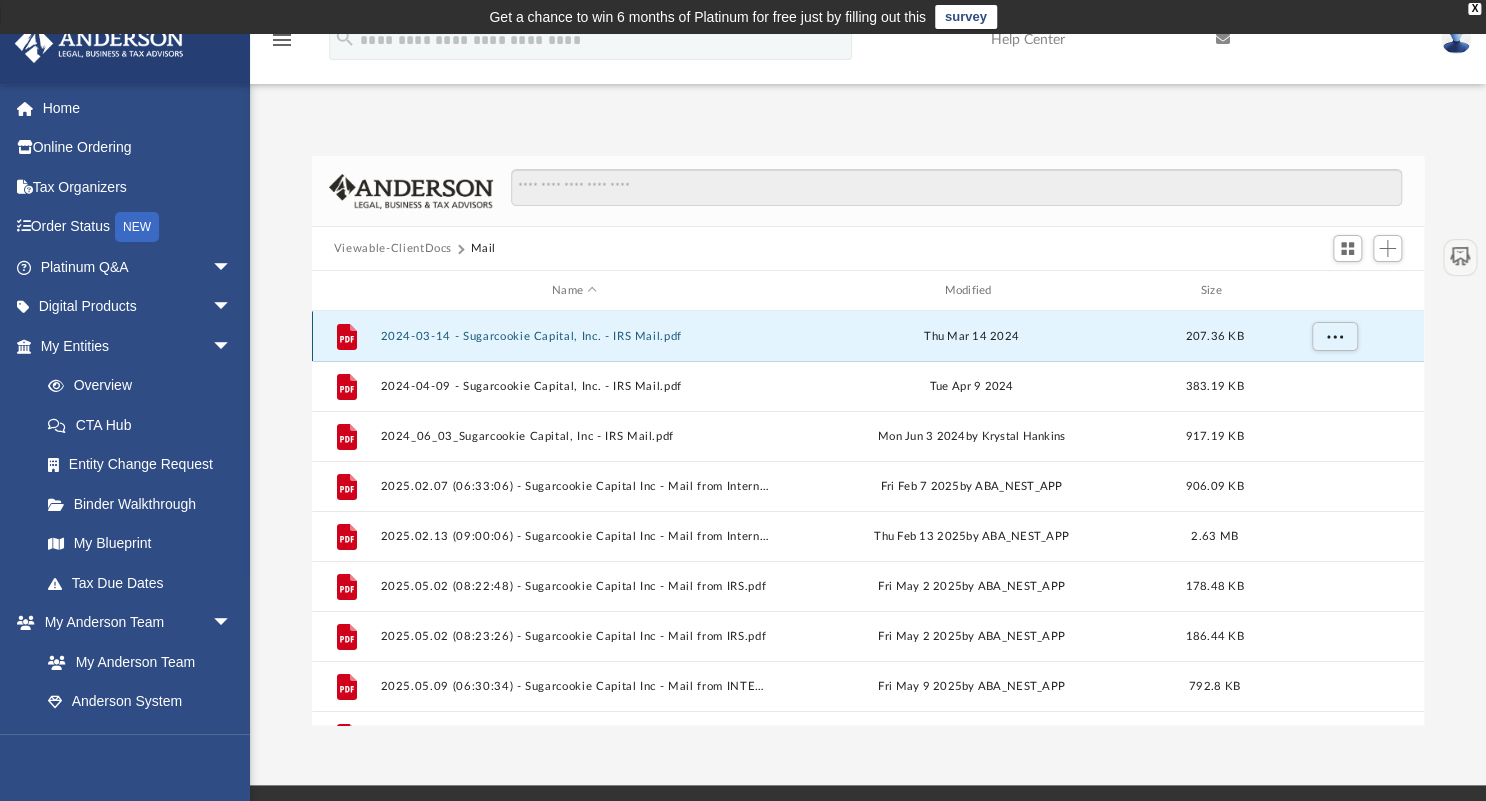 click on "2024-03-14 - Sugarcookie Capital, Inc. - IRS Mail.pdf" at bounding box center [574, 336] 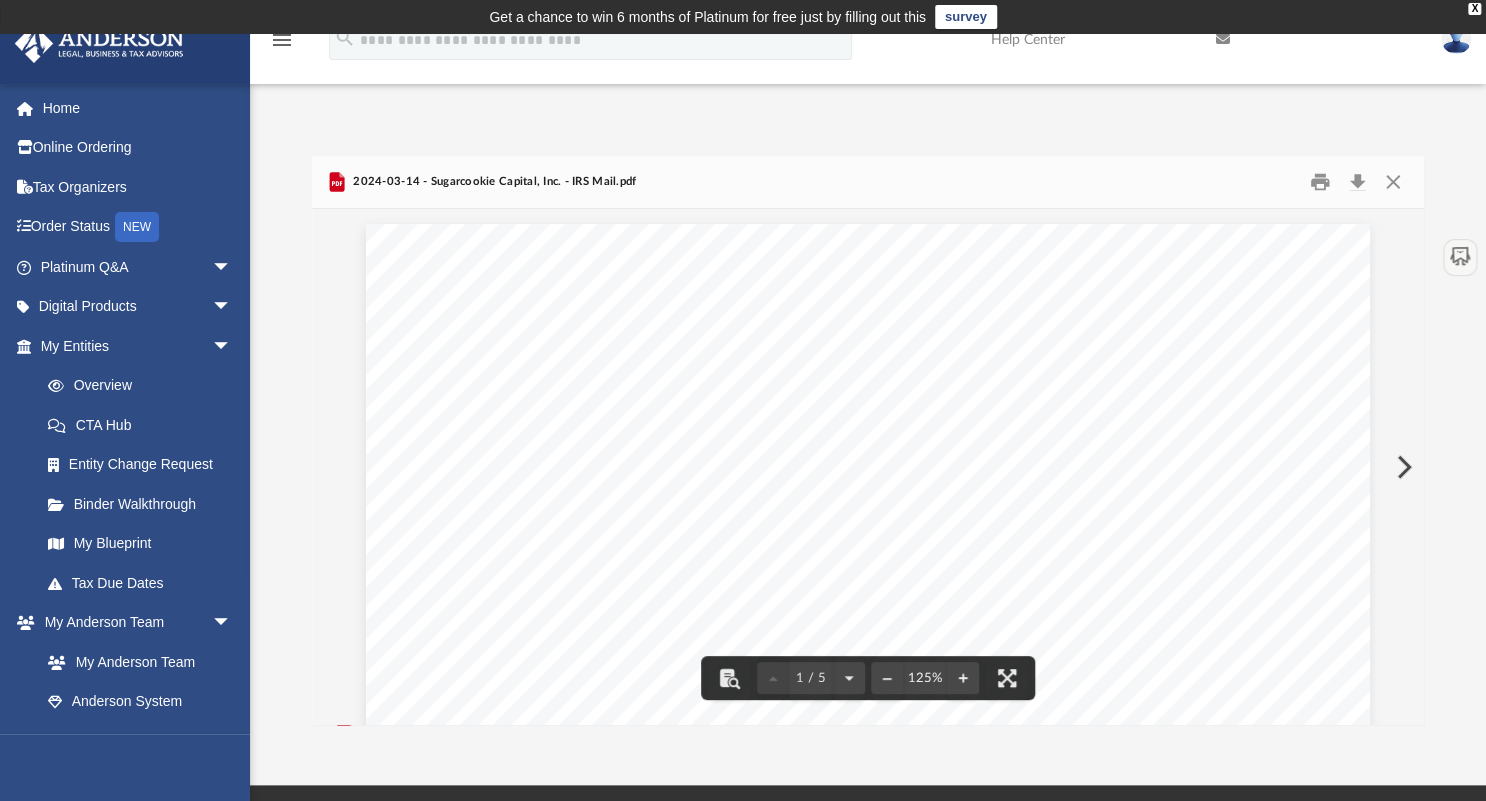 click at bounding box center [1402, 467] 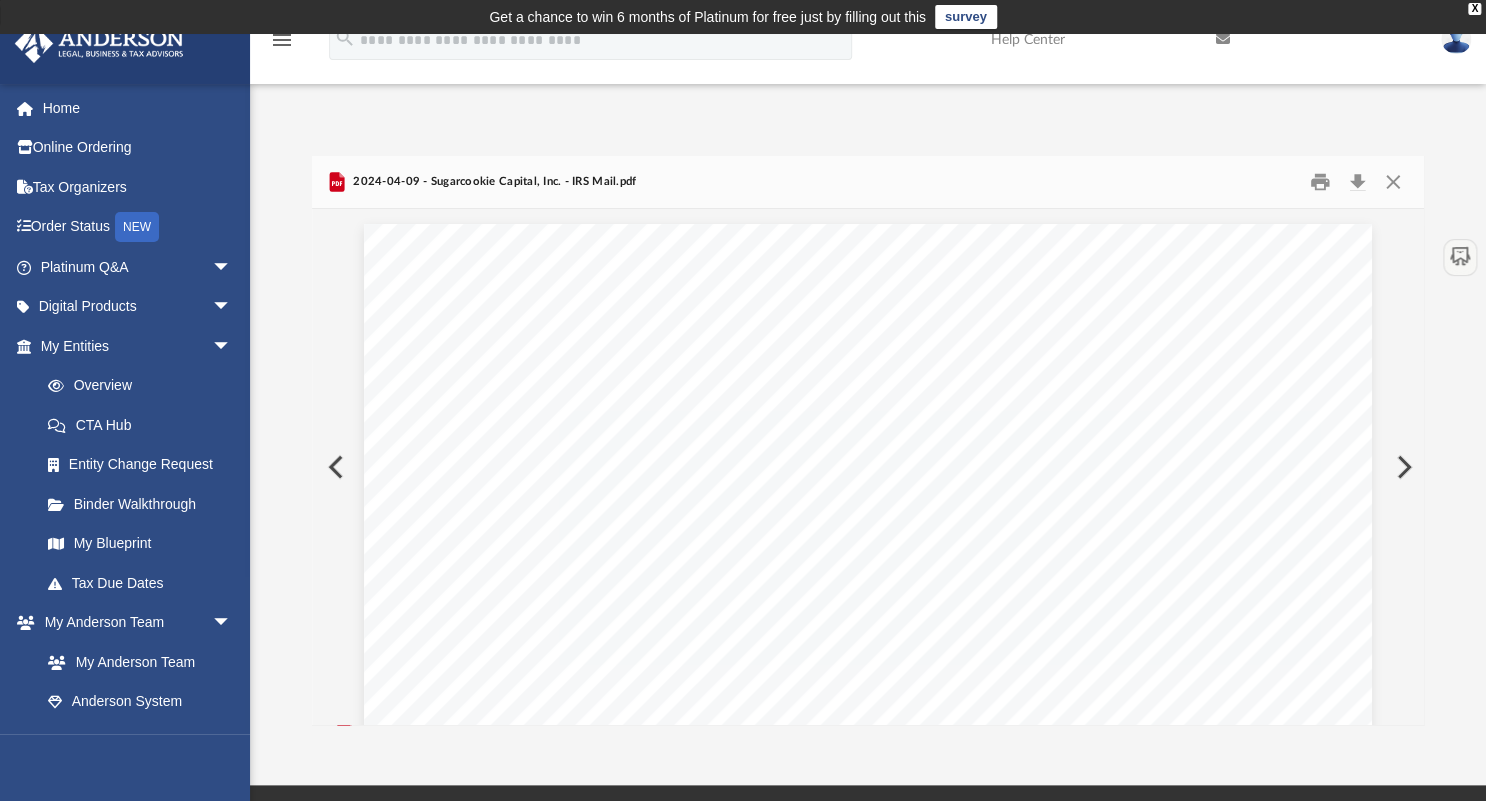 click at bounding box center (1402, 467) 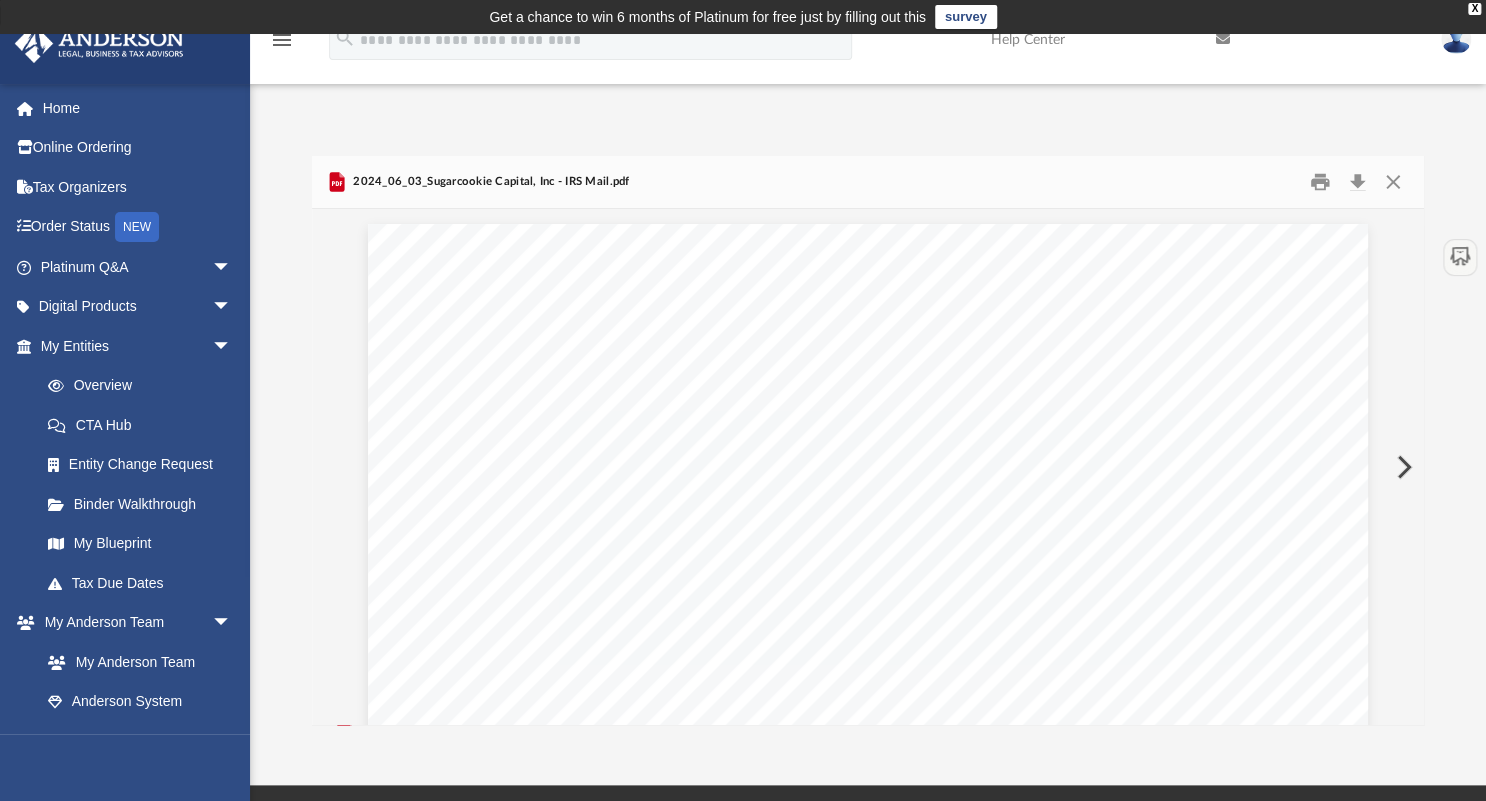 click at bounding box center (1402, 467) 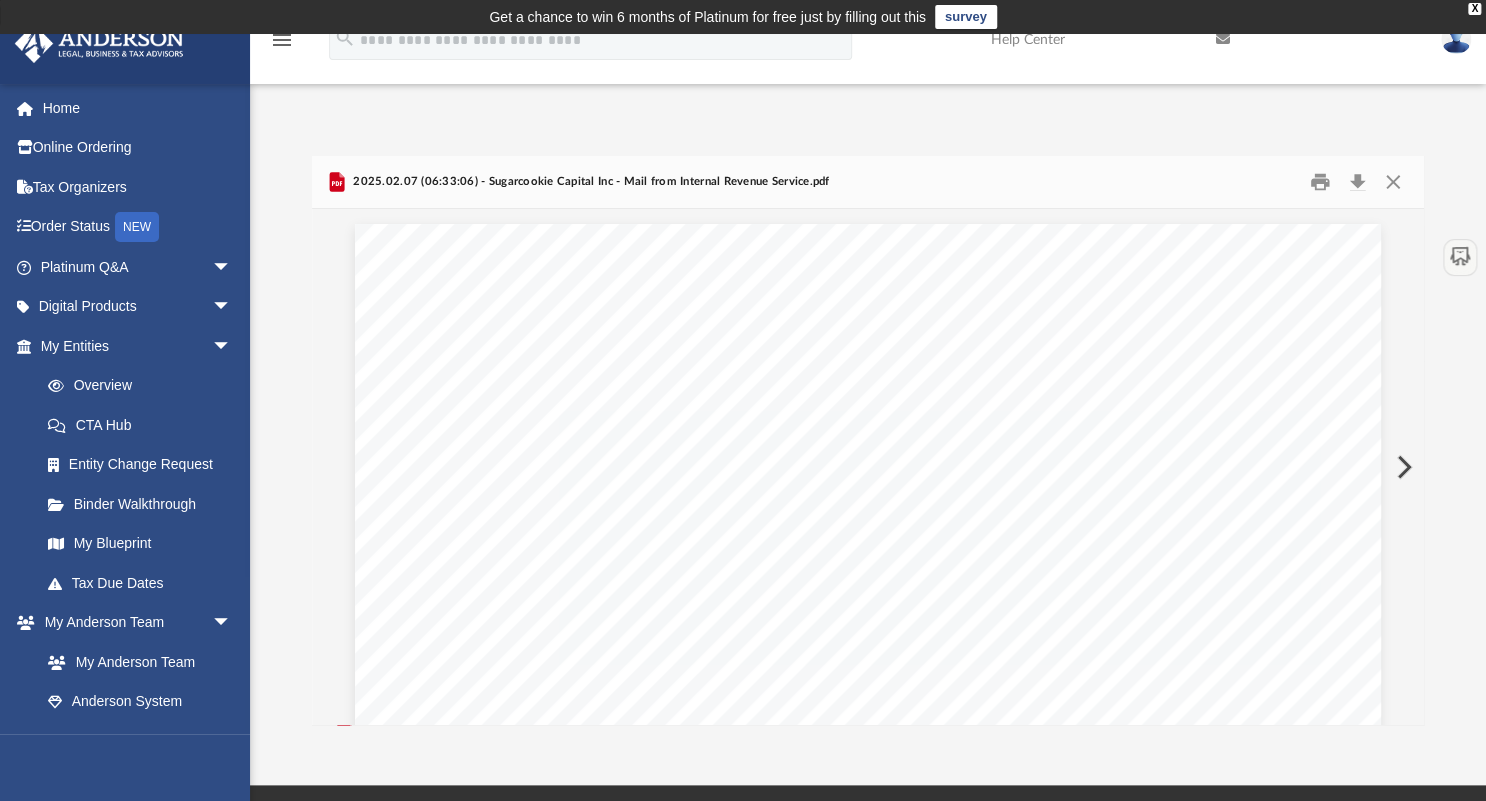 click at bounding box center (1402, 467) 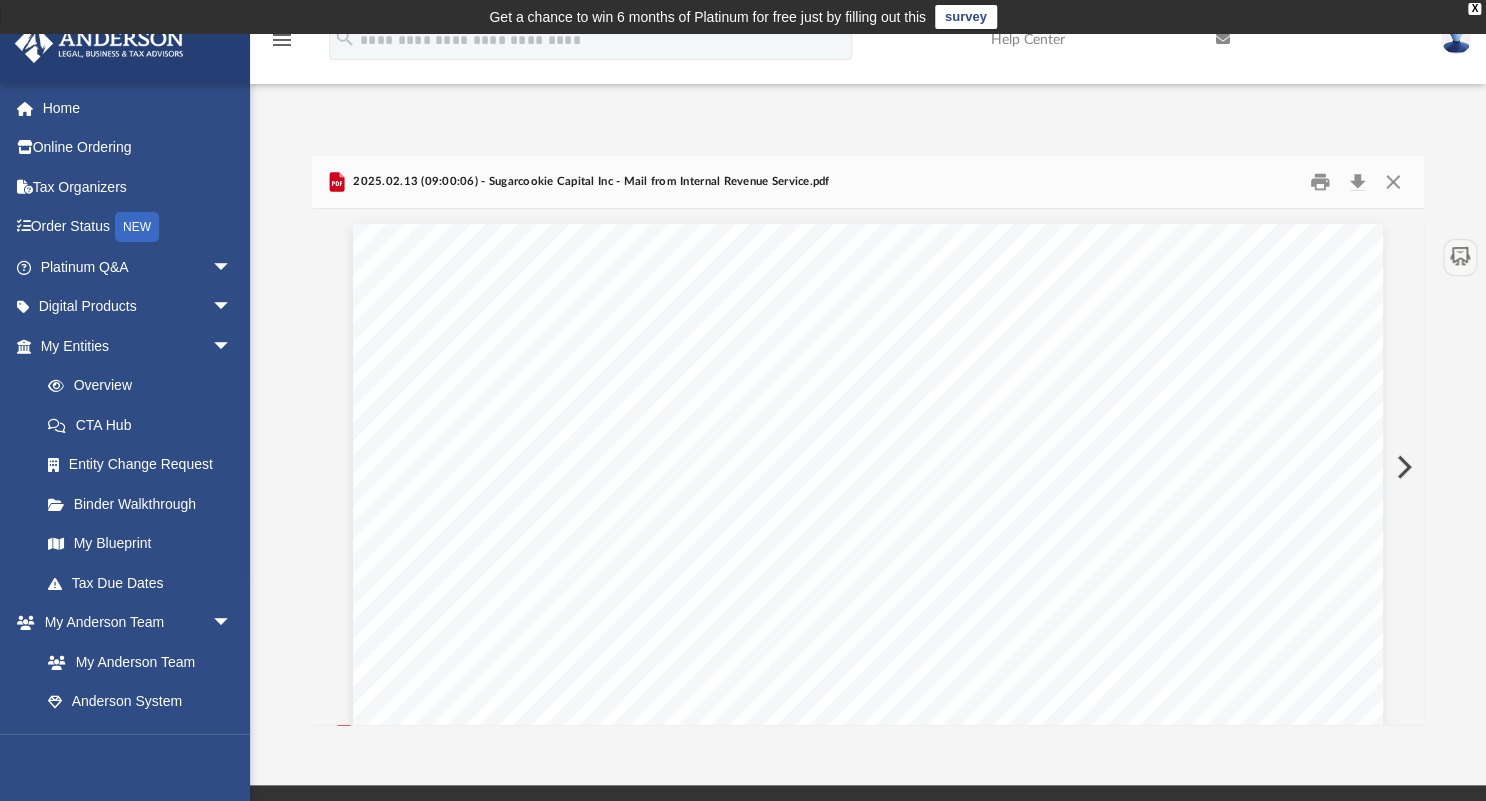 click at bounding box center [1402, 467] 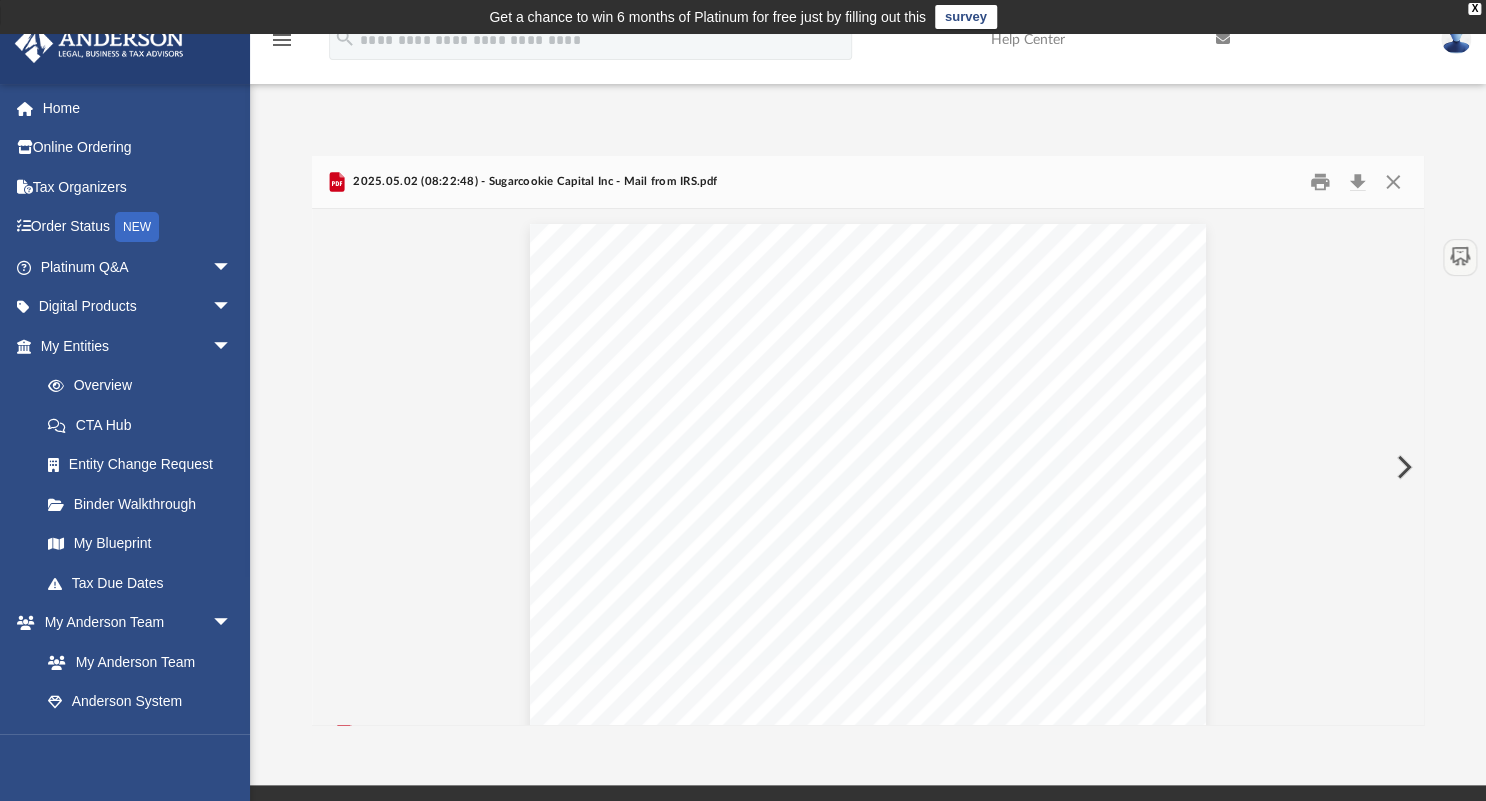 click at bounding box center (1402, 467) 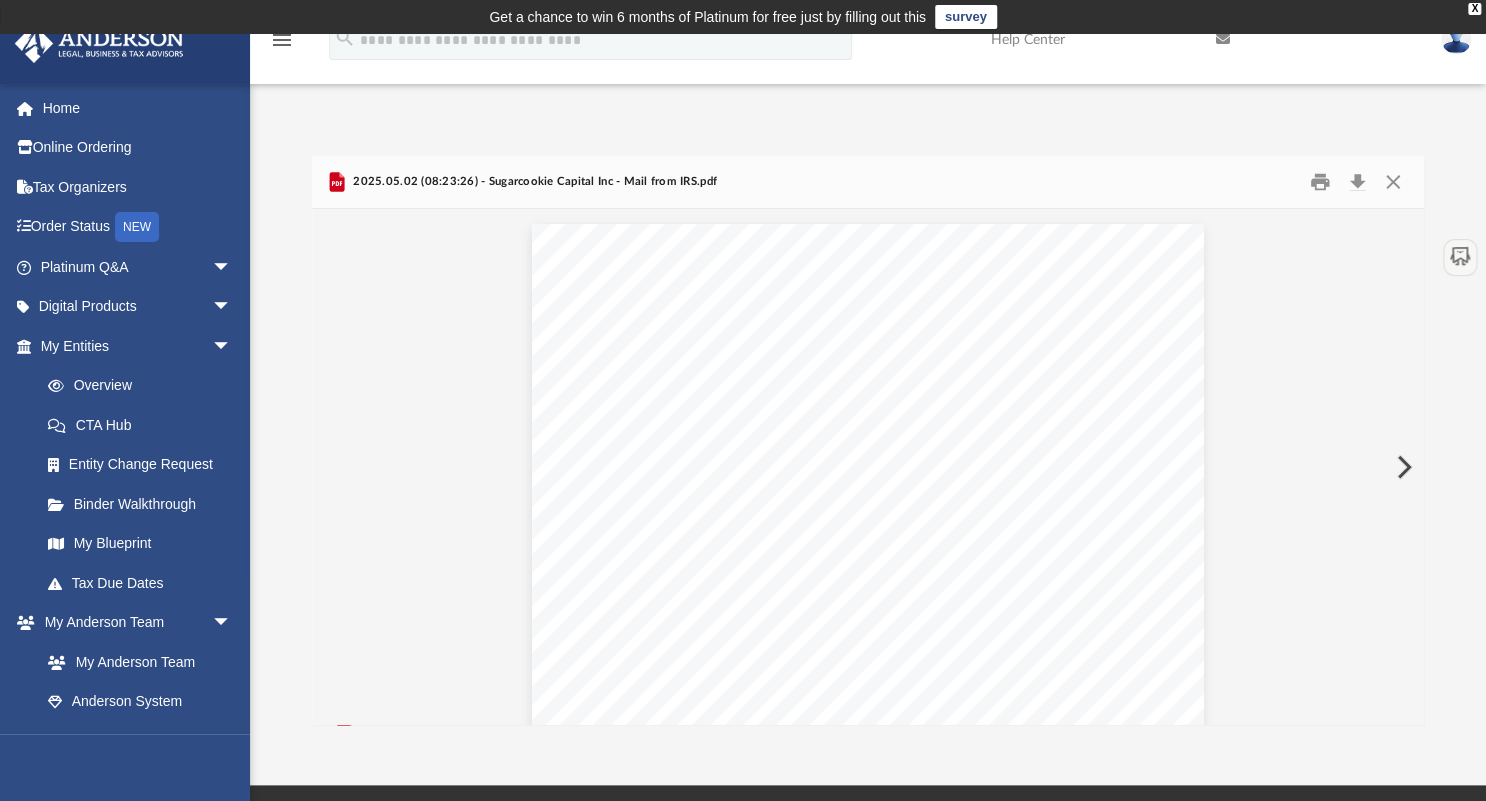 click at bounding box center (1402, 467) 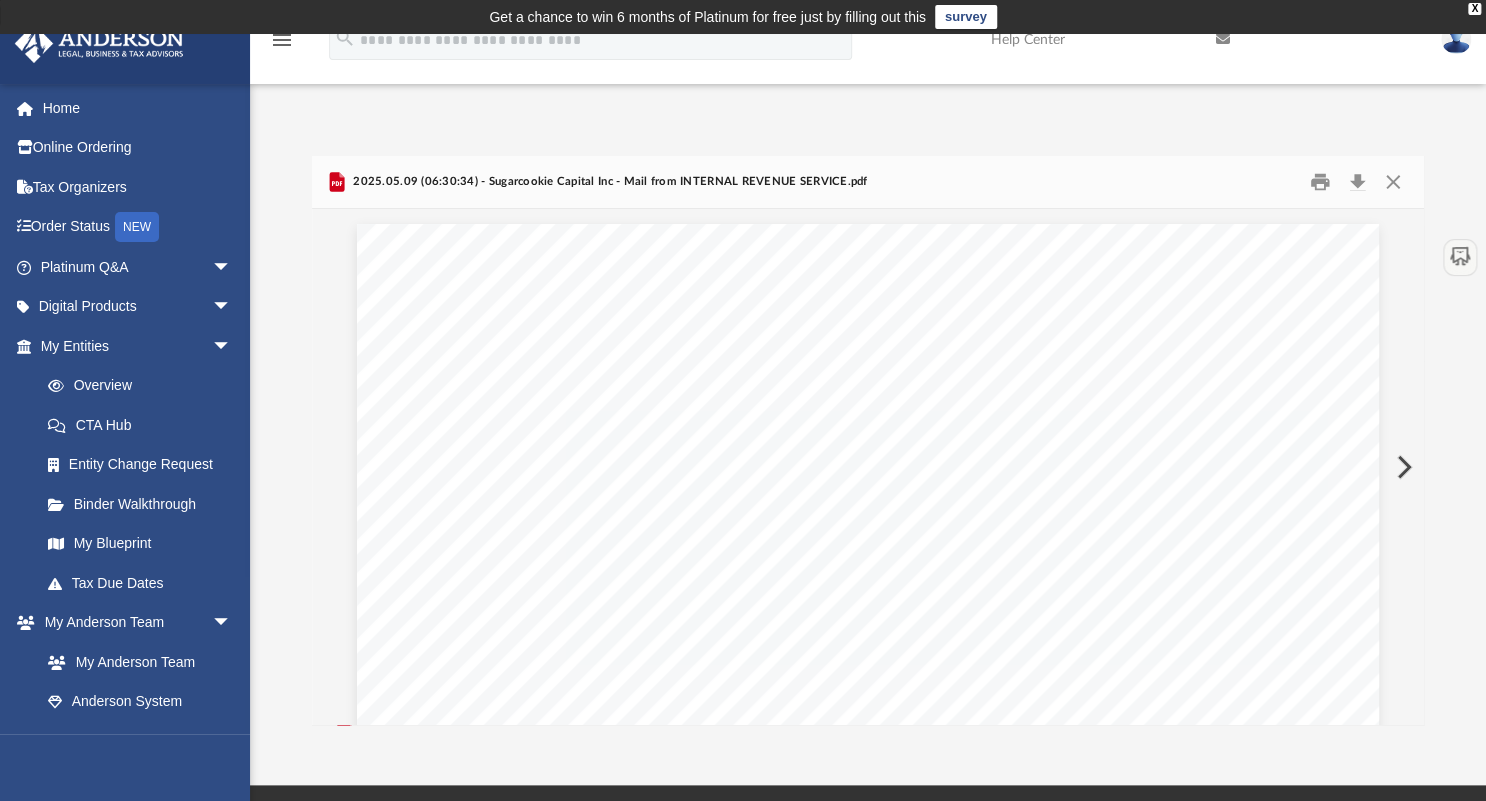 click at bounding box center (1402, 467) 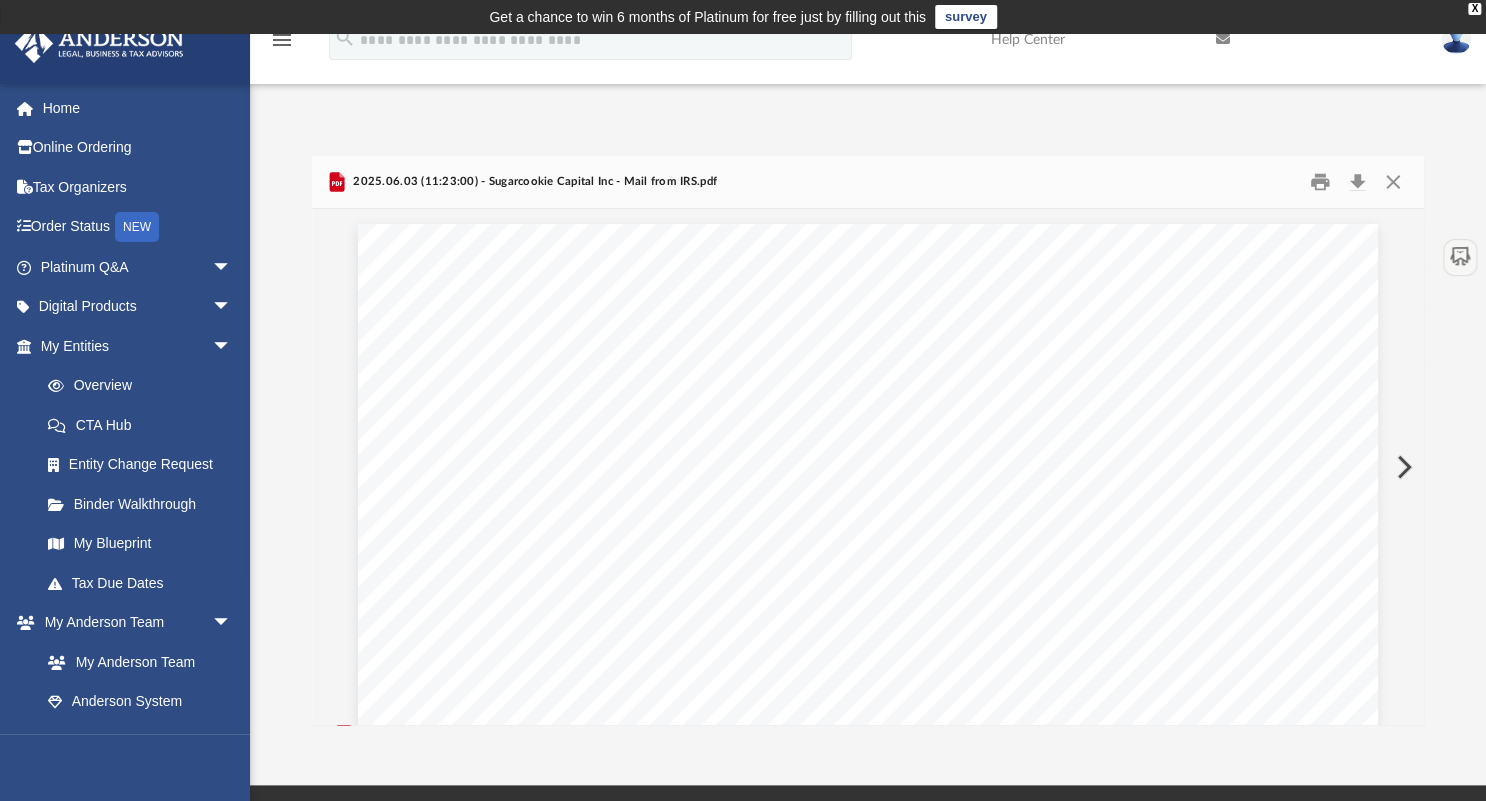 click at bounding box center [1402, 467] 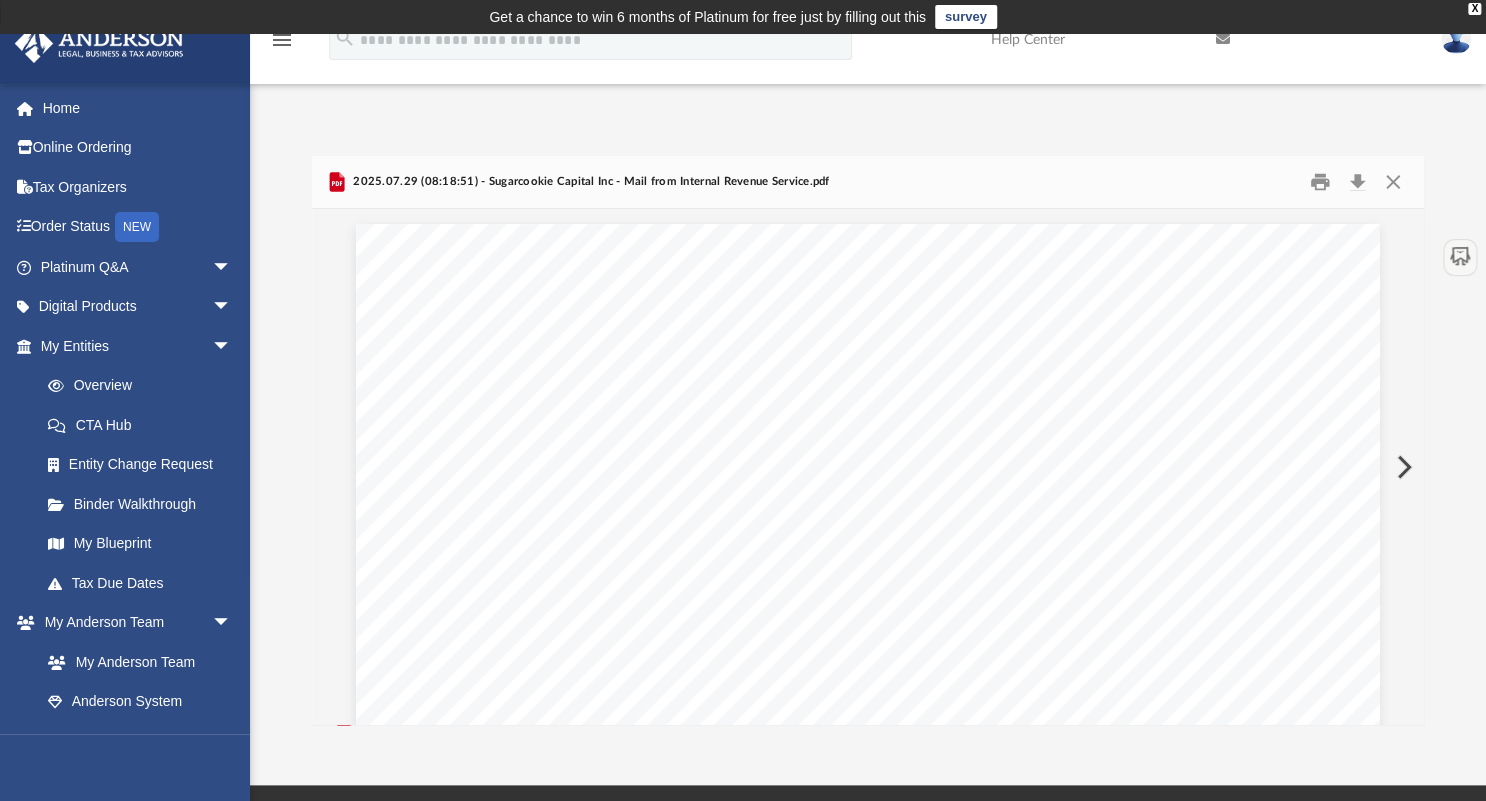 scroll, scrollTop: 2698, scrollLeft: 0, axis: vertical 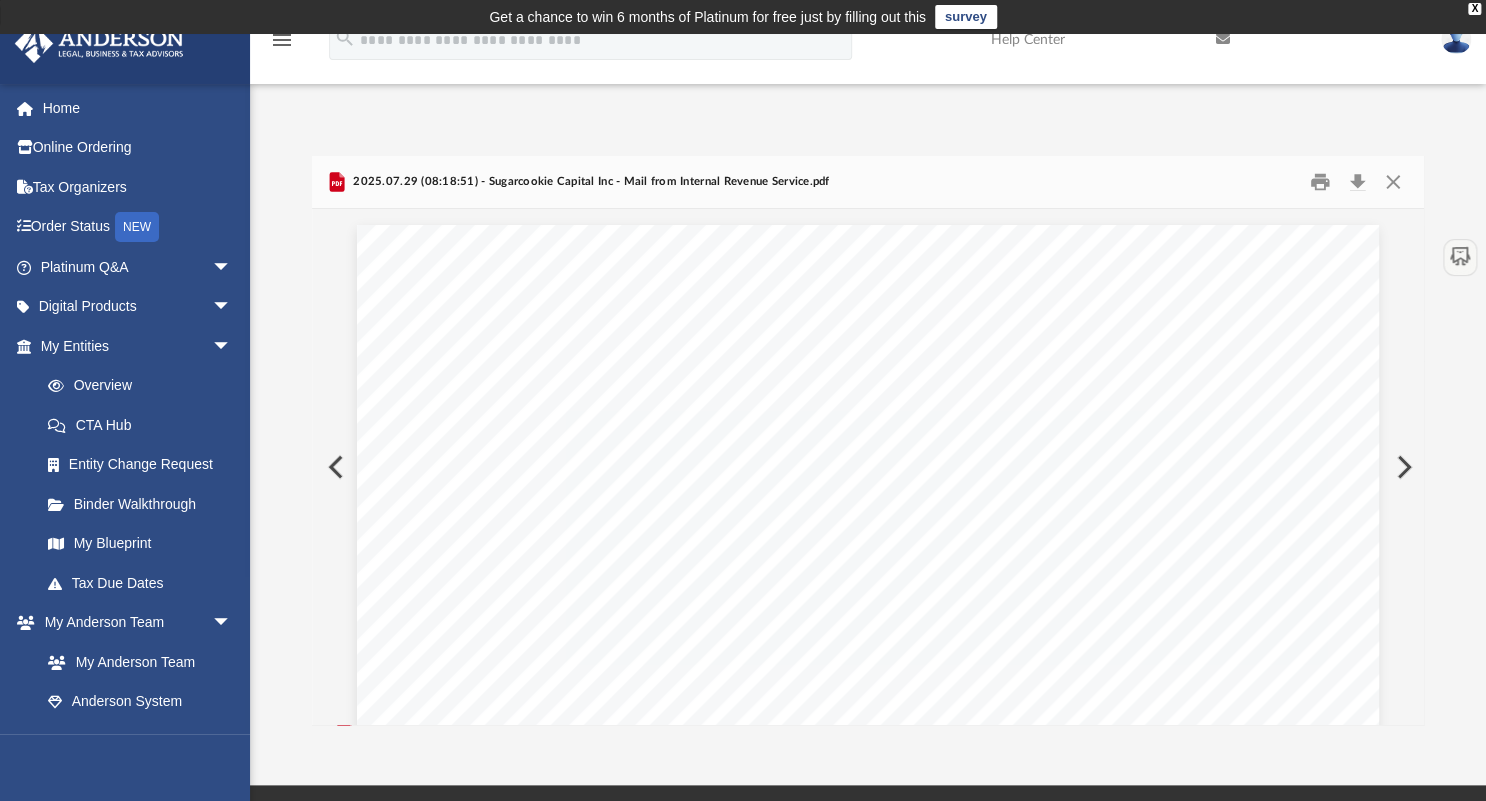 click at bounding box center (1402, 467) 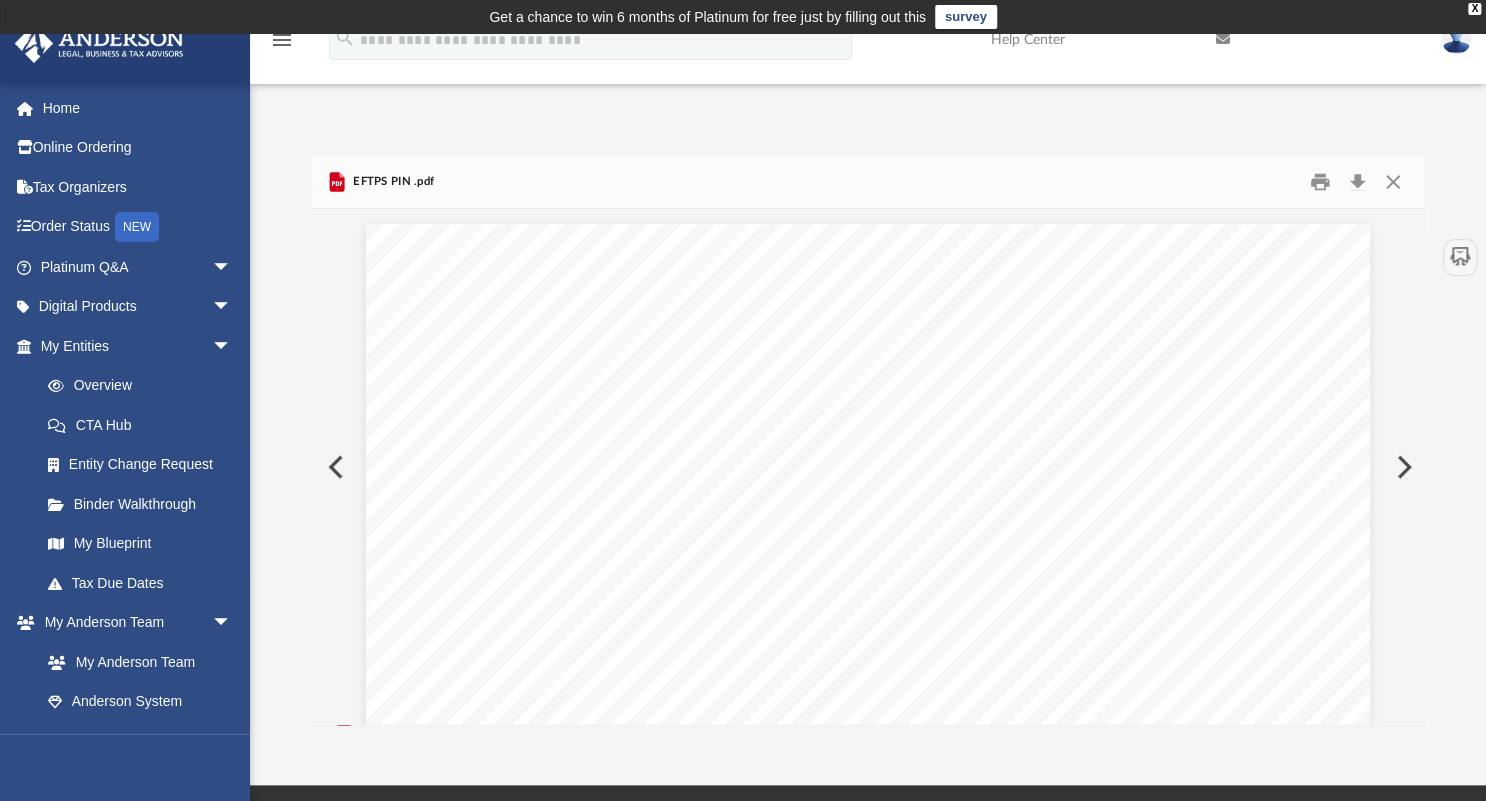 click at bounding box center (1402, 467) 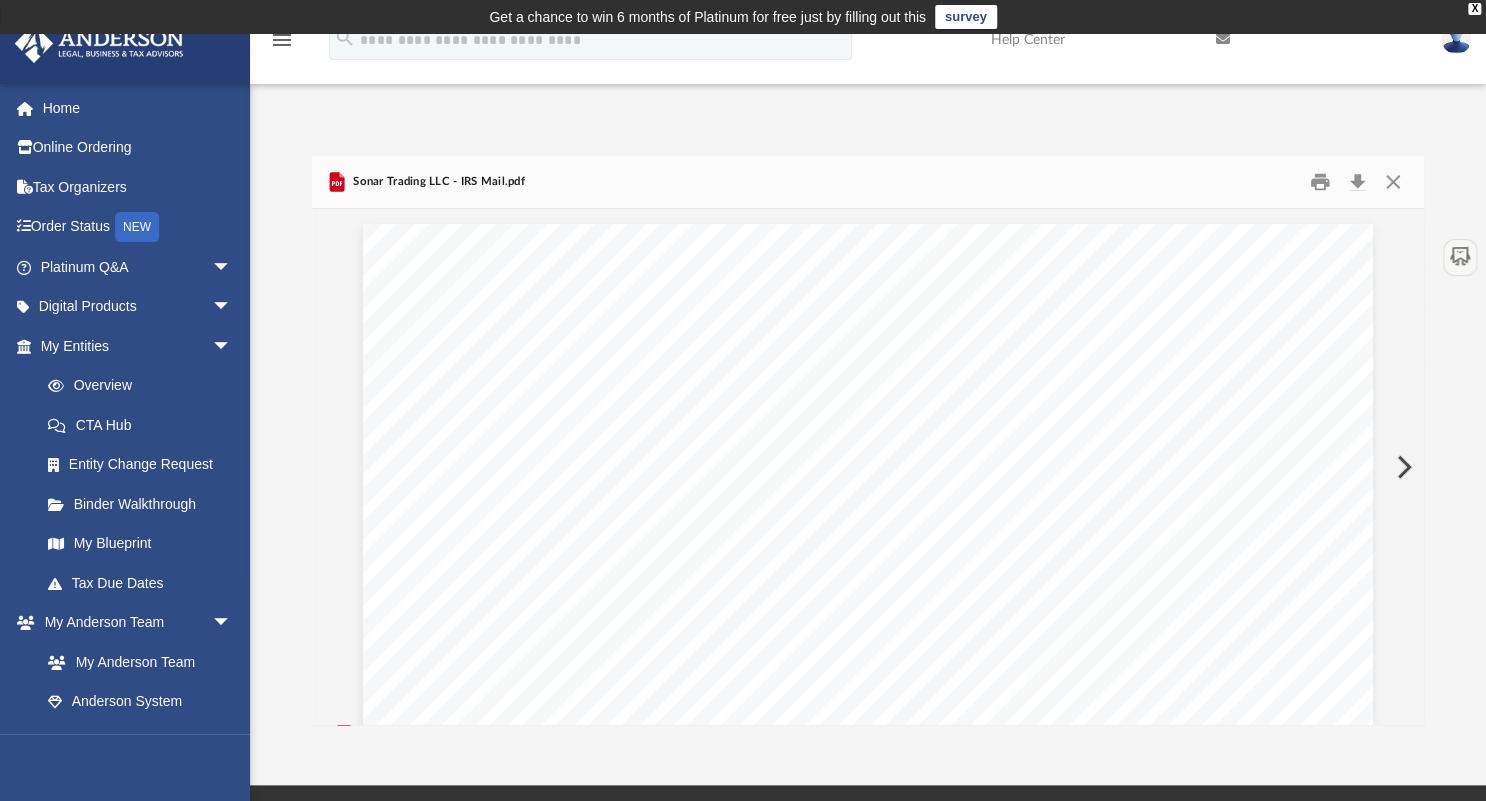 click at bounding box center (1402, 467) 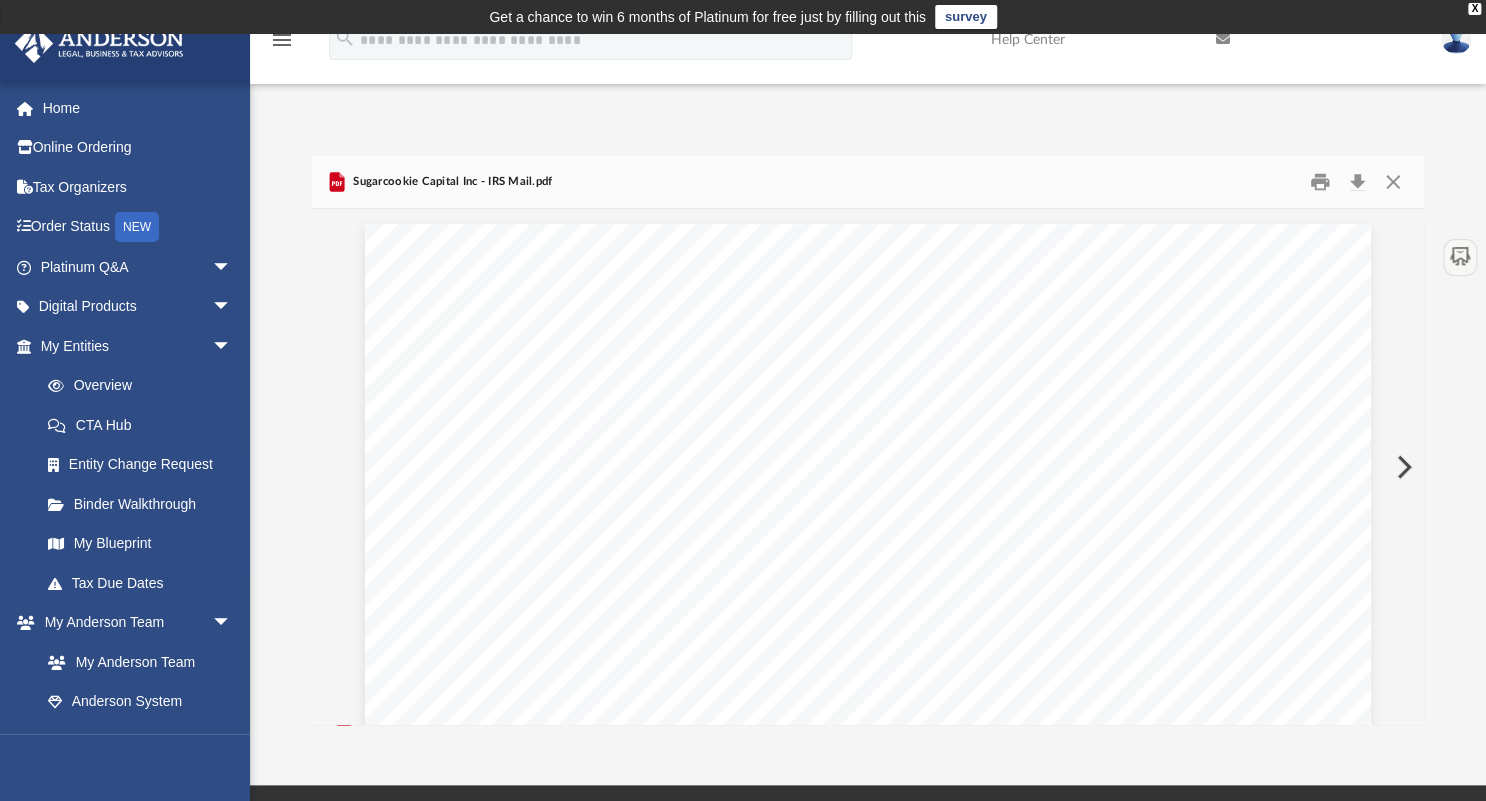 click at bounding box center [1402, 467] 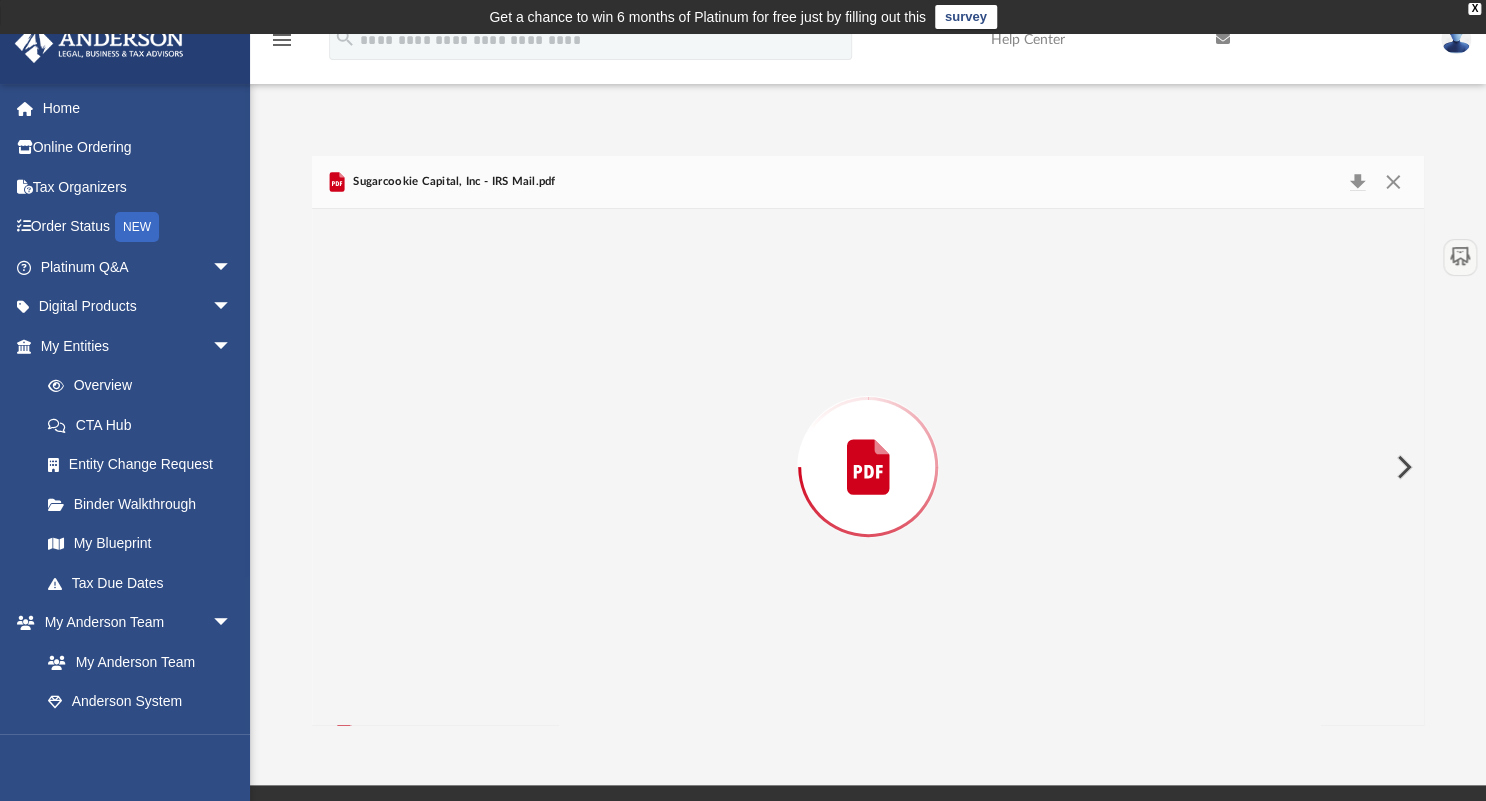 scroll, scrollTop: 5370, scrollLeft: 0, axis: vertical 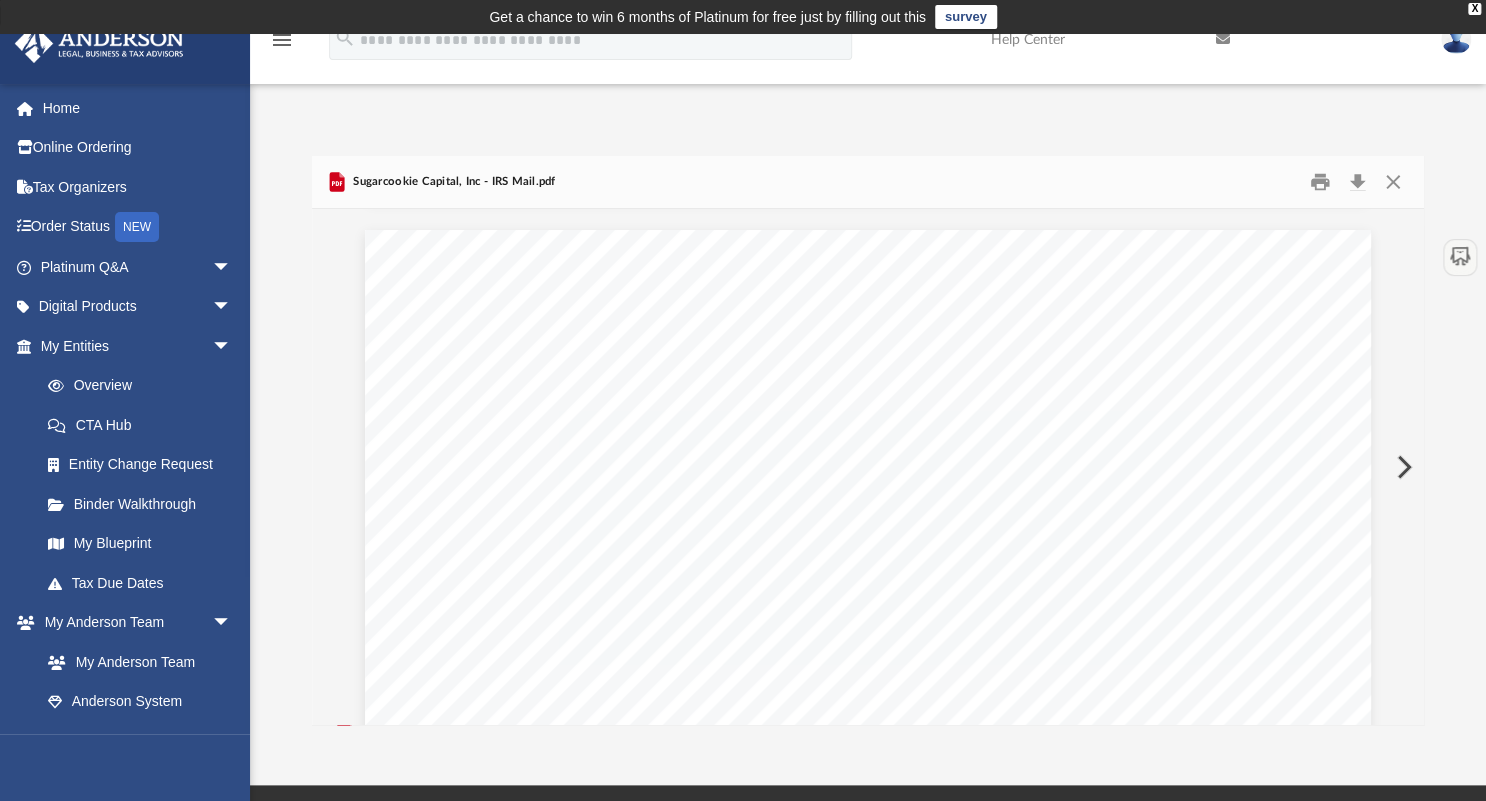 click at bounding box center [1402, 467] 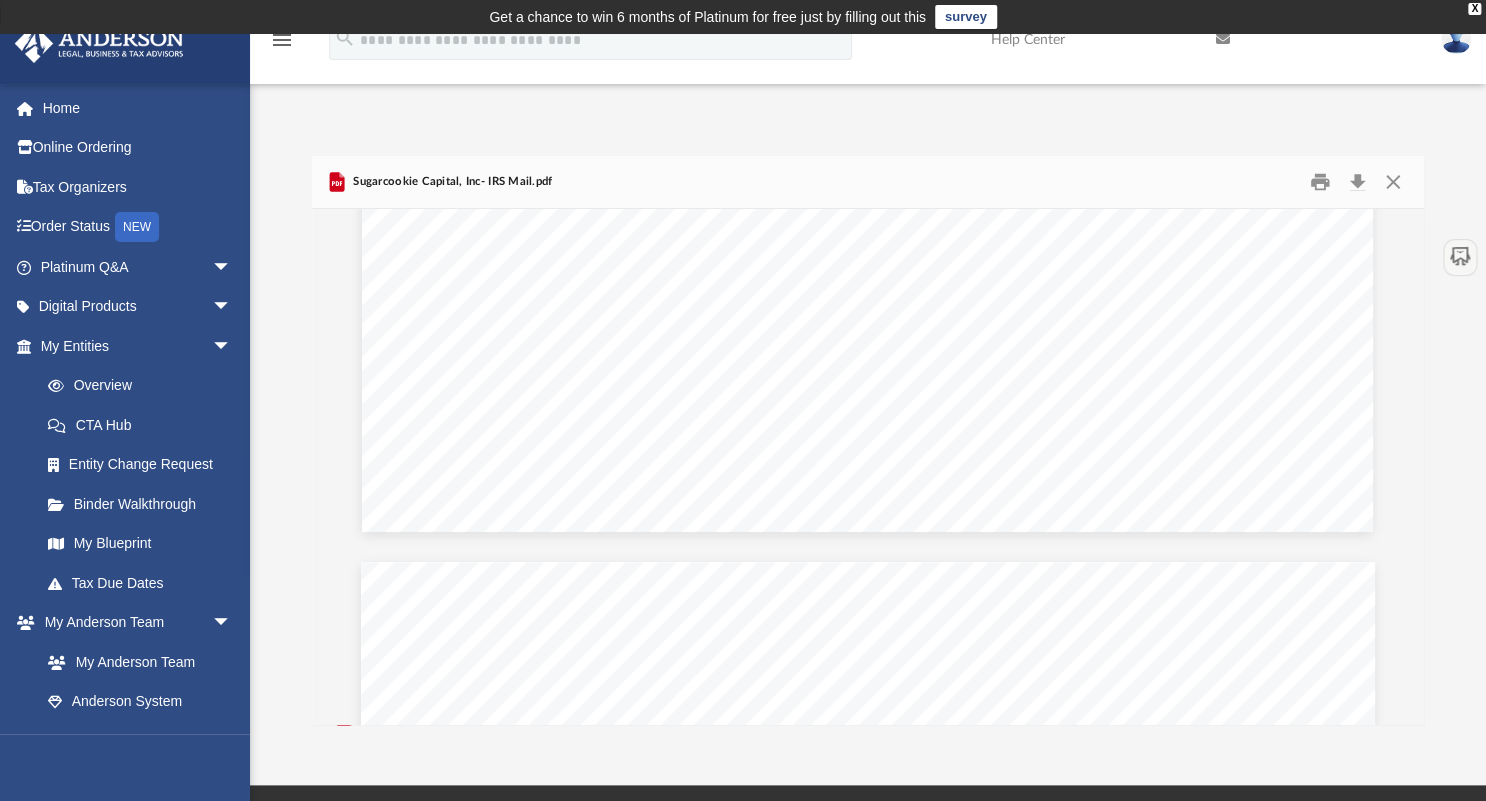 scroll, scrollTop: 688, scrollLeft: 0, axis: vertical 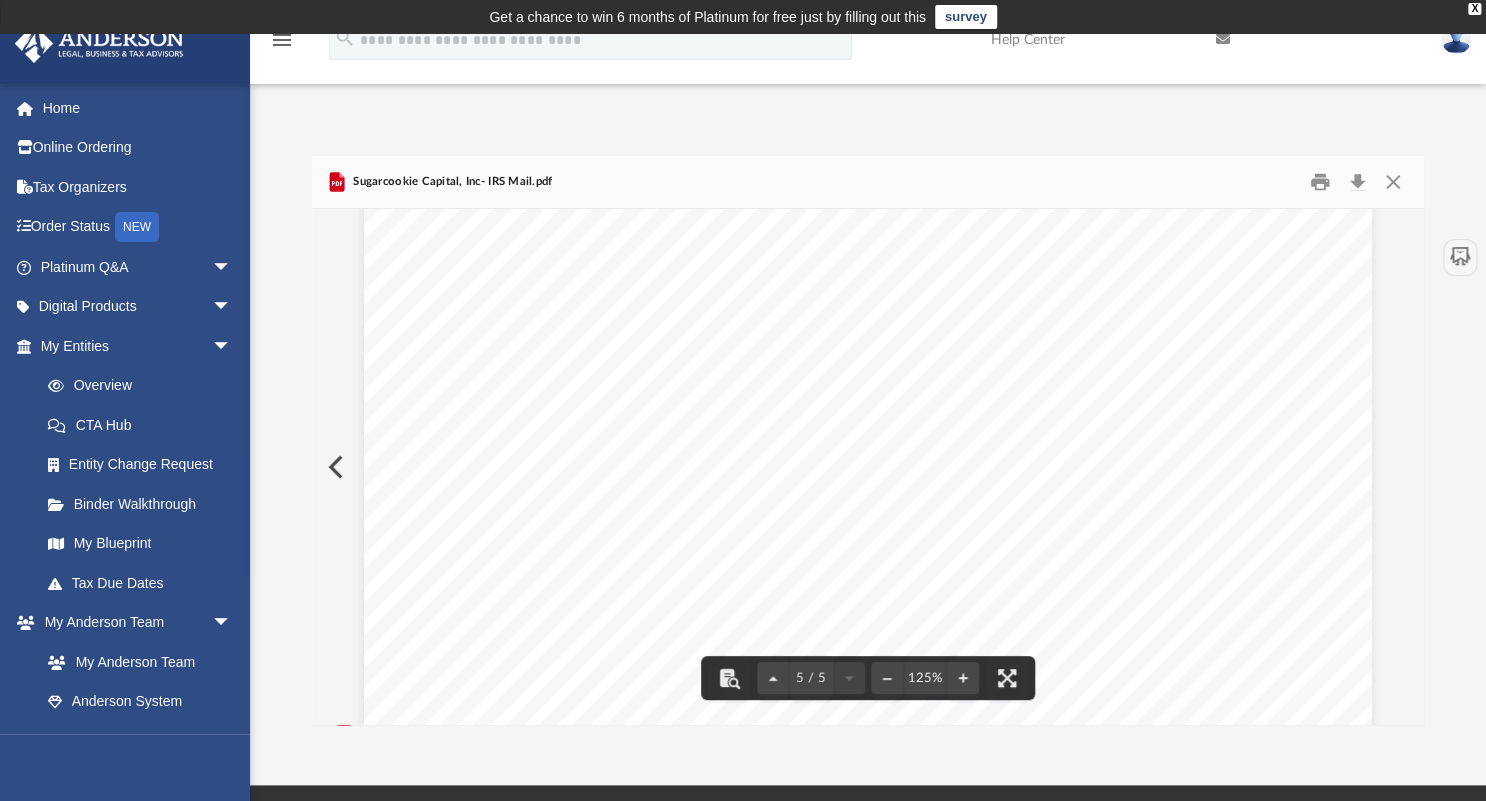 click at bounding box center (334, 467) 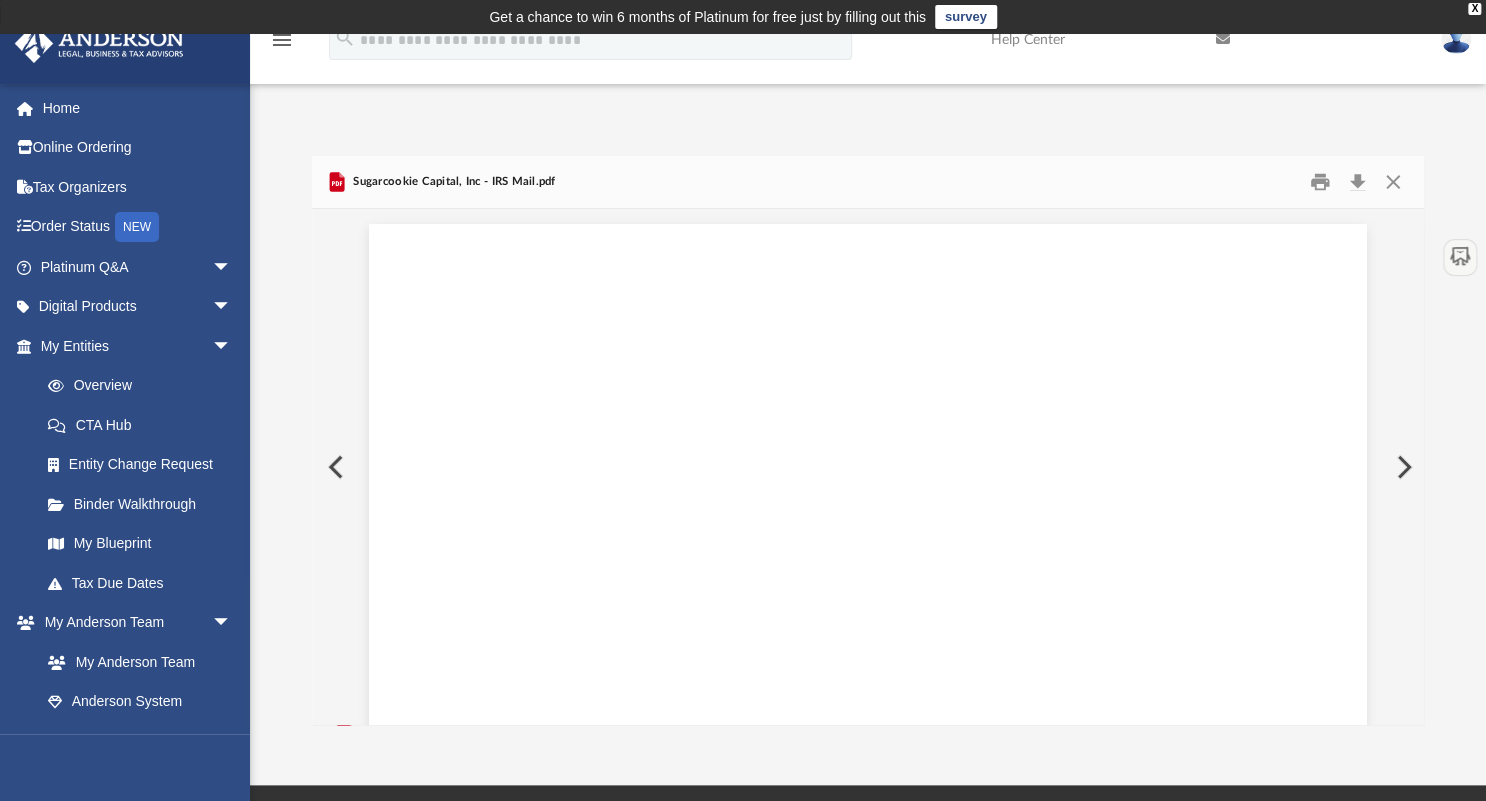 scroll, scrollTop: 5370, scrollLeft: 0, axis: vertical 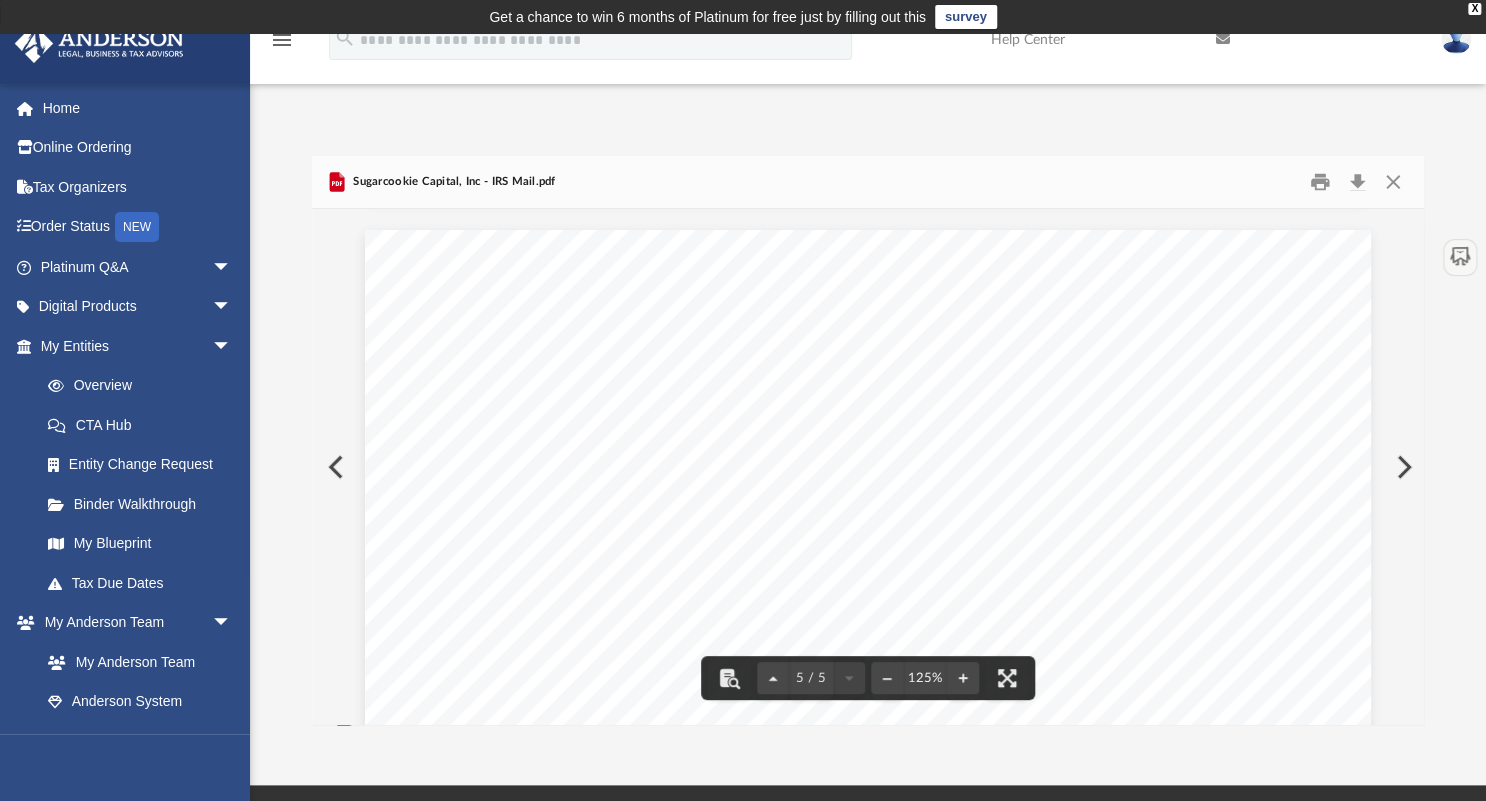 click at bounding box center [1402, 467] 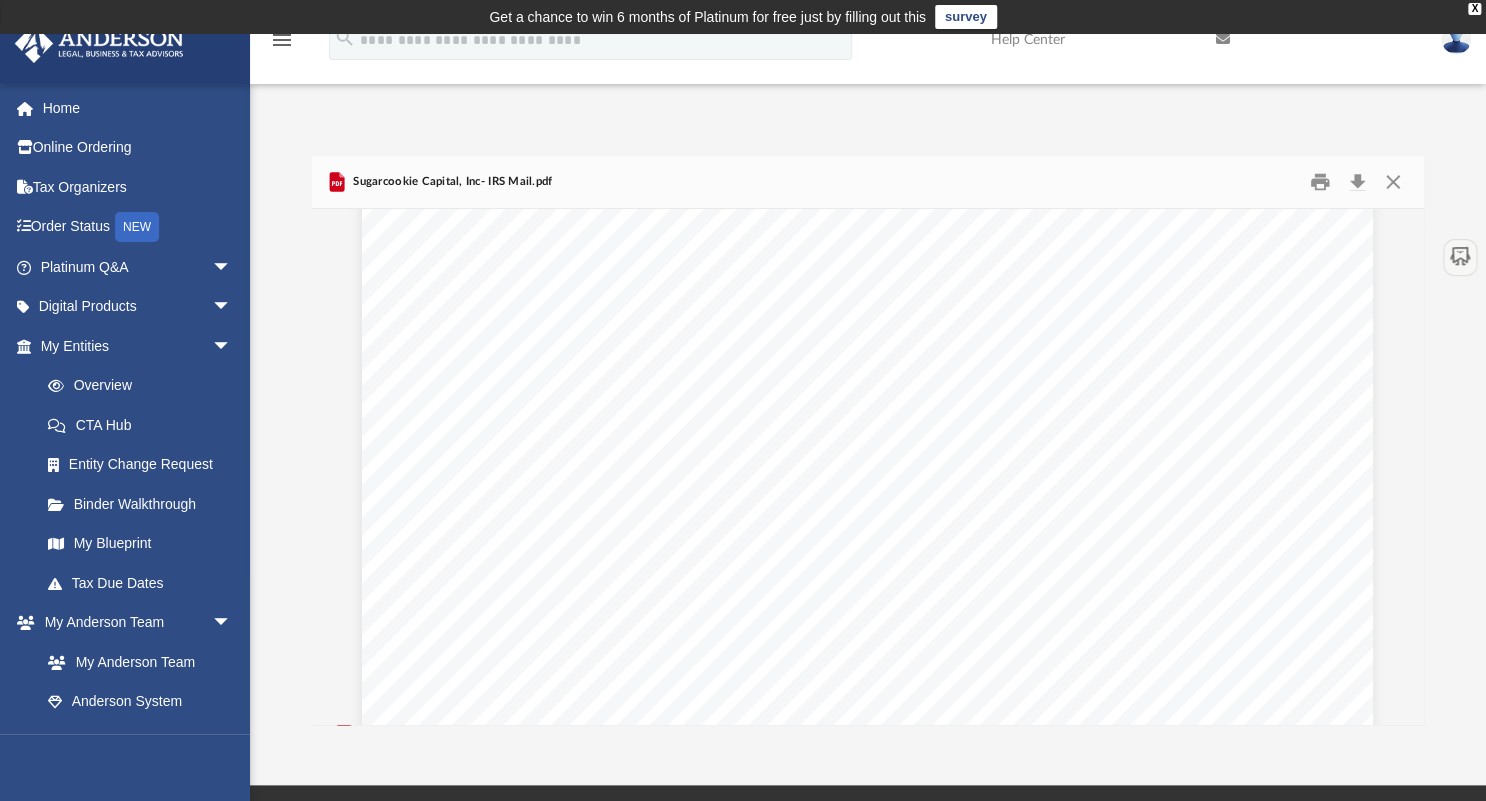scroll, scrollTop: 0, scrollLeft: 0, axis: both 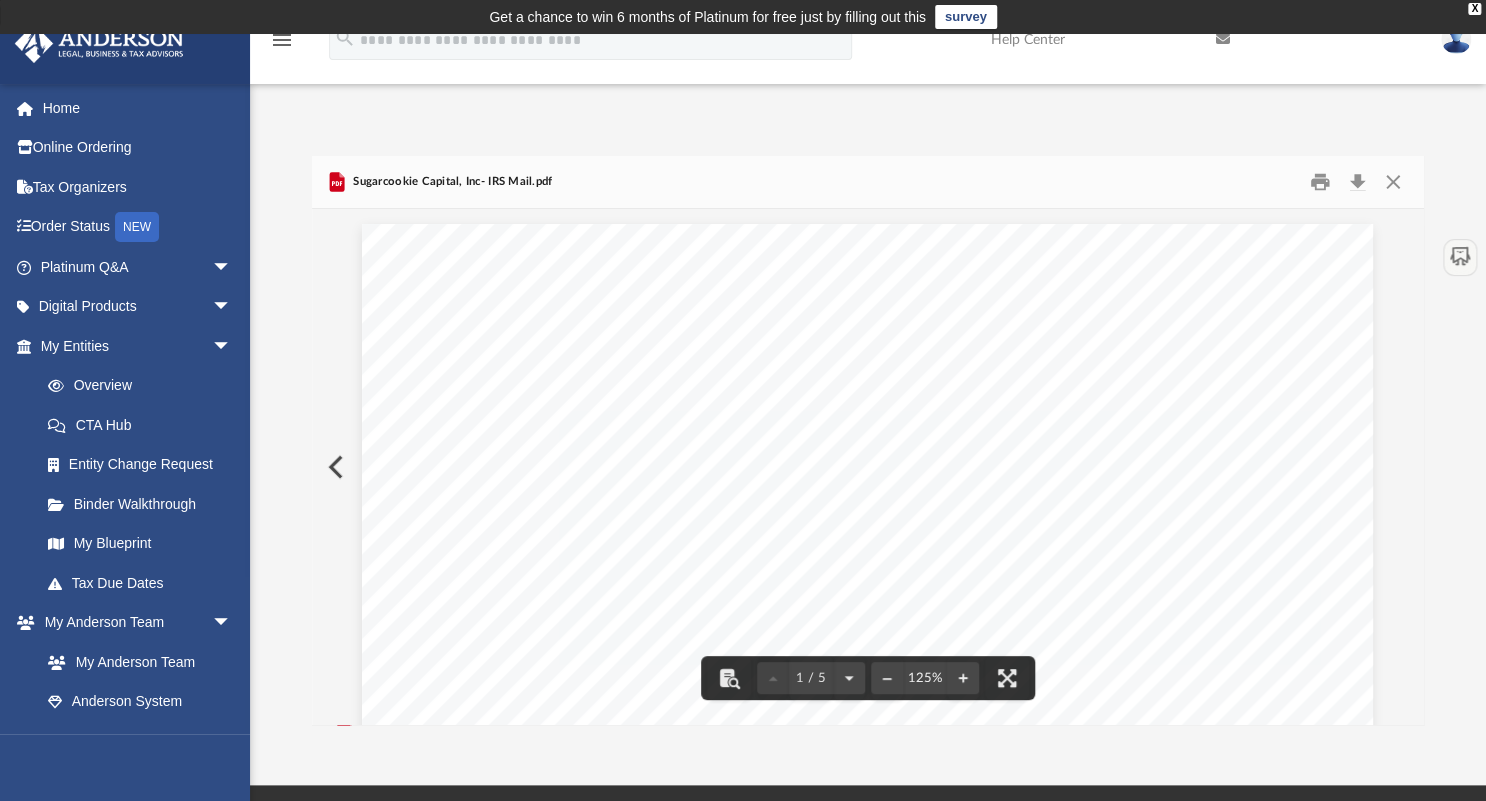 click at bounding box center [334, 467] 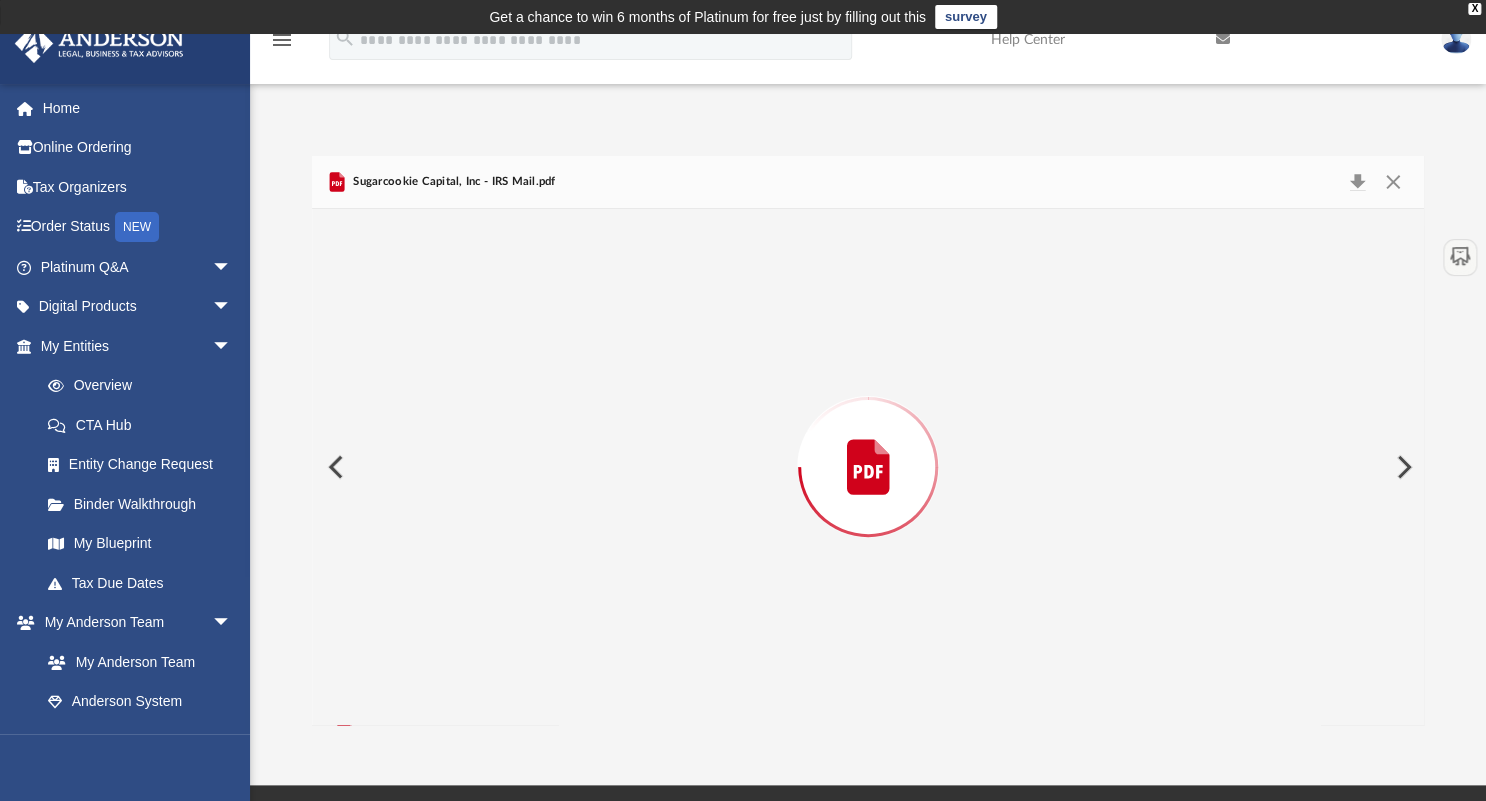 scroll, scrollTop: 5370, scrollLeft: 0, axis: vertical 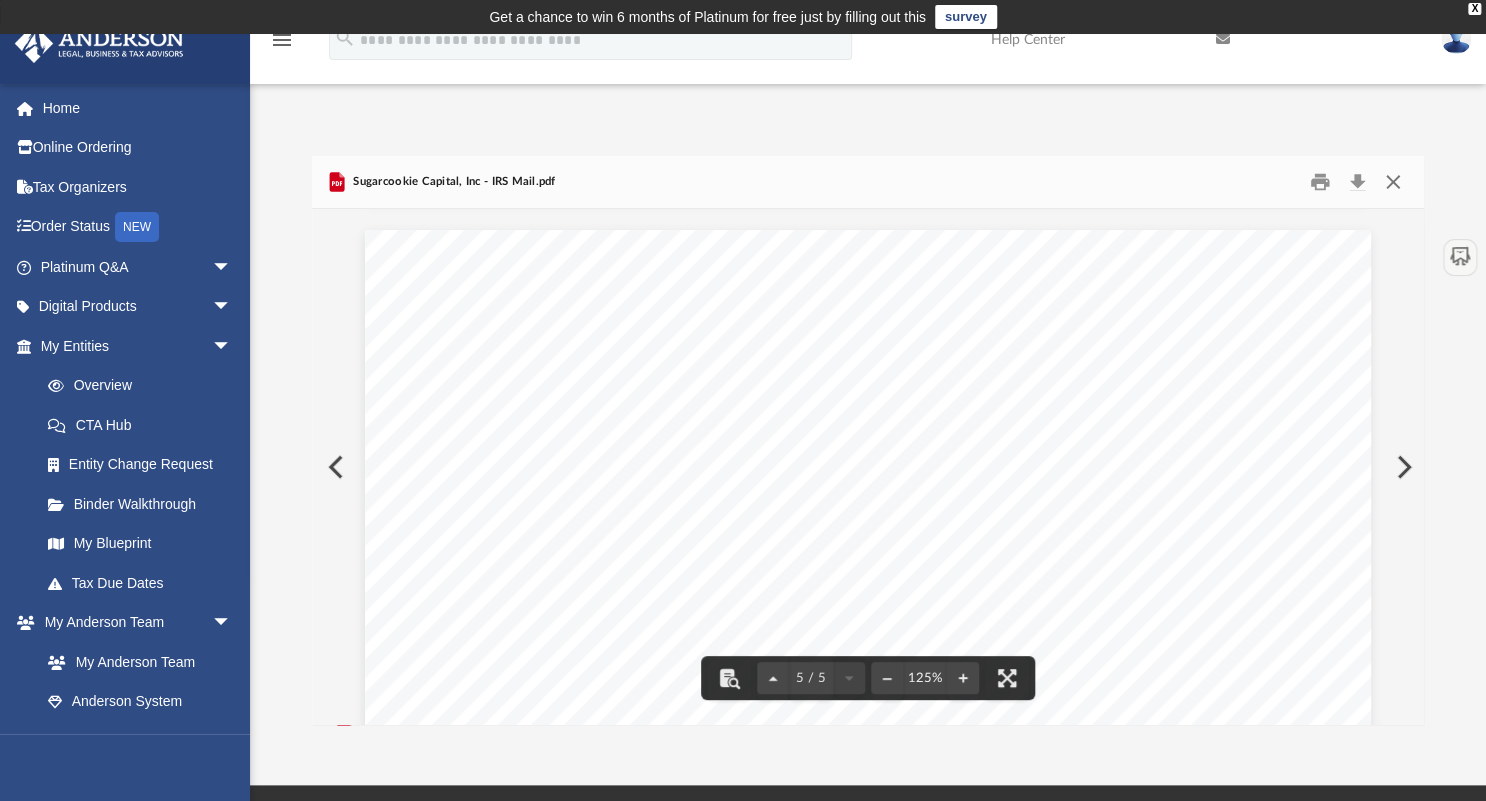 click at bounding box center (1393, 182) 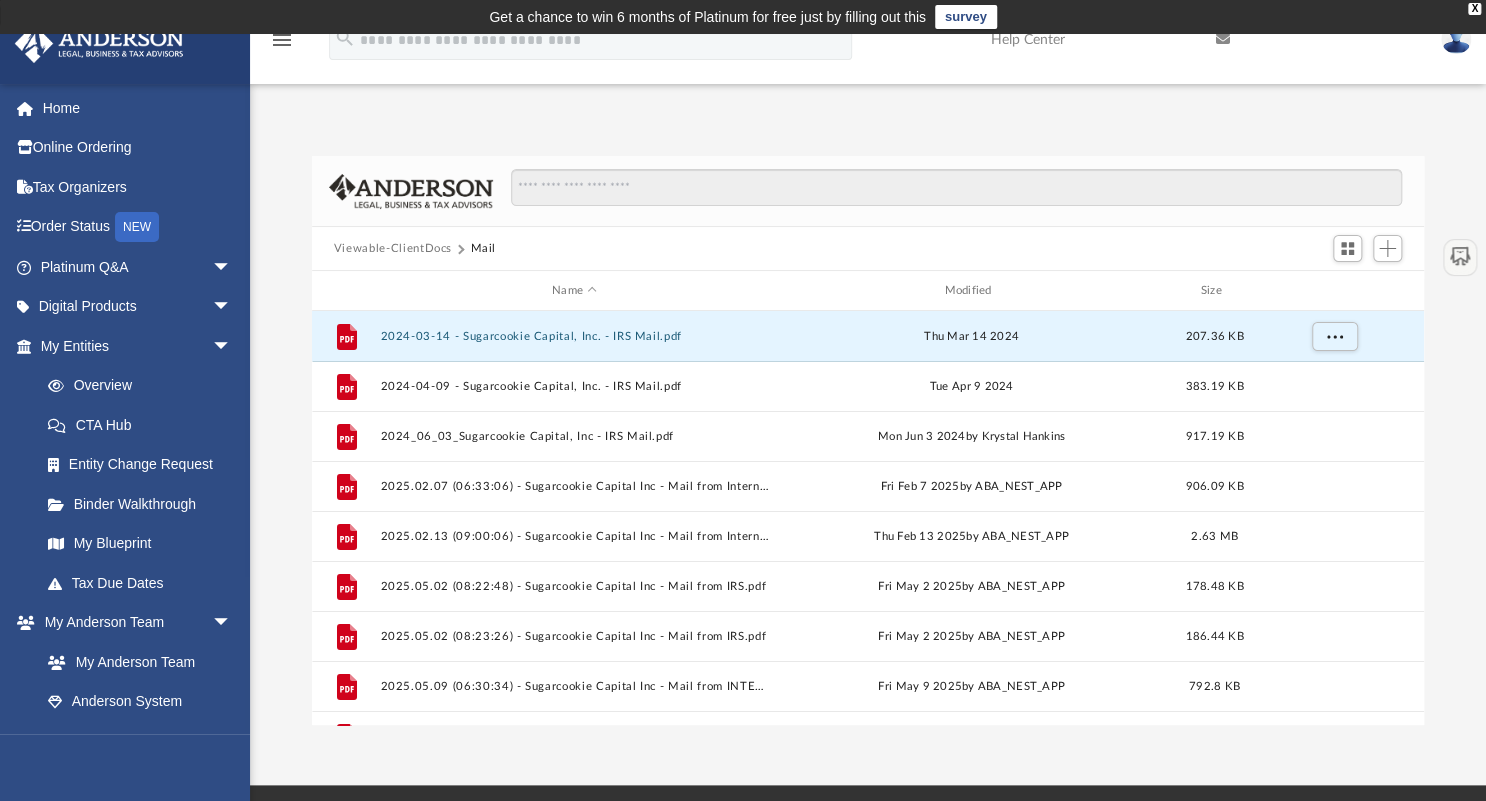 click on "Viewable-ClientDocs" at bounding box center [393, 249] 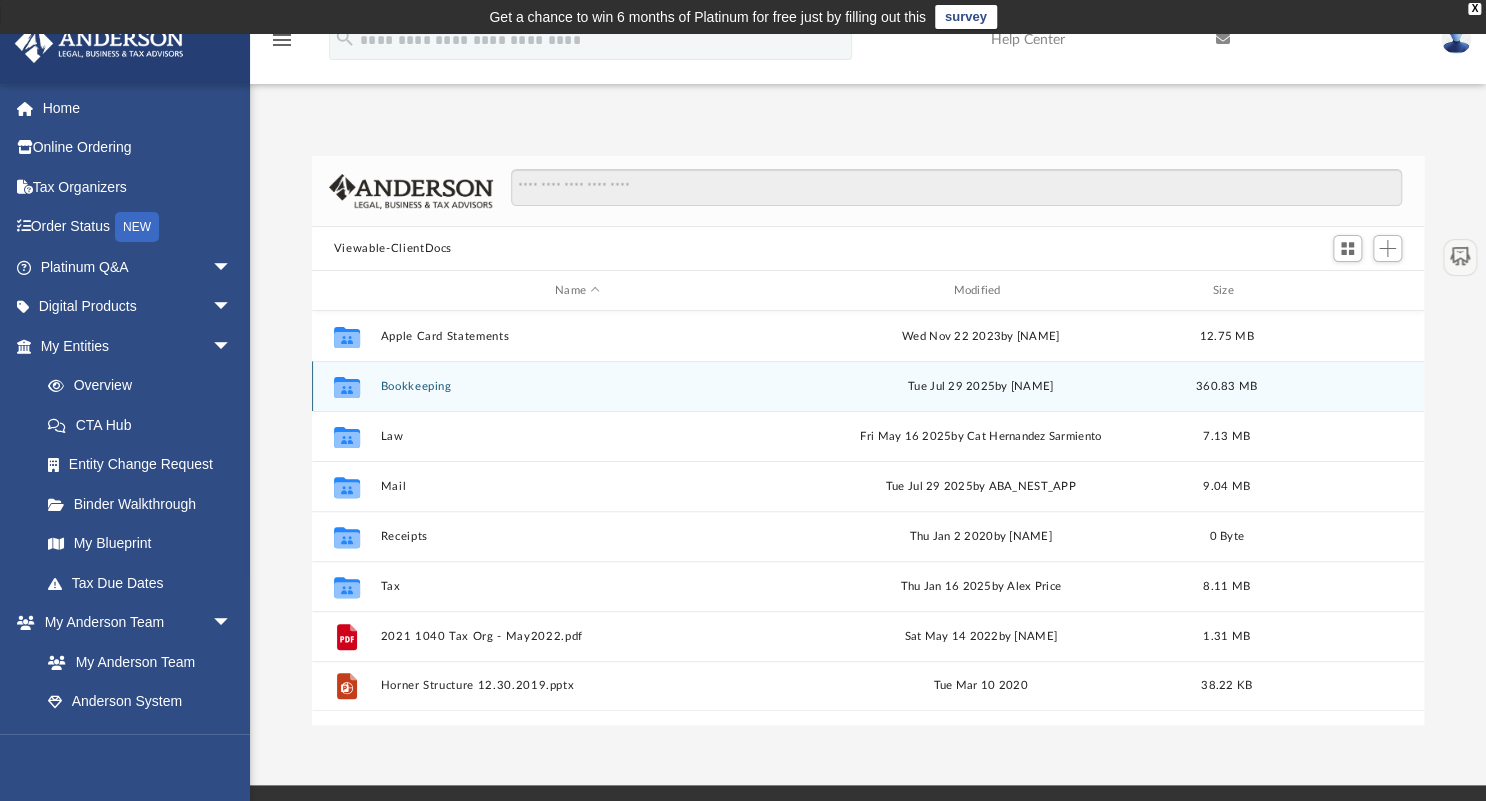 click on "Bookkeeping" at bounding box center [577, 386] 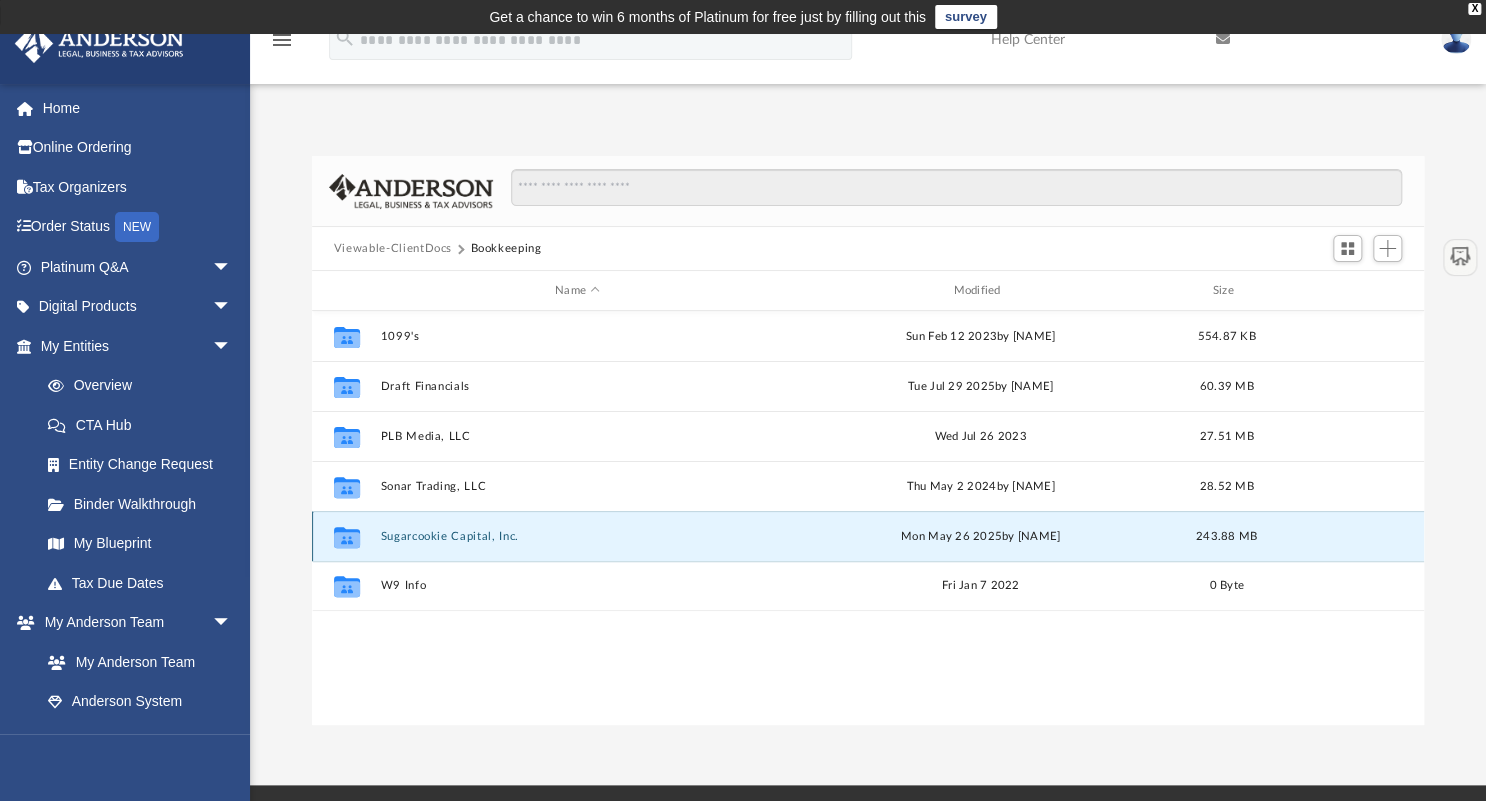 click on "Sugarcookie Capital, Inc." at bounding box center [577, 536] 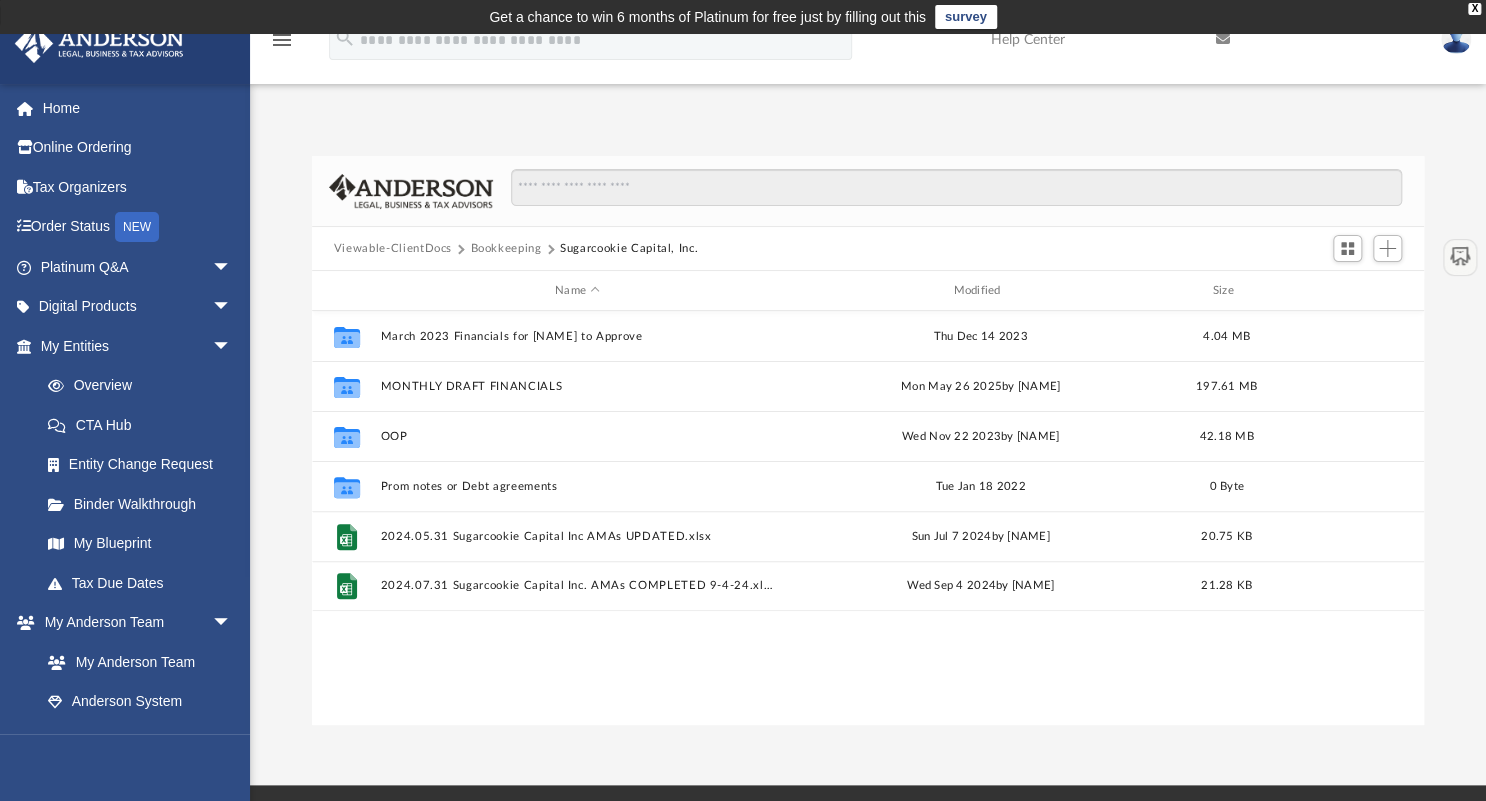 click on "Bookkeeping" at bounding box center (505, 249) 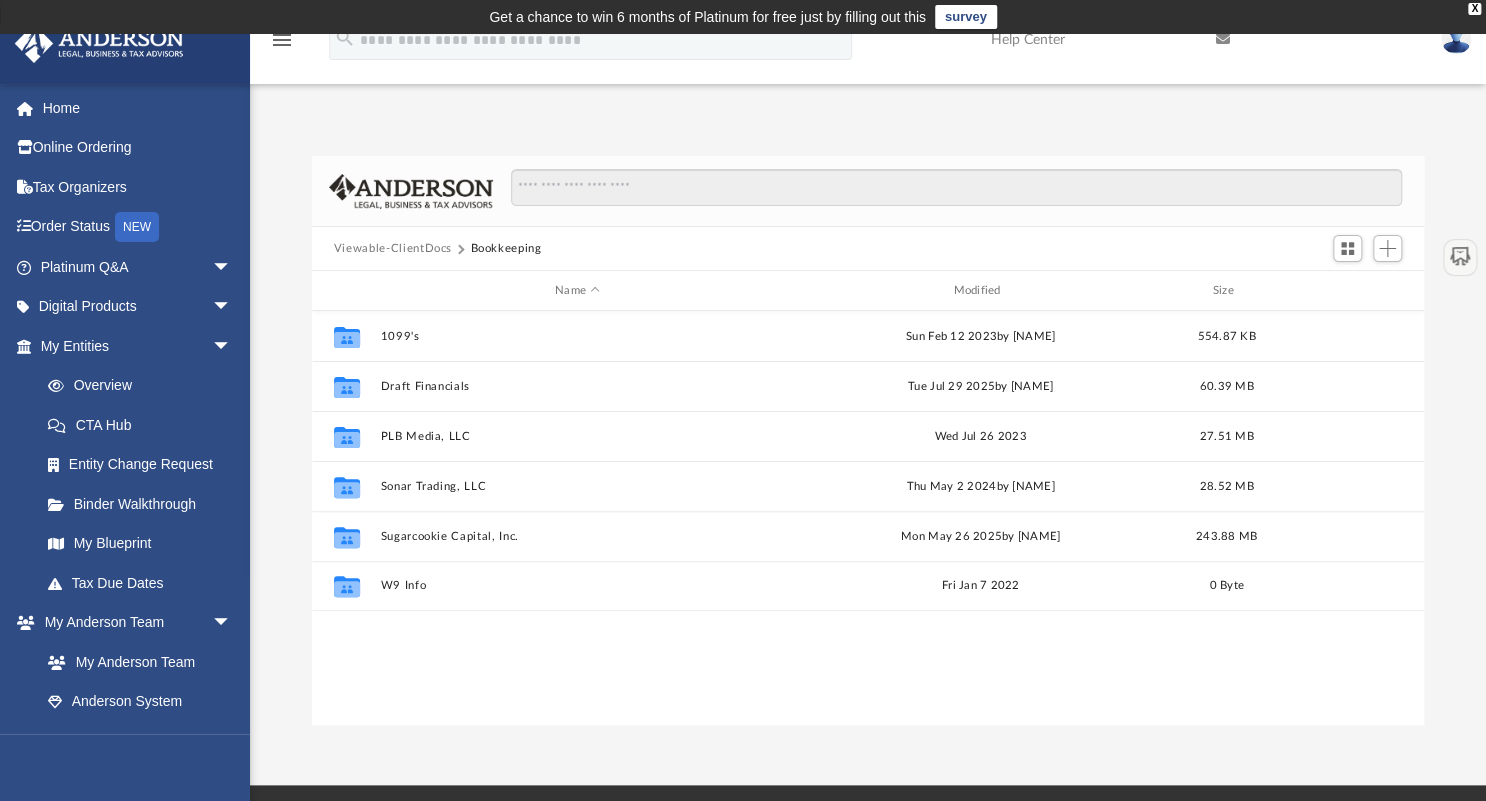 click on "Viewable-ClientDocs" at bounding box center (393, 249) 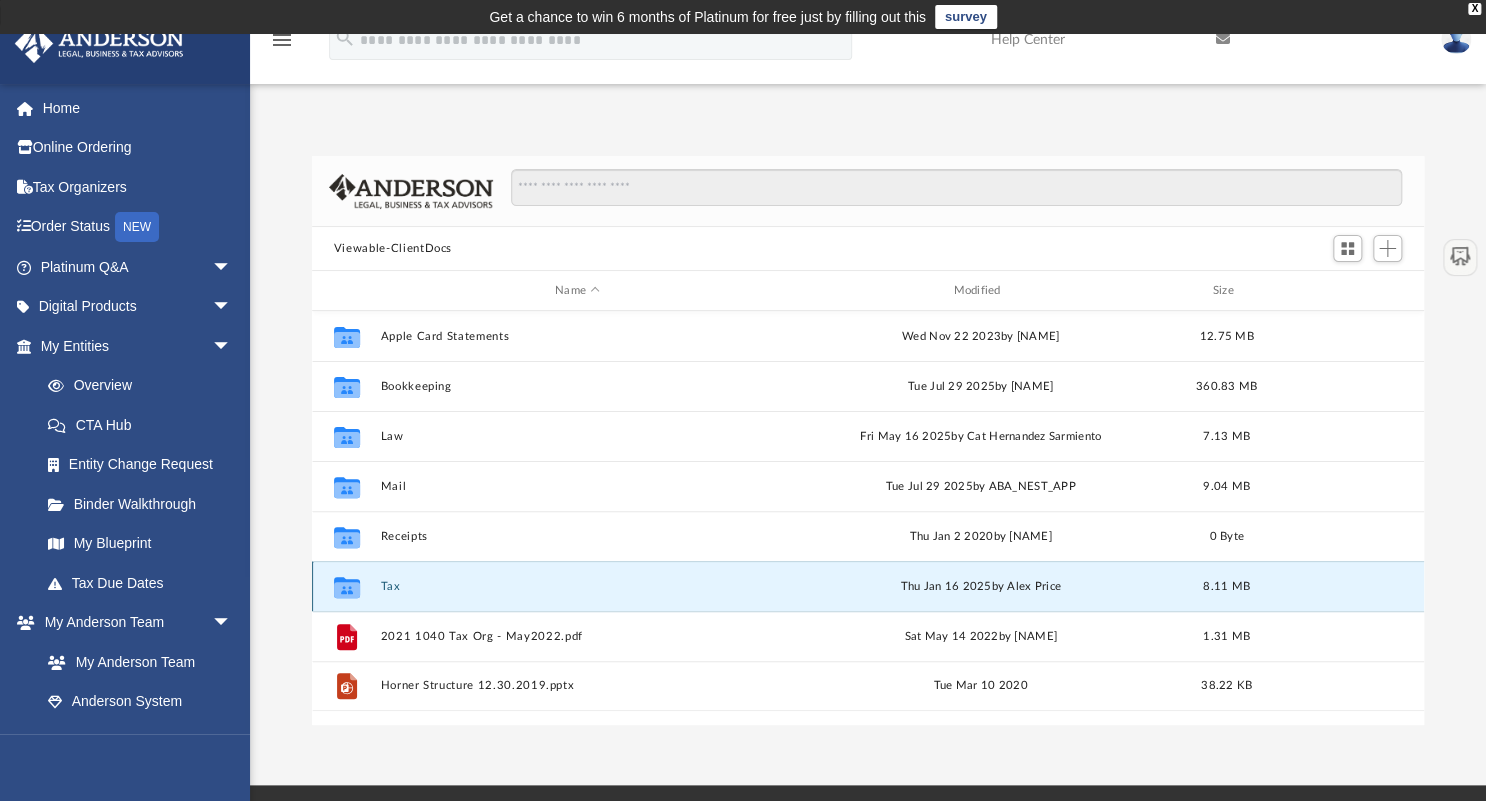 click on "Tax" at bounding box center [577, 586] 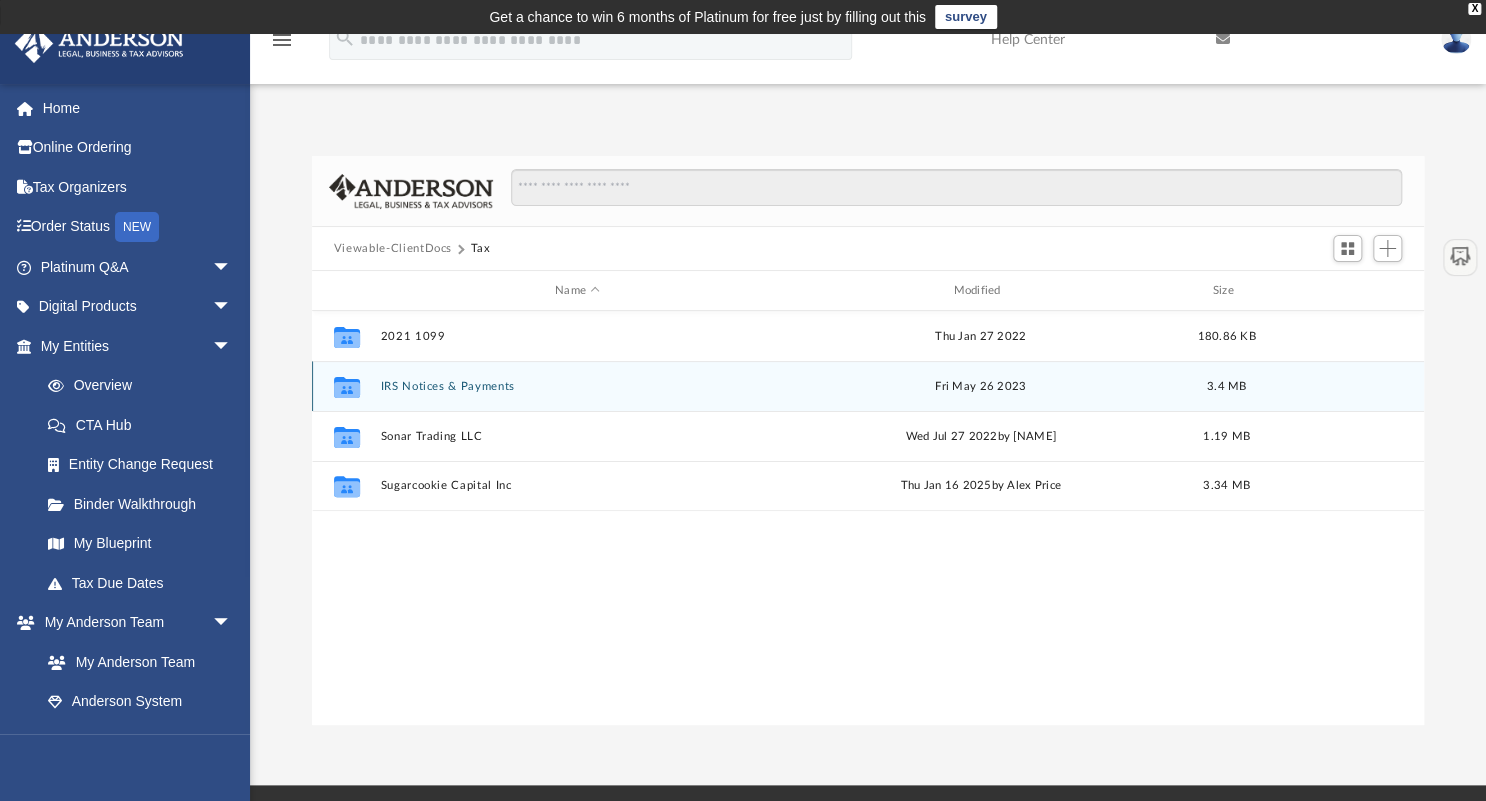 click on "IRS Notices & Payments" at bounding box center (577, 386) 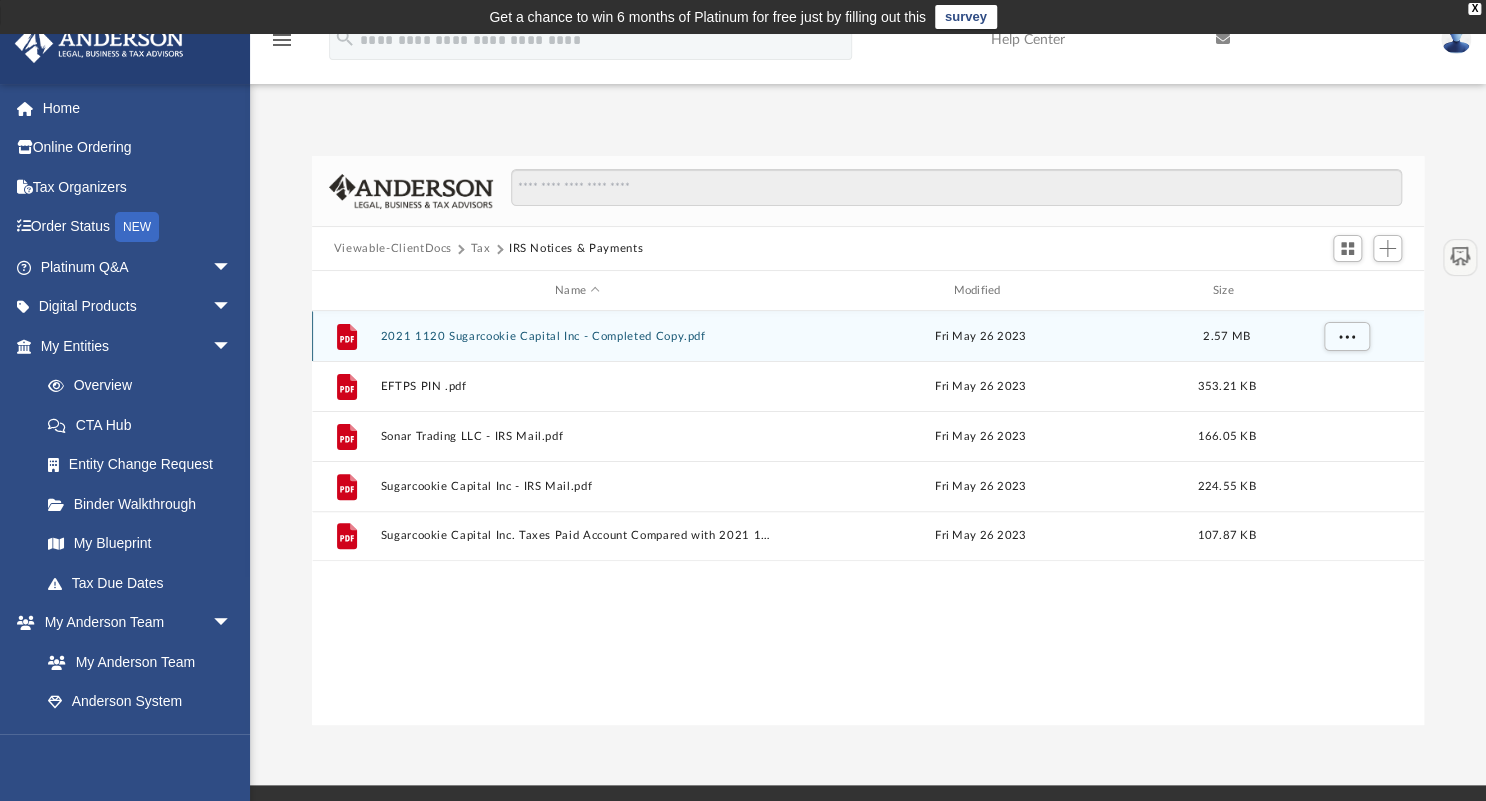 click on "File 2021 1120 Sugarcookie Capital Inc - Completed Copy.pdf Fri May 26 2023 2.57 MB" at bounding box center (868, 336) 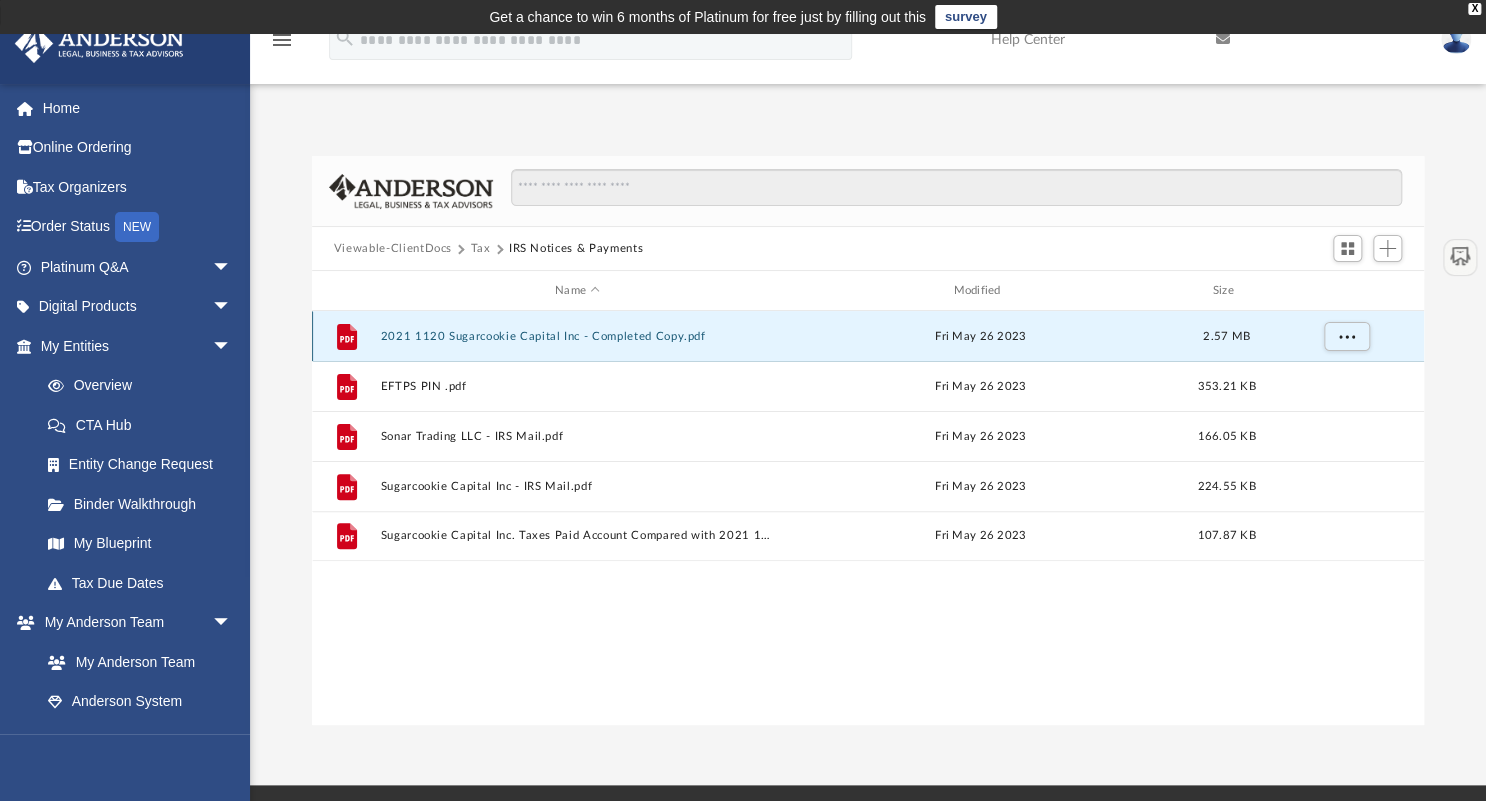 click on "2021 1120 Sugarcookie Capital Inc - Completed Copy.pdf" at bounding box center [577, 336] 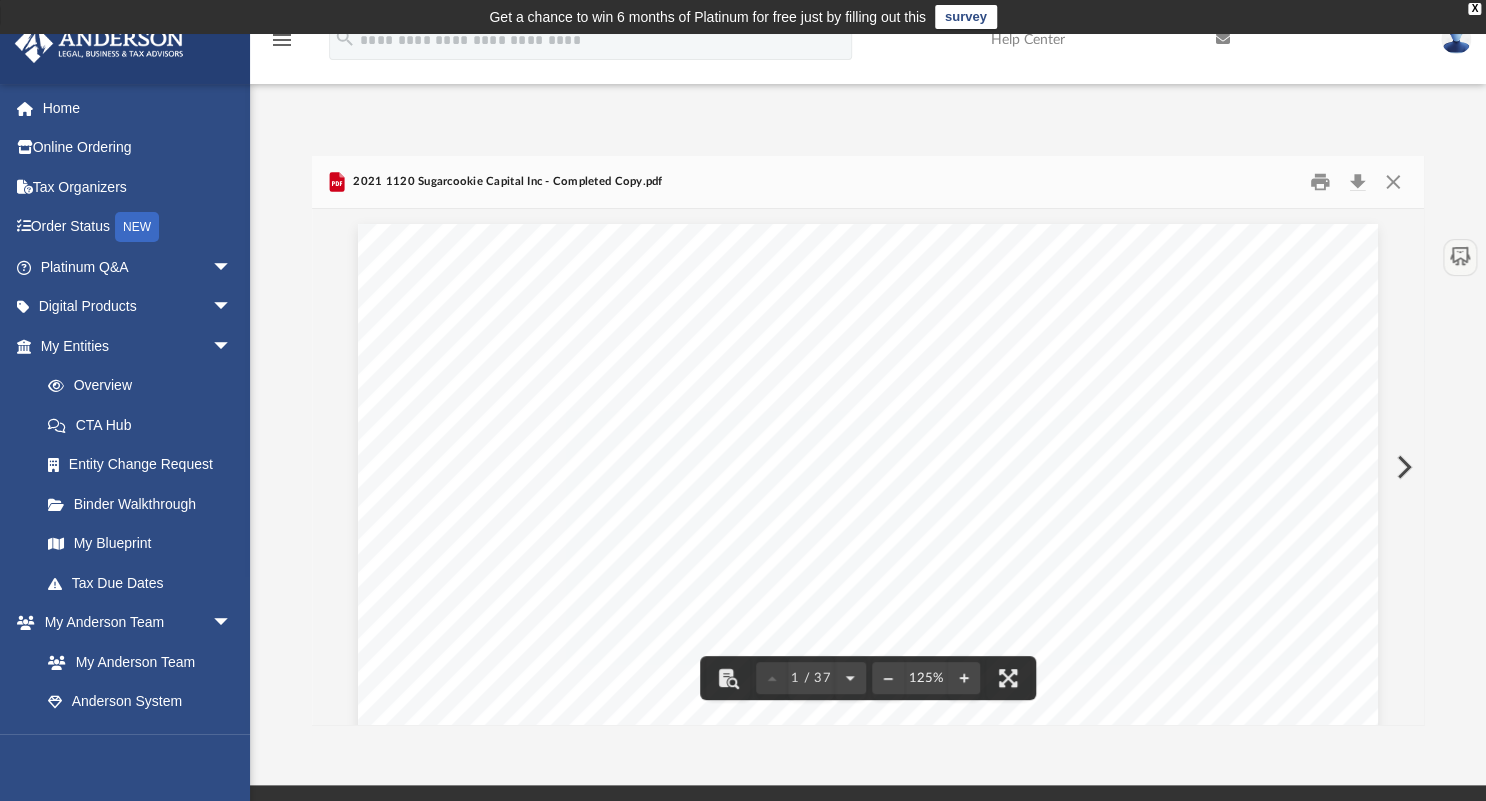 click at bounding box center [1402, 467] 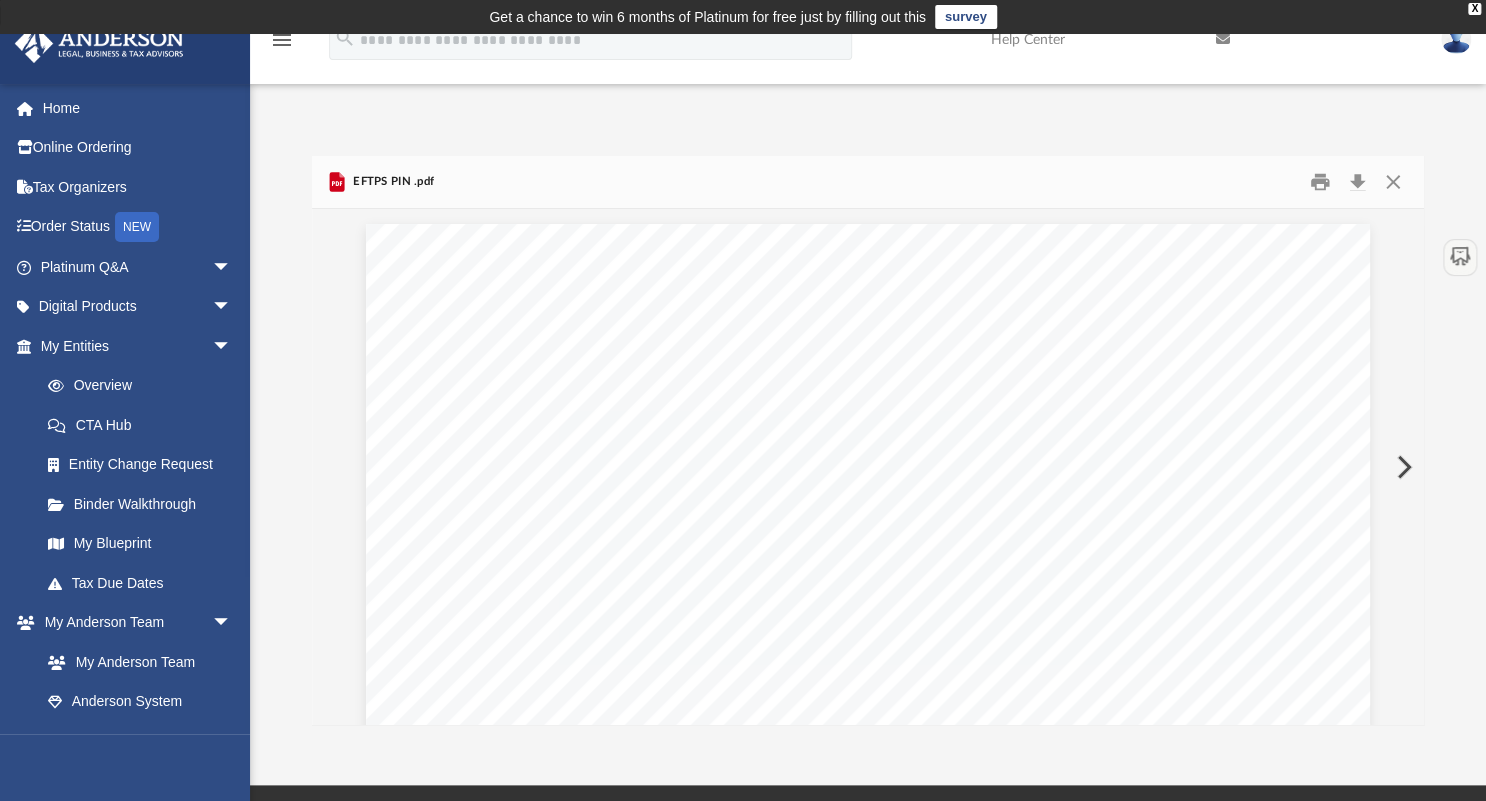 click at bounding box center [1402, 467] 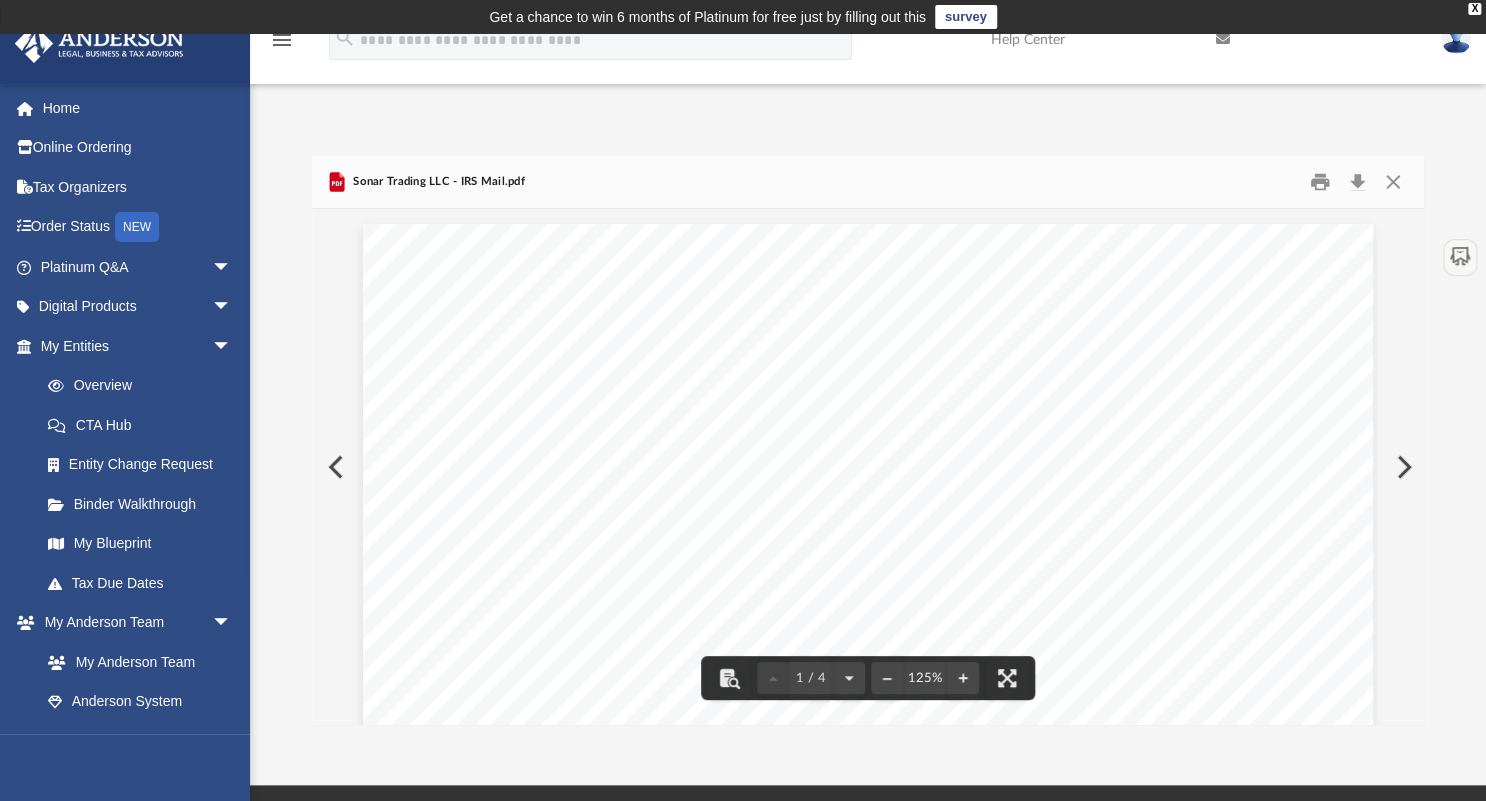 click at bounding box center [1402, 467] 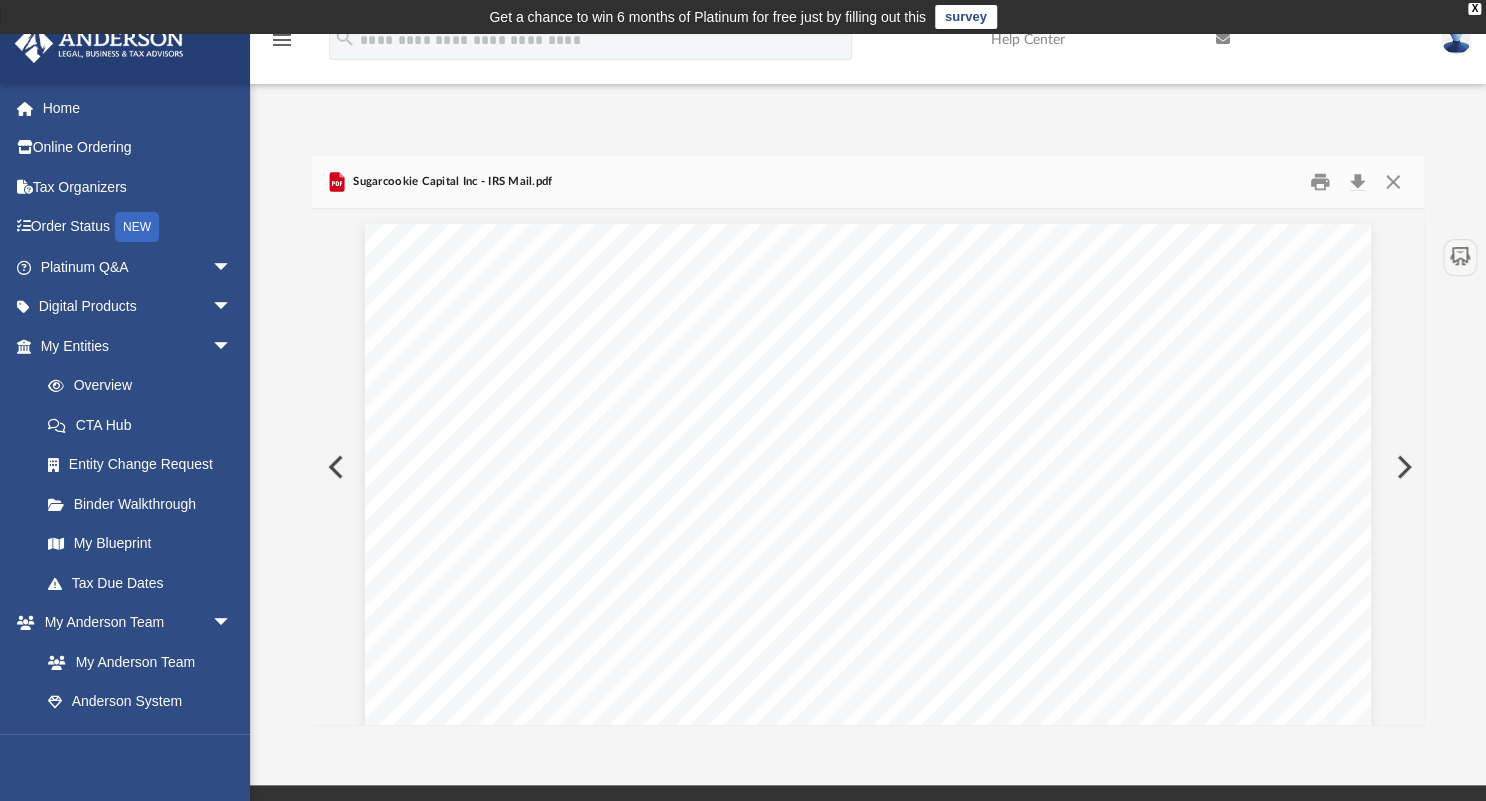 click at bounding box center (1402, 467) 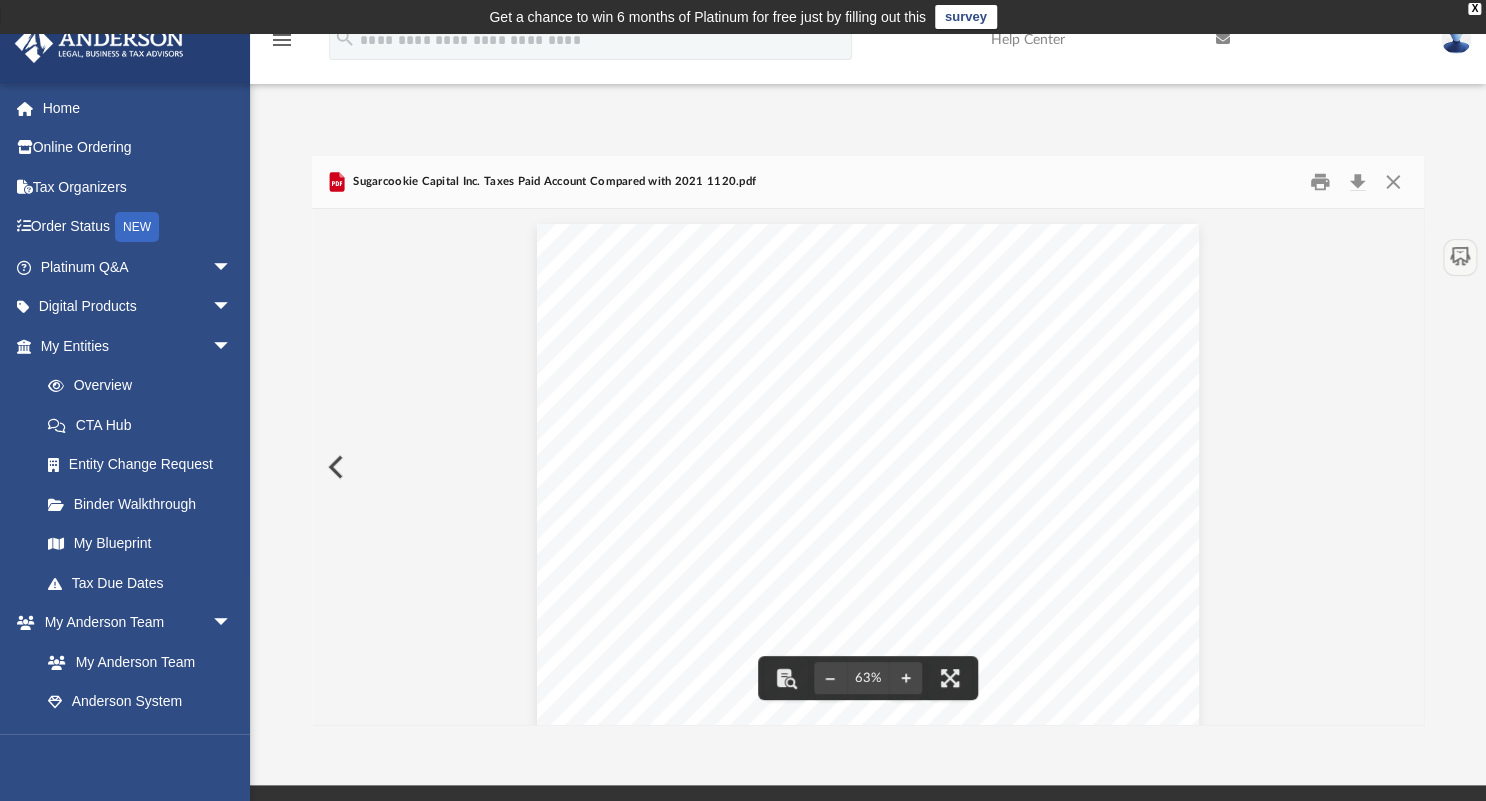 click at bounding box center [334, 467] 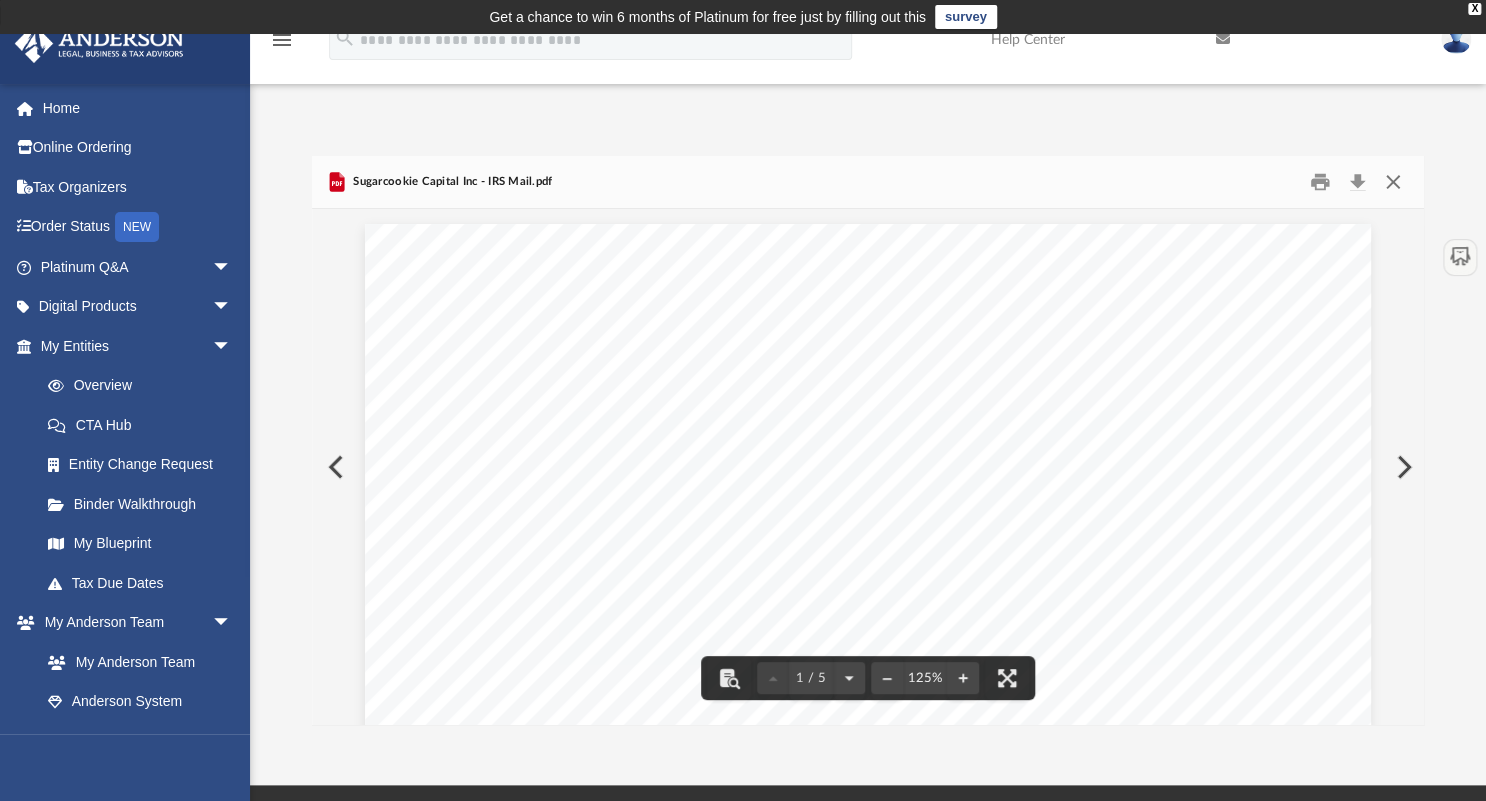 click at bounding box center [1393, 182] 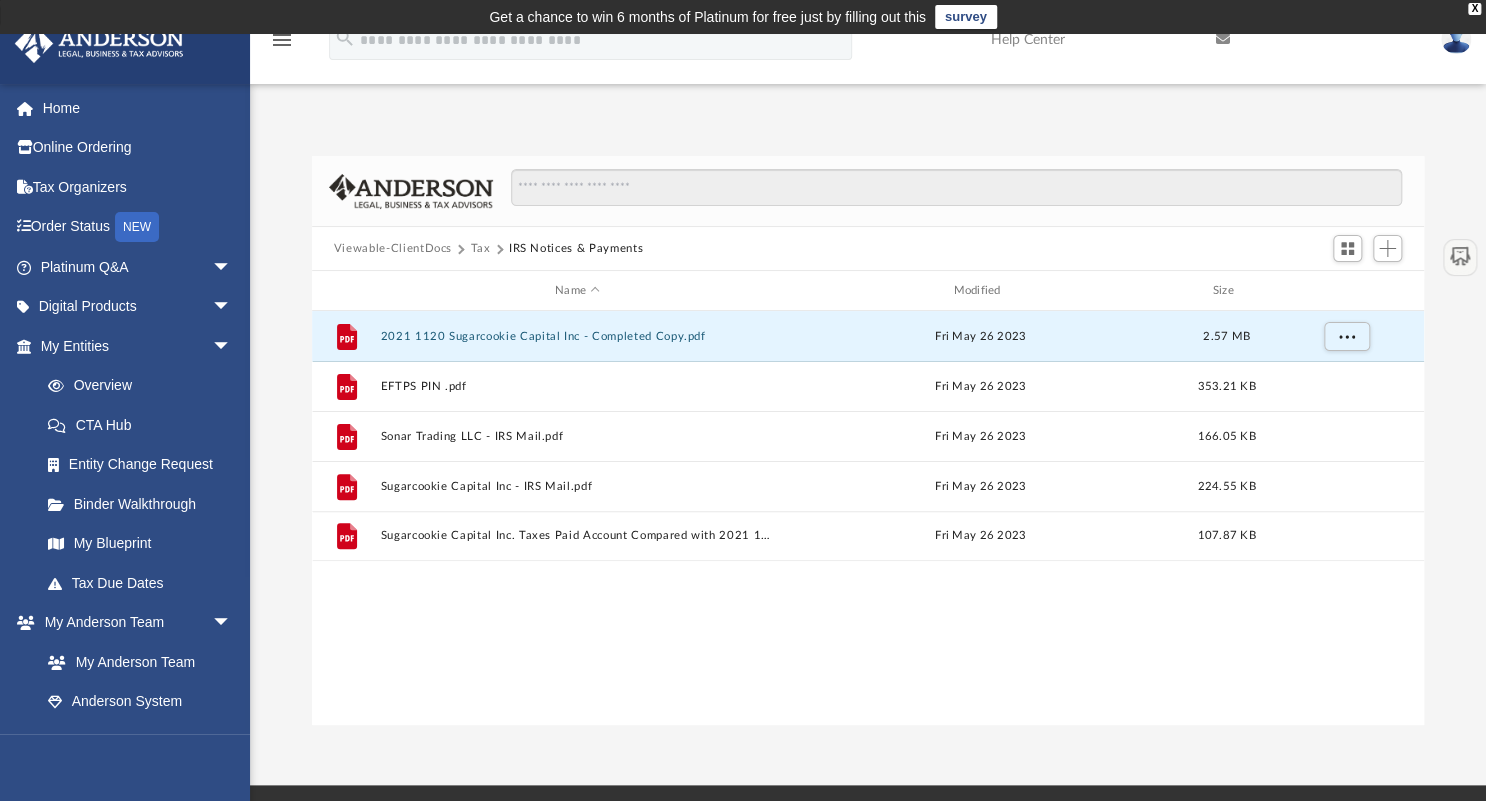 click on "Tax" at bounding box center [480, 249] 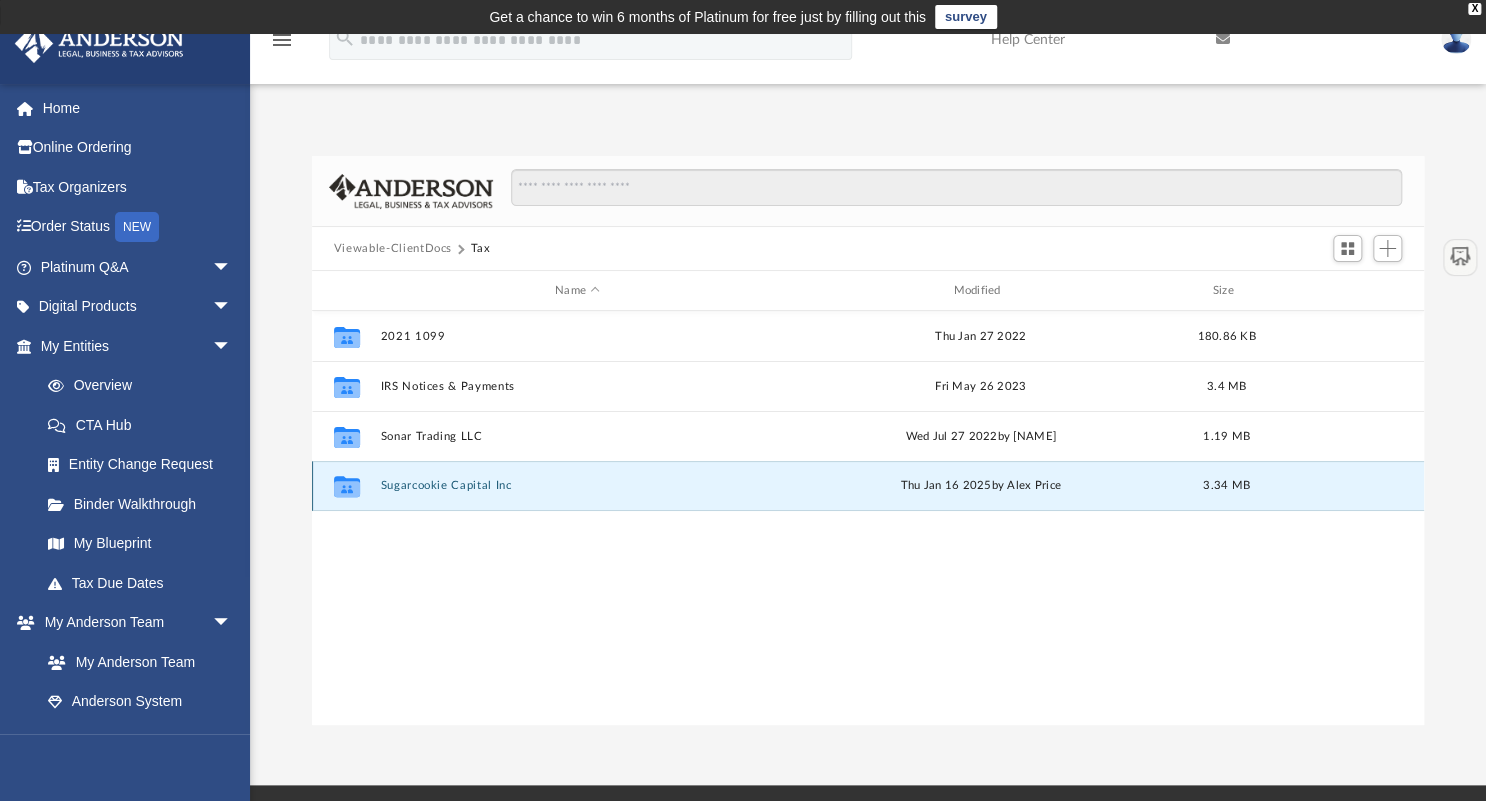 click on "Sugarcookie Capital Inc" at bounding box center [577, 485] 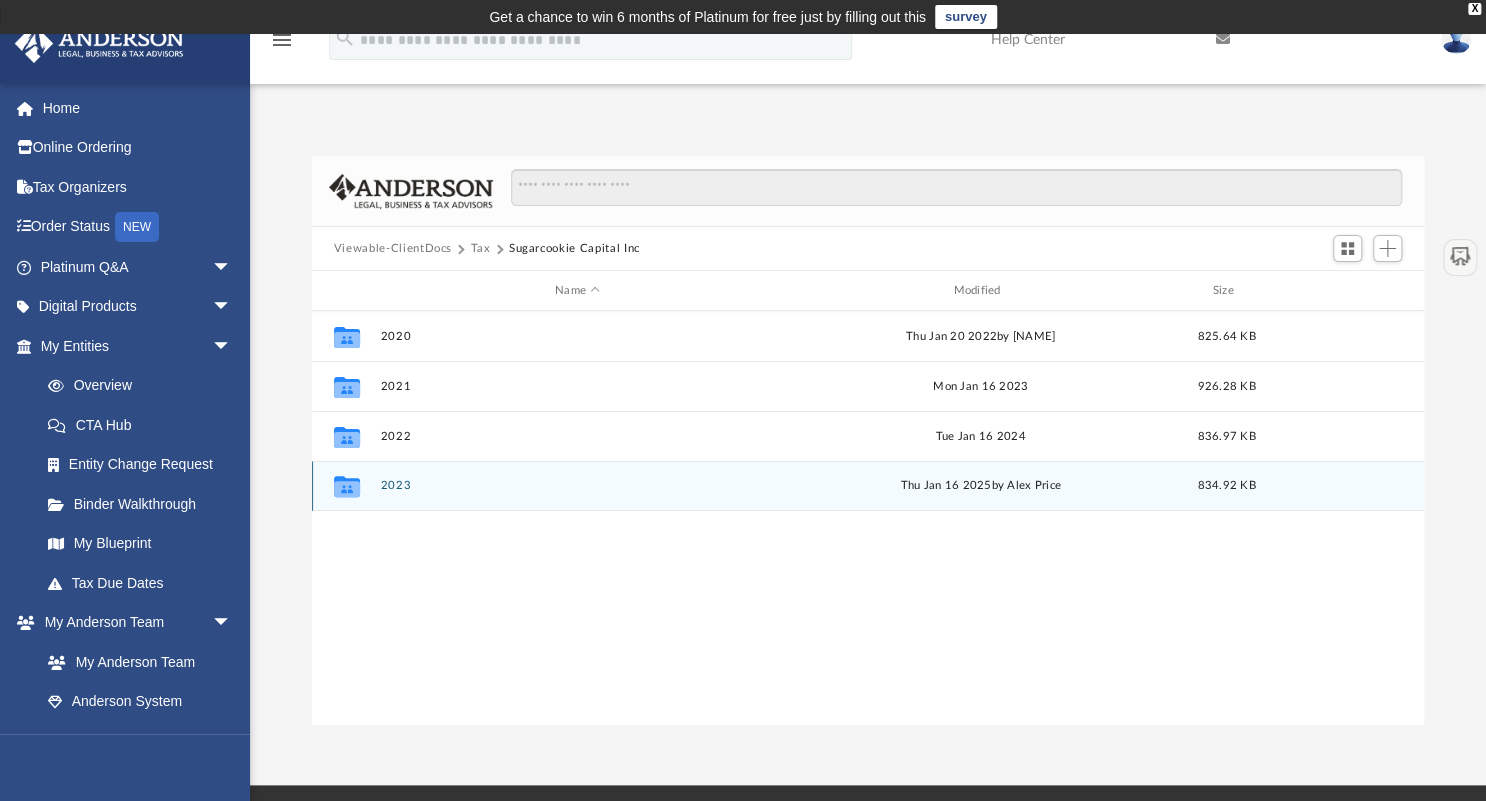 click on "2023" at bounding box center (577, 485) 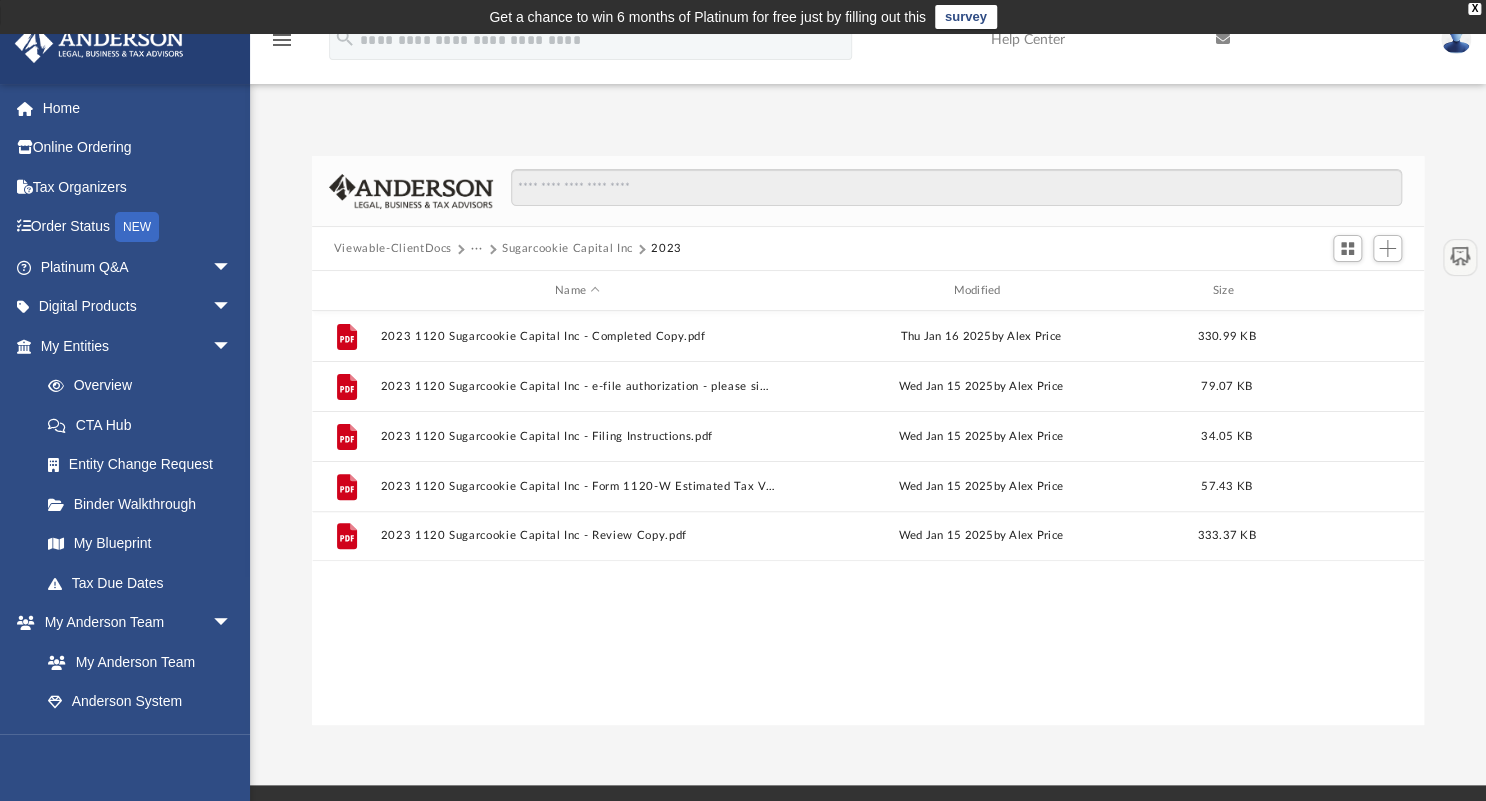 click on "Viewable-ClientDocs" at bounding box center (393, 249) 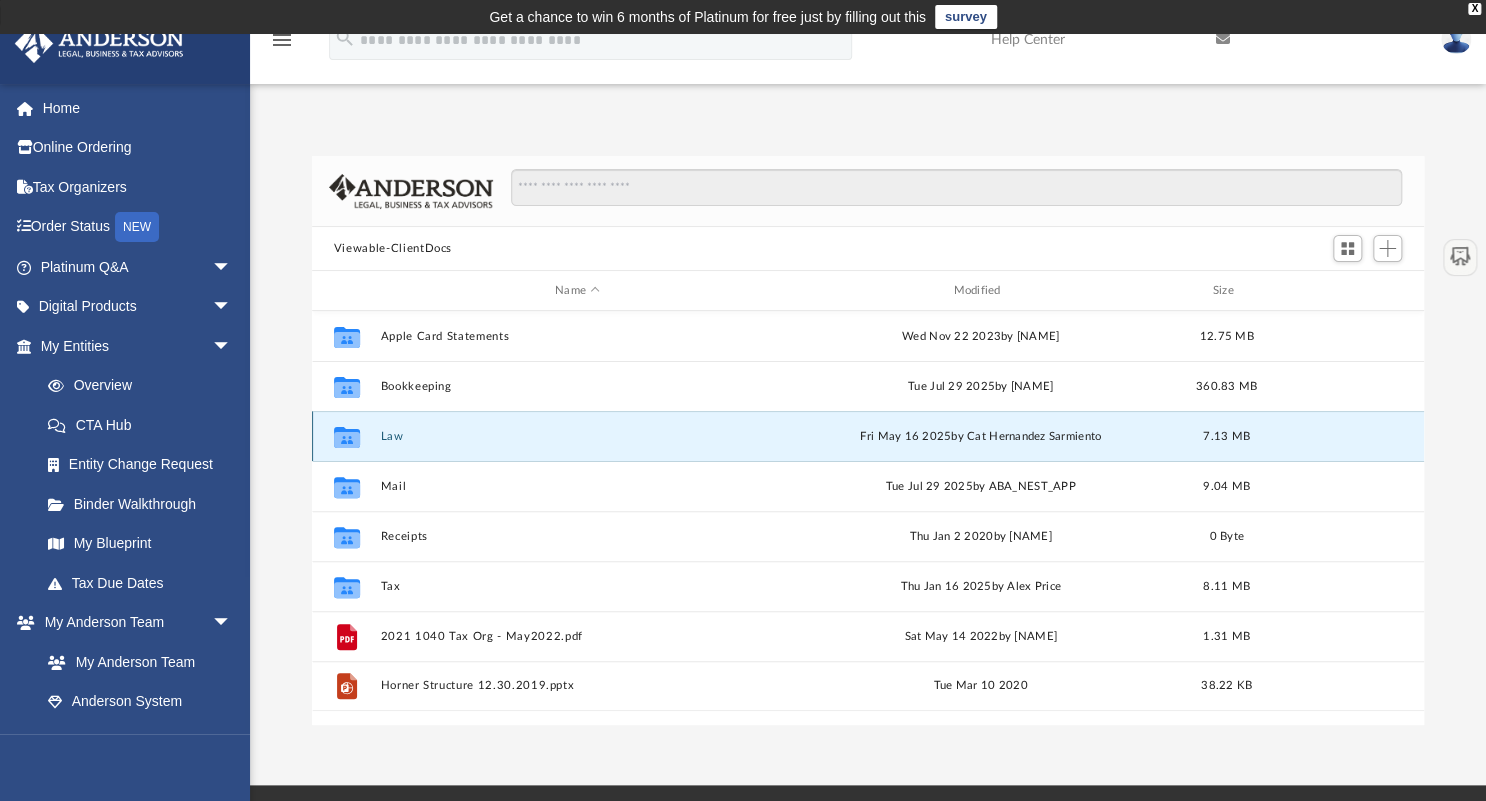 click on "Law" at bounding box center [577, 436] 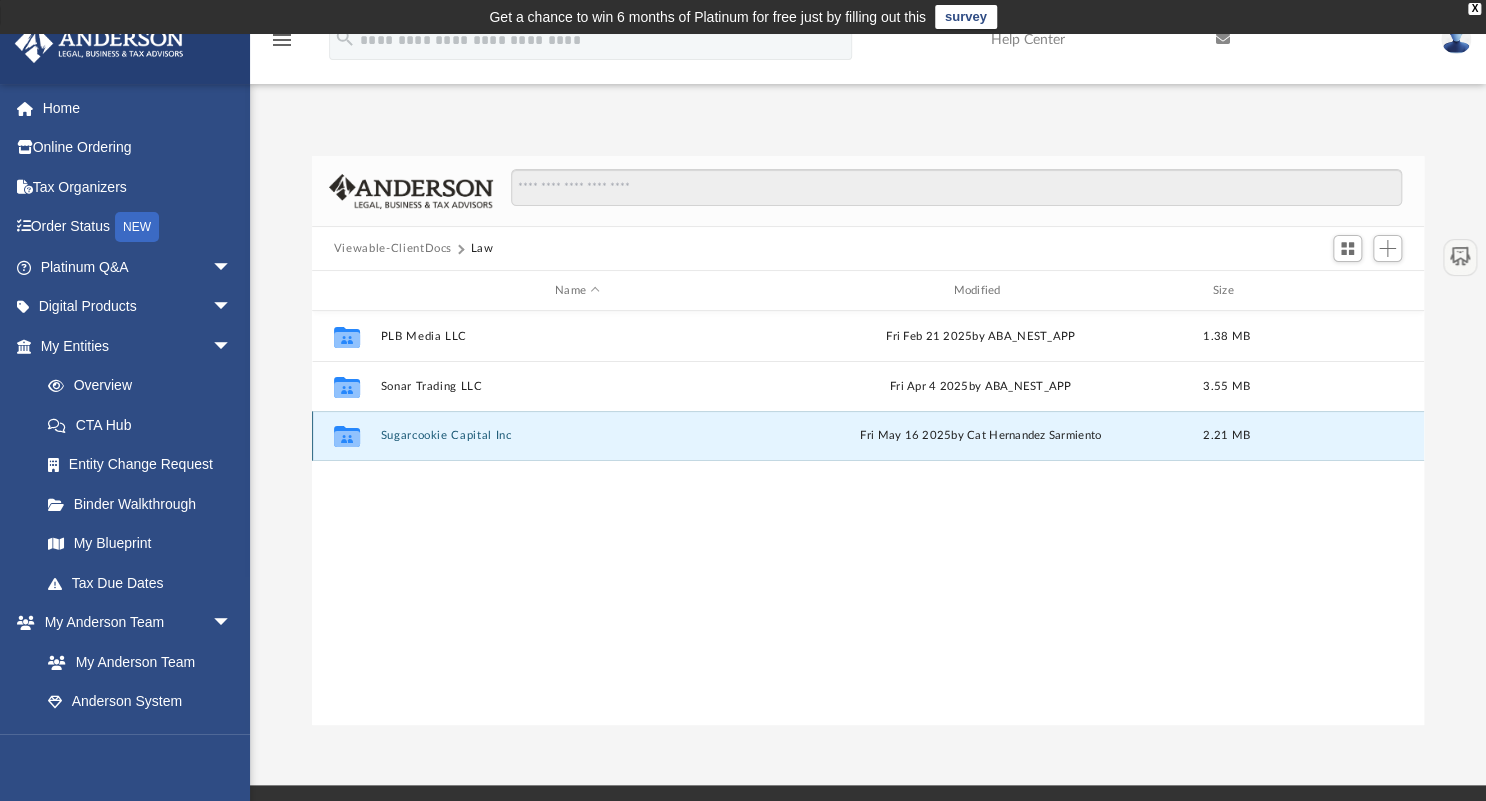 click on "Sugarcookie Capital Inc" at bounding box center [577, 435] 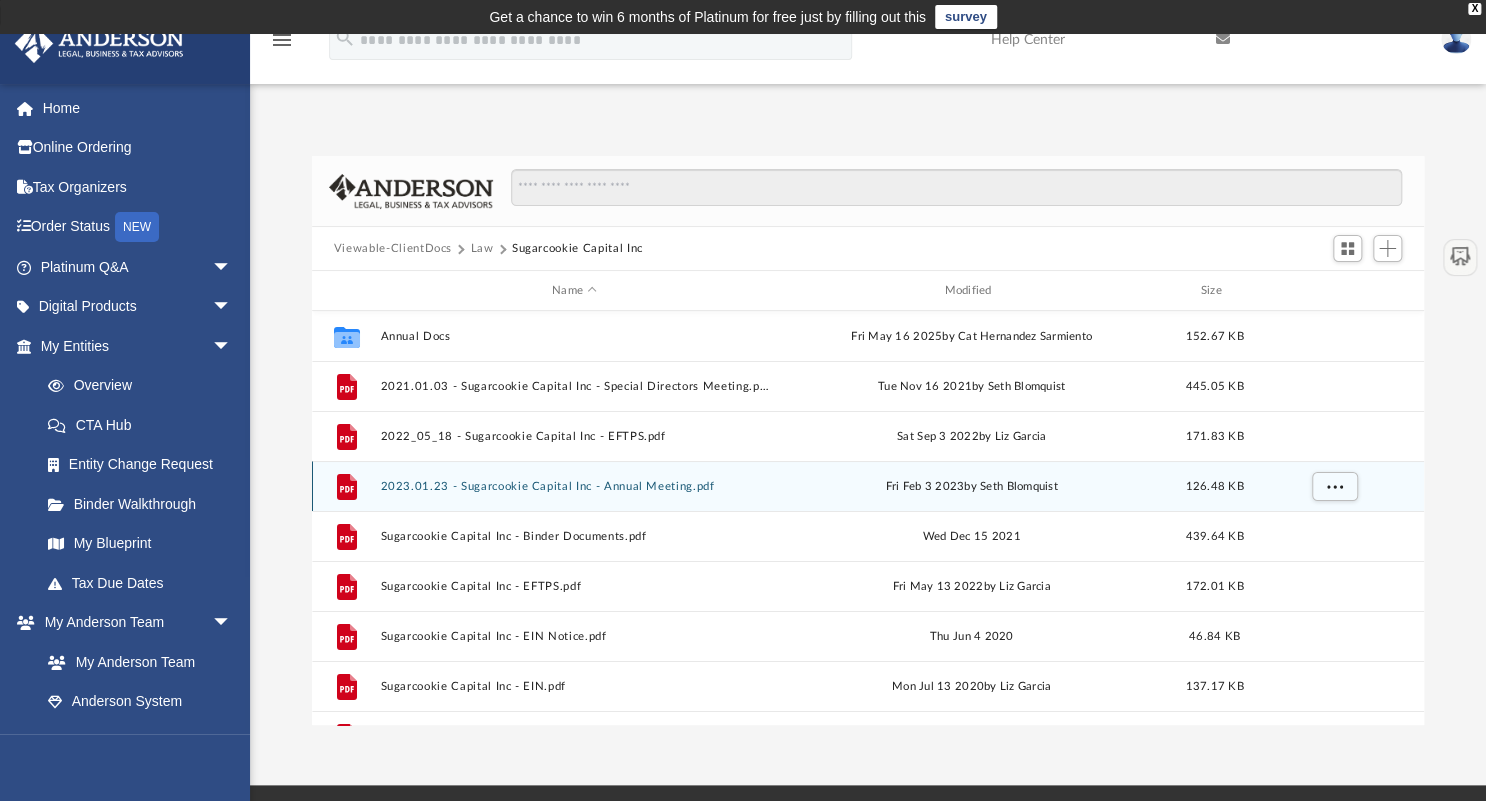 scroll, scrollTop: 136, scrollLeft: 0, axis: vertical 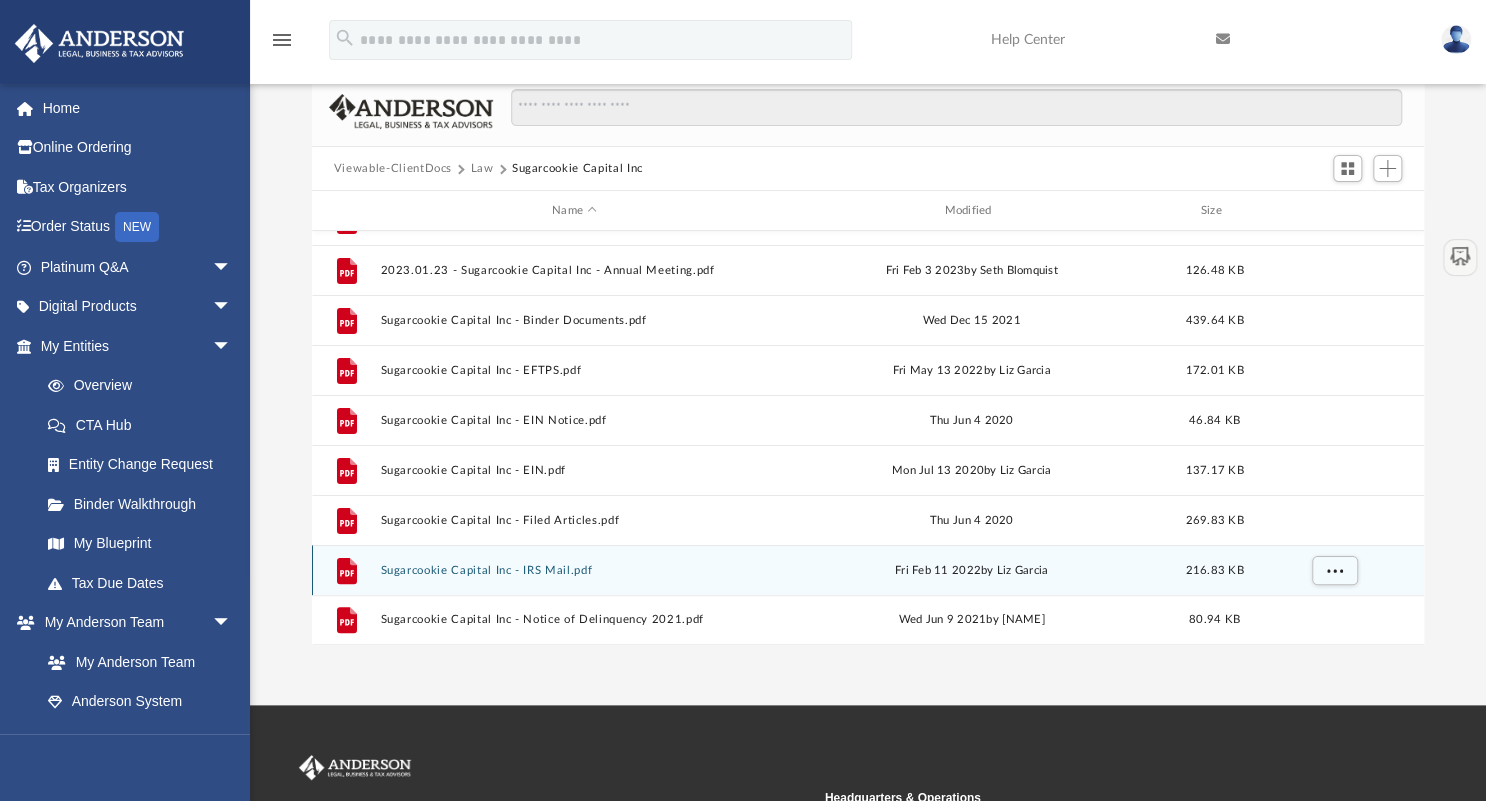 click on "Sugarcookie Capital Inc - IRS Mail.pdf" at bounding box center (574, 570) 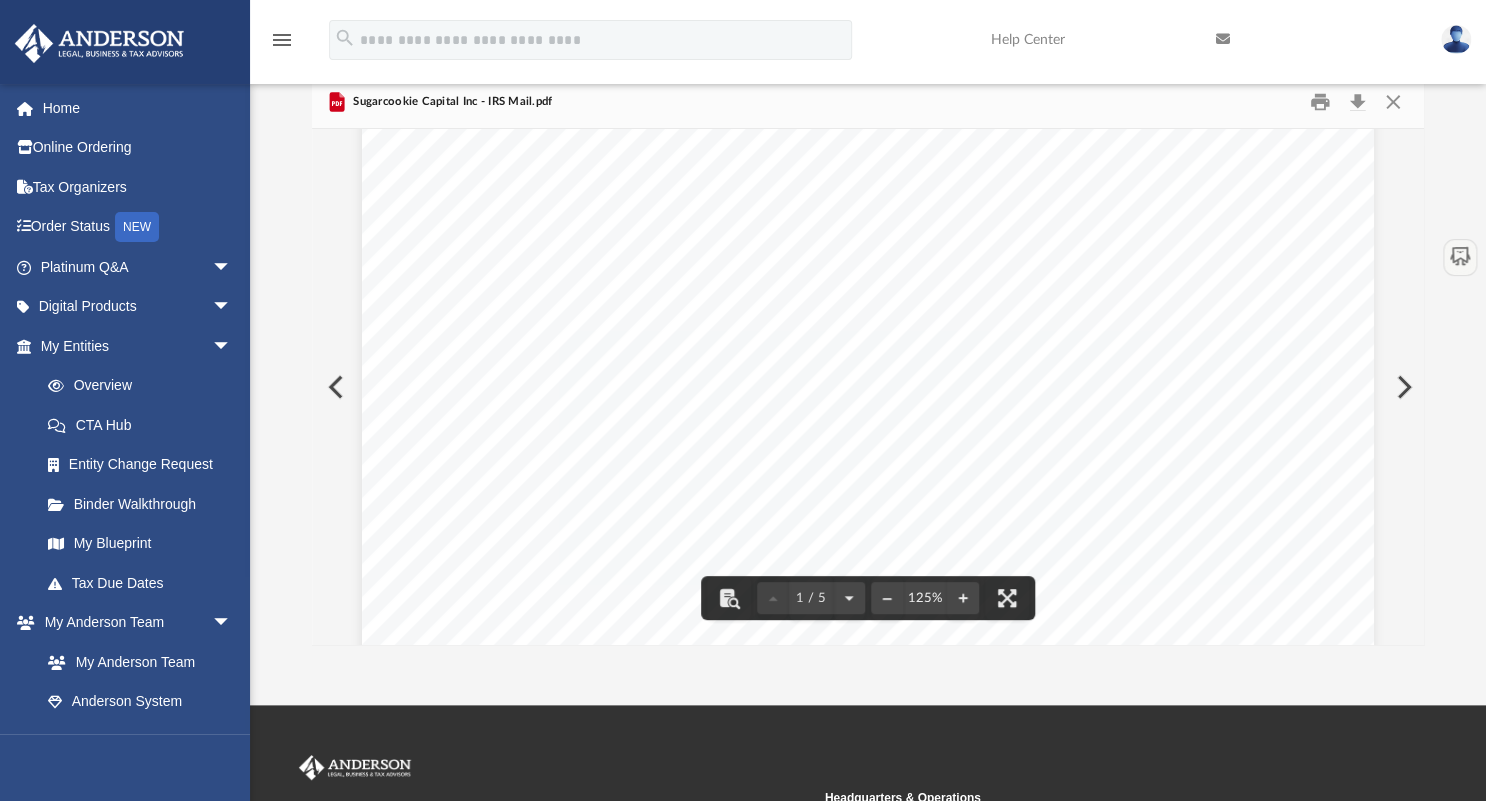 scroll, scrollTop: 0, scrollLeft: 0, axis: both 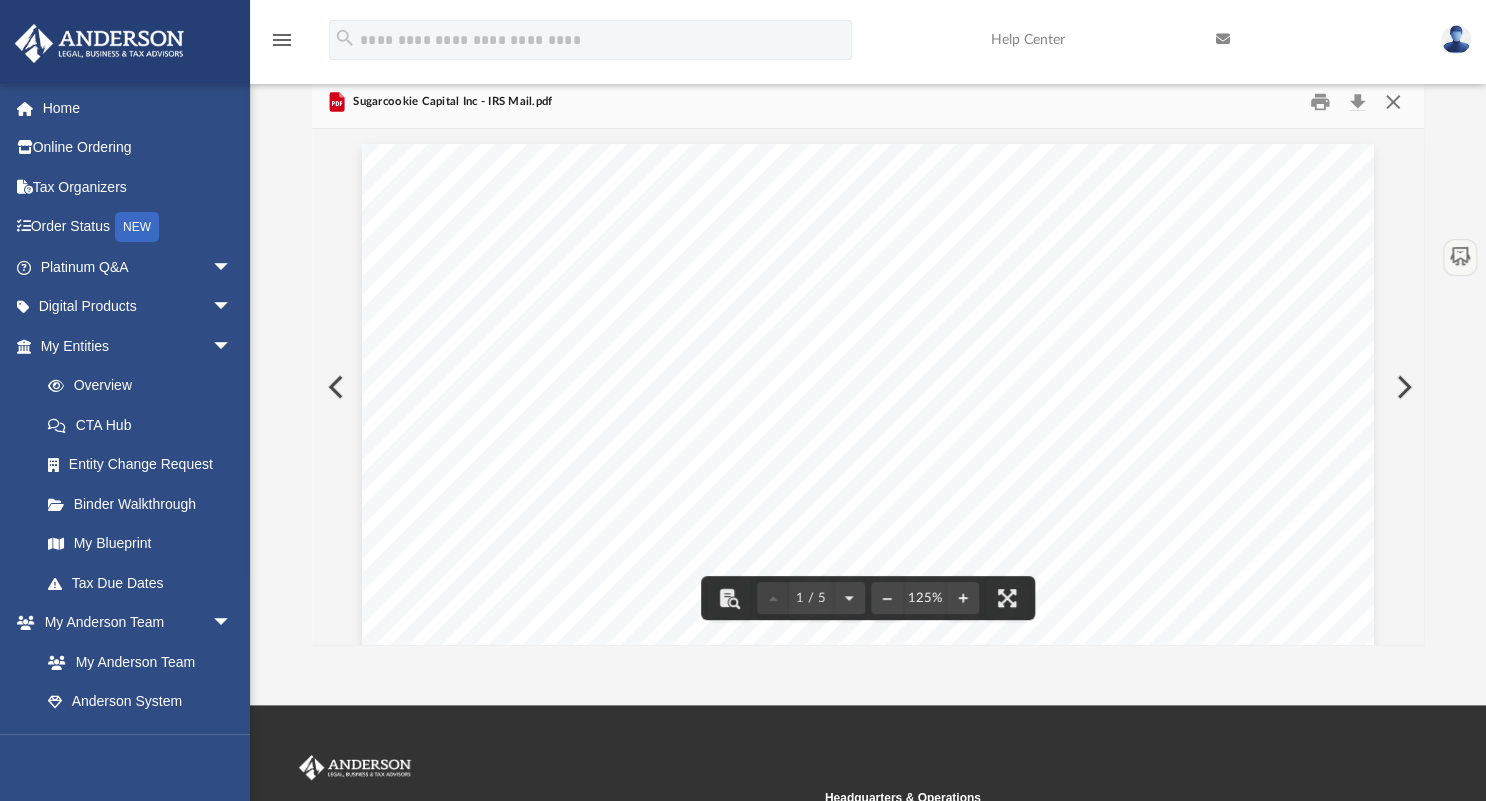 click at bounding box center (1393, 102) 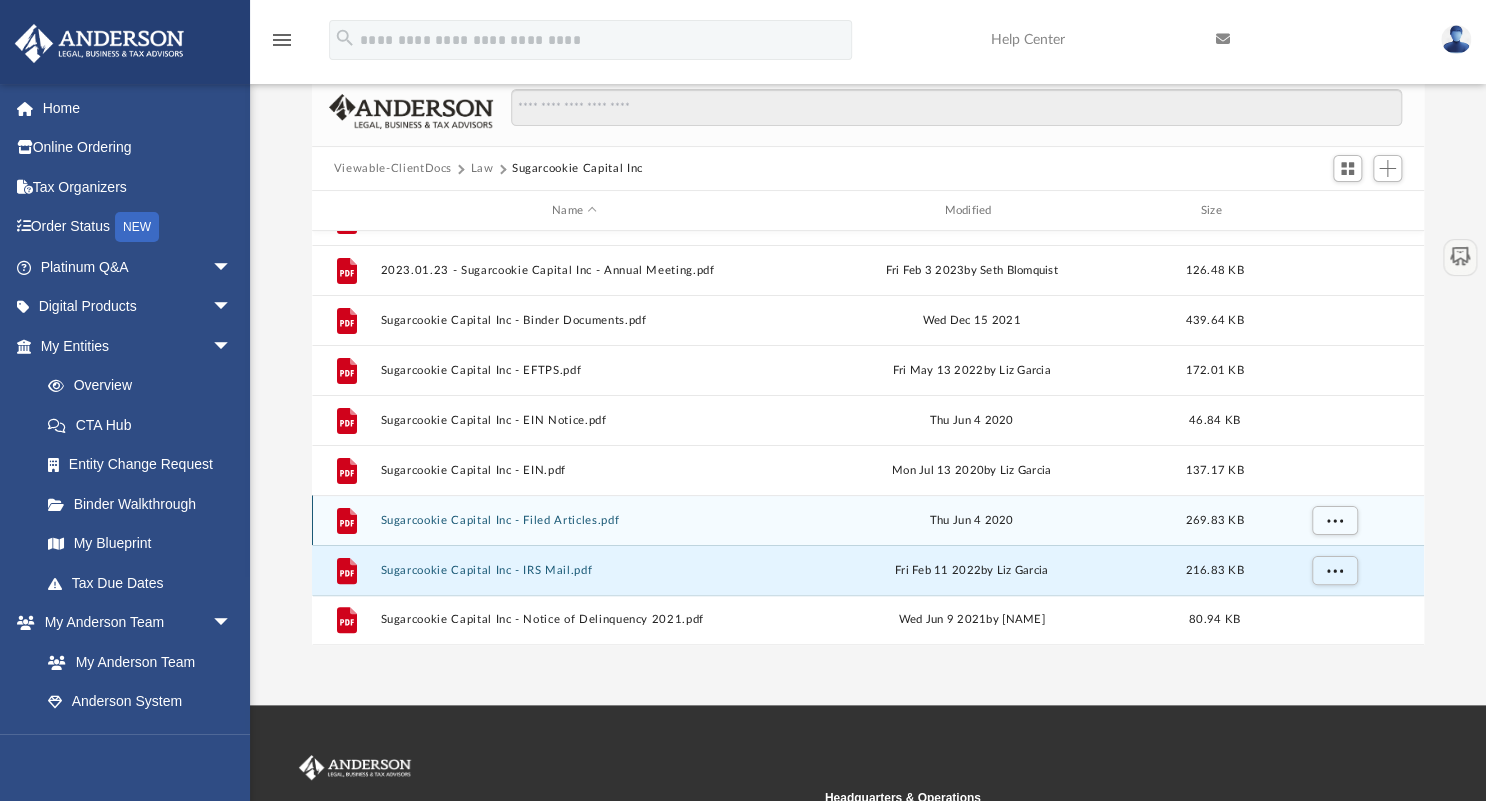 scroll, scrollTop: 0, scrollLeft: 0, axis: both 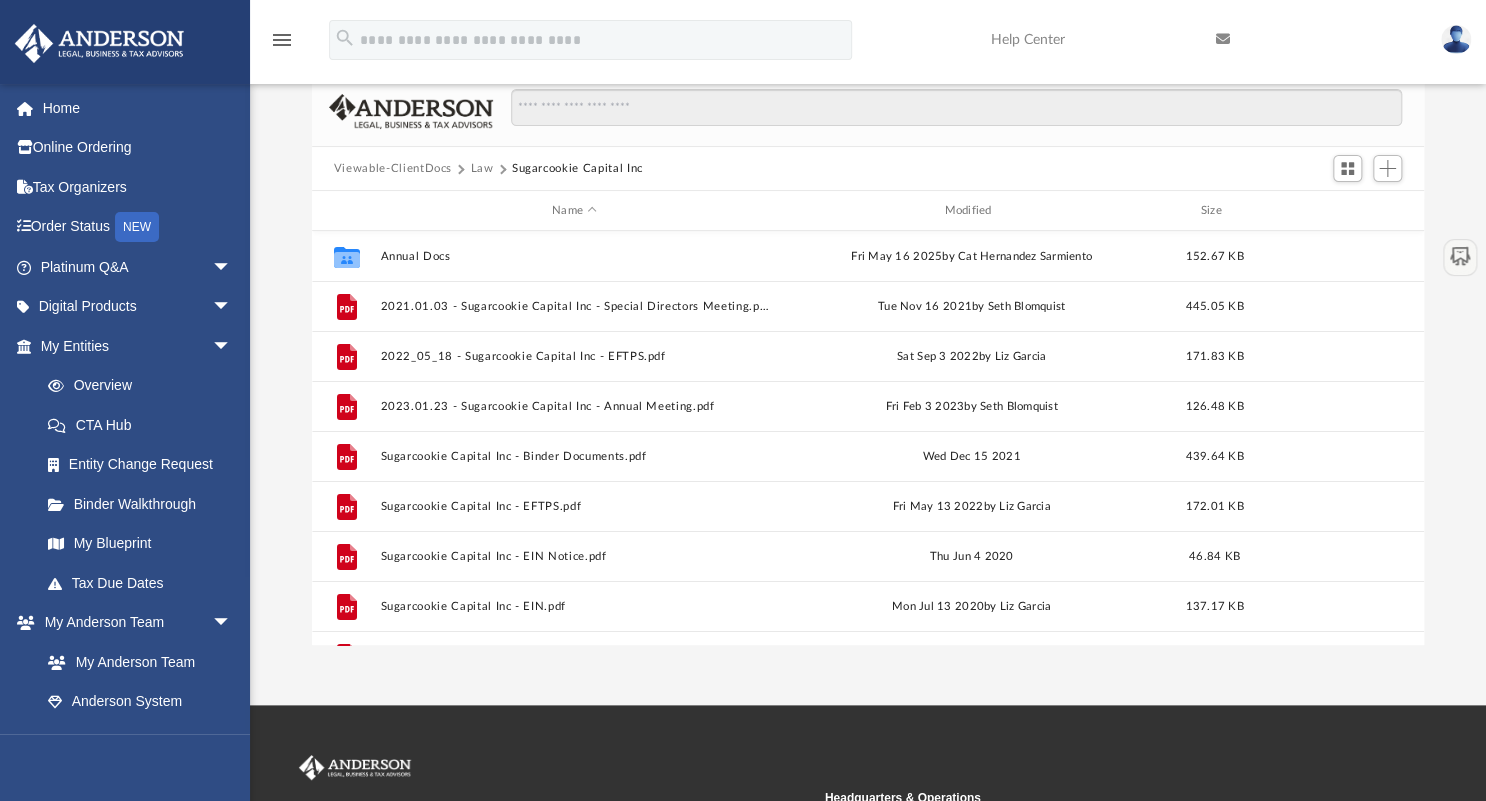 click on "Law" at bounding box center (481, 169) 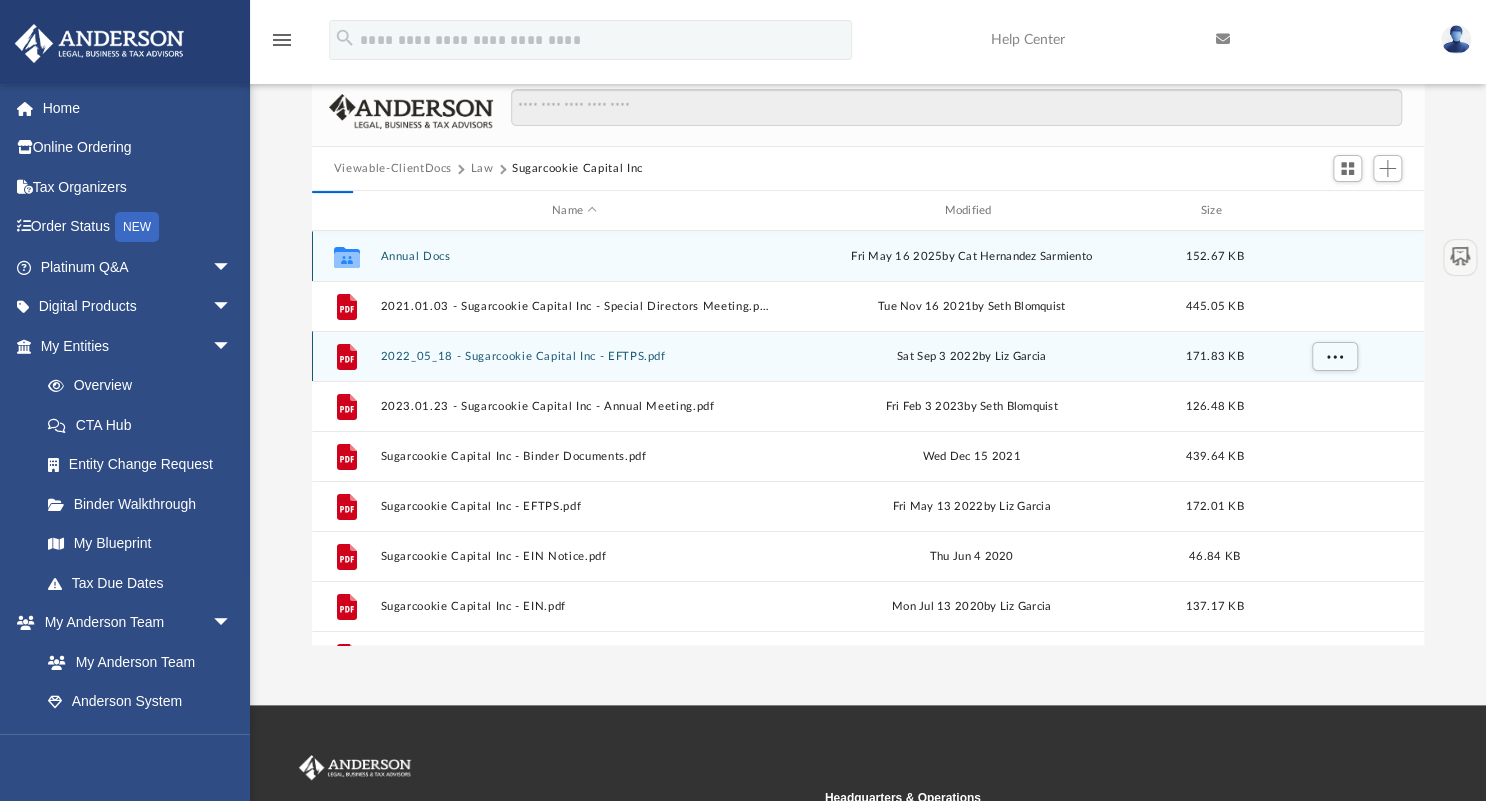 scroll, scrollTop: 0, scrollLeft: 0, axis: both 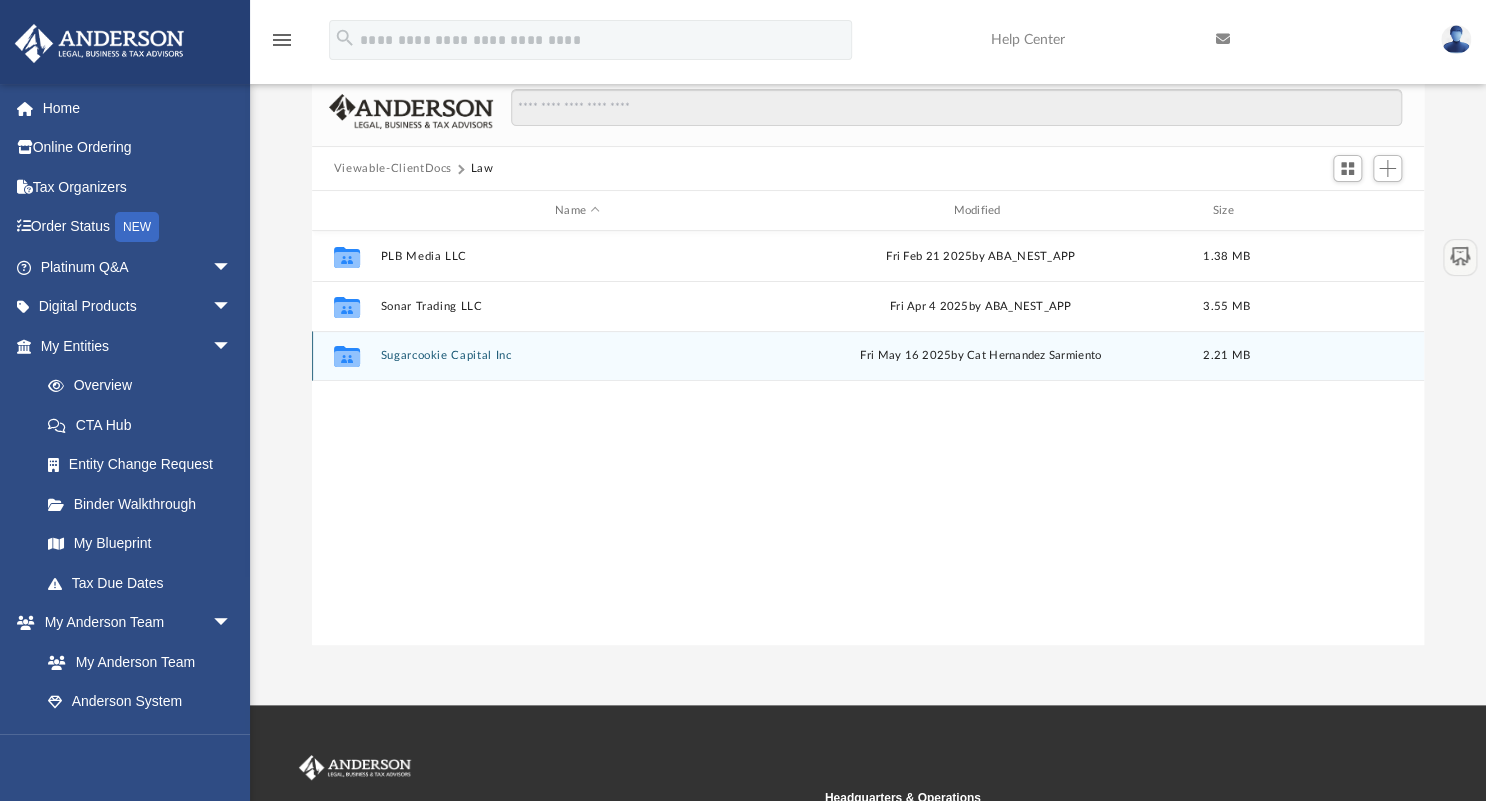 click on "Collaborated Folder Sugarcookie Capital Inc Fri May 16 2025  by Cat Hernandez Sarmiento 2.21 MB" at bounding box center [868, 356] 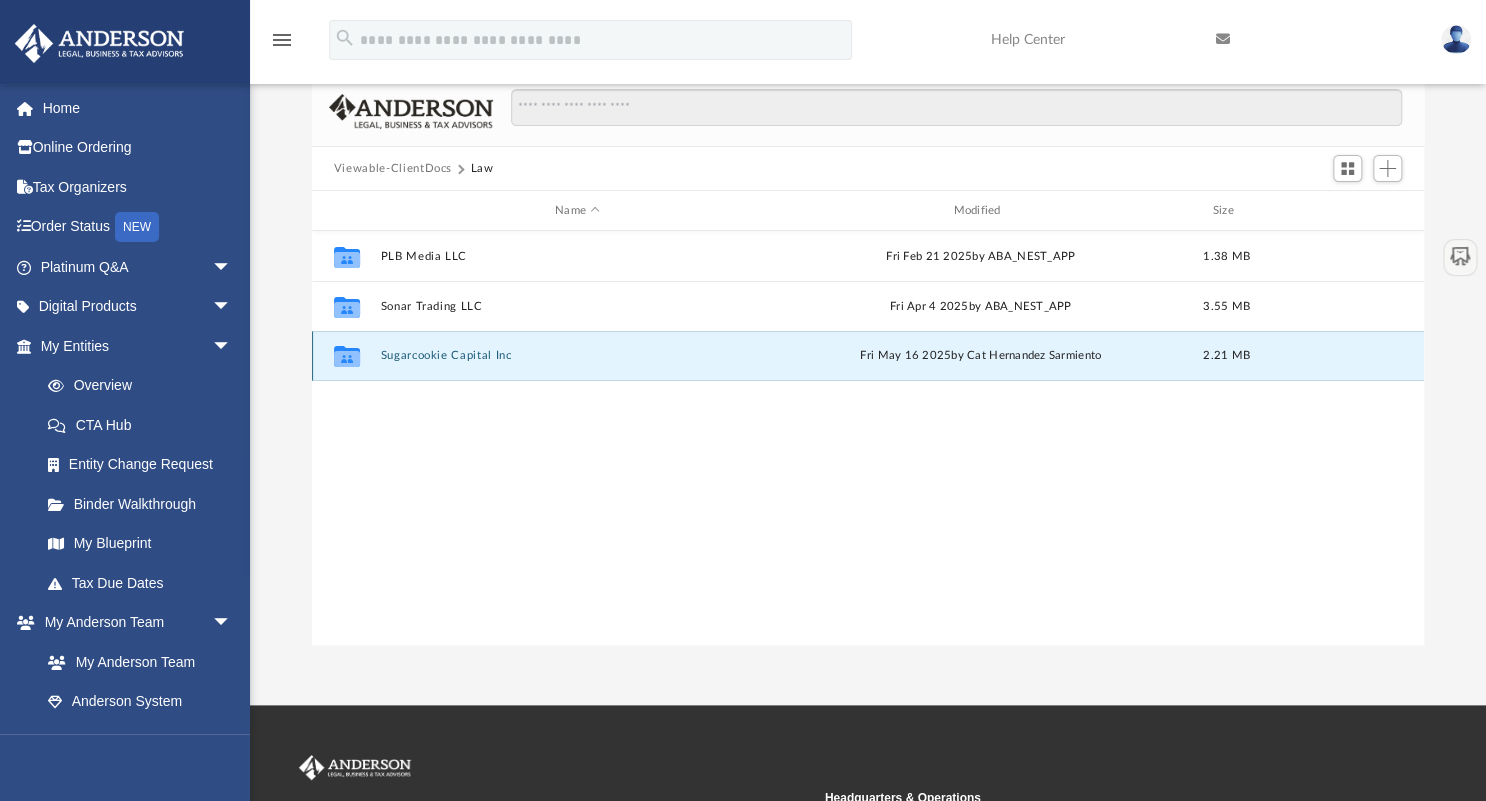 click on "Sugarcookie Capital Inc" at bounding box center [577, 355] 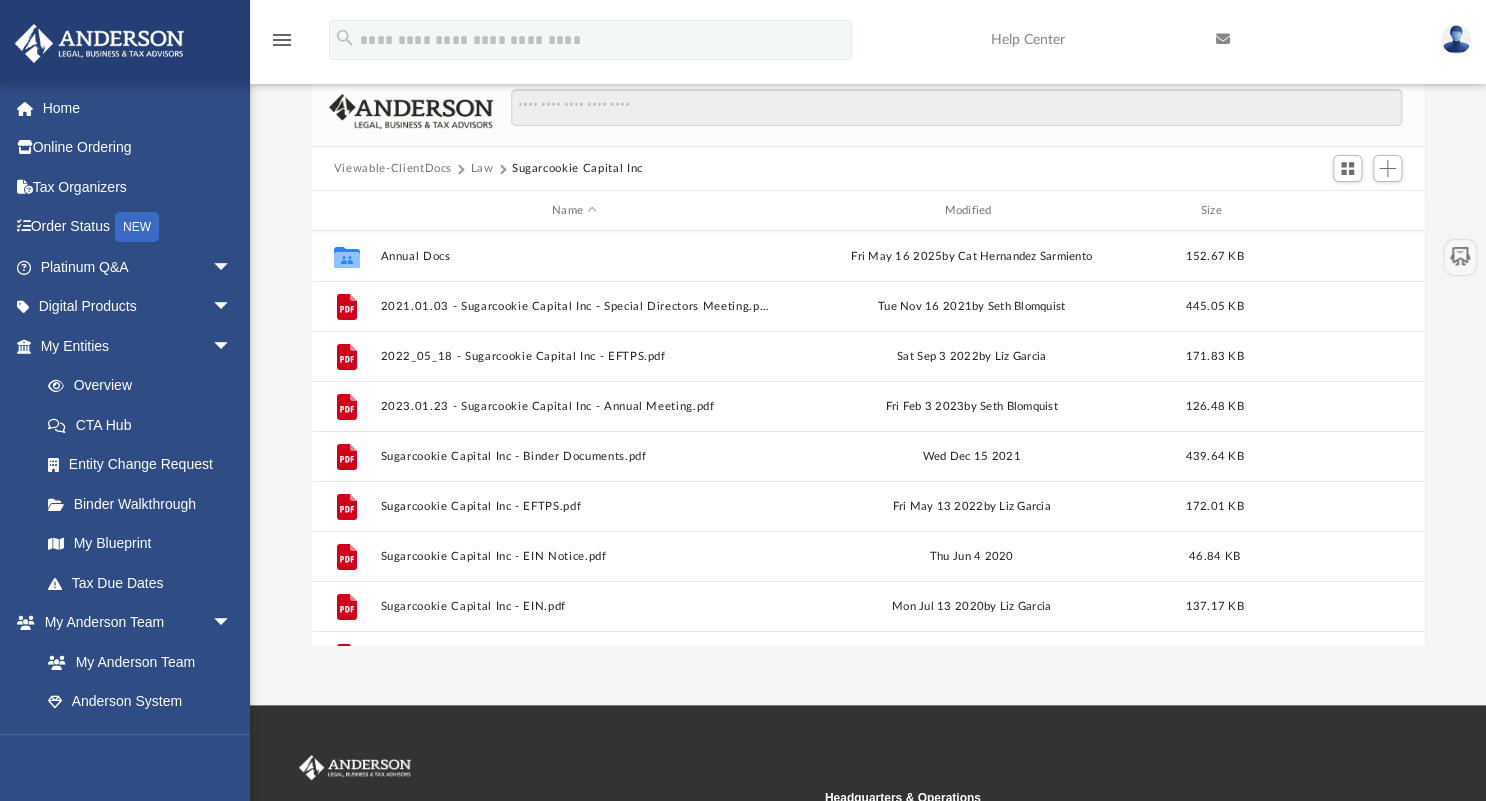 click on "Law" at bounding box center (481, 169) 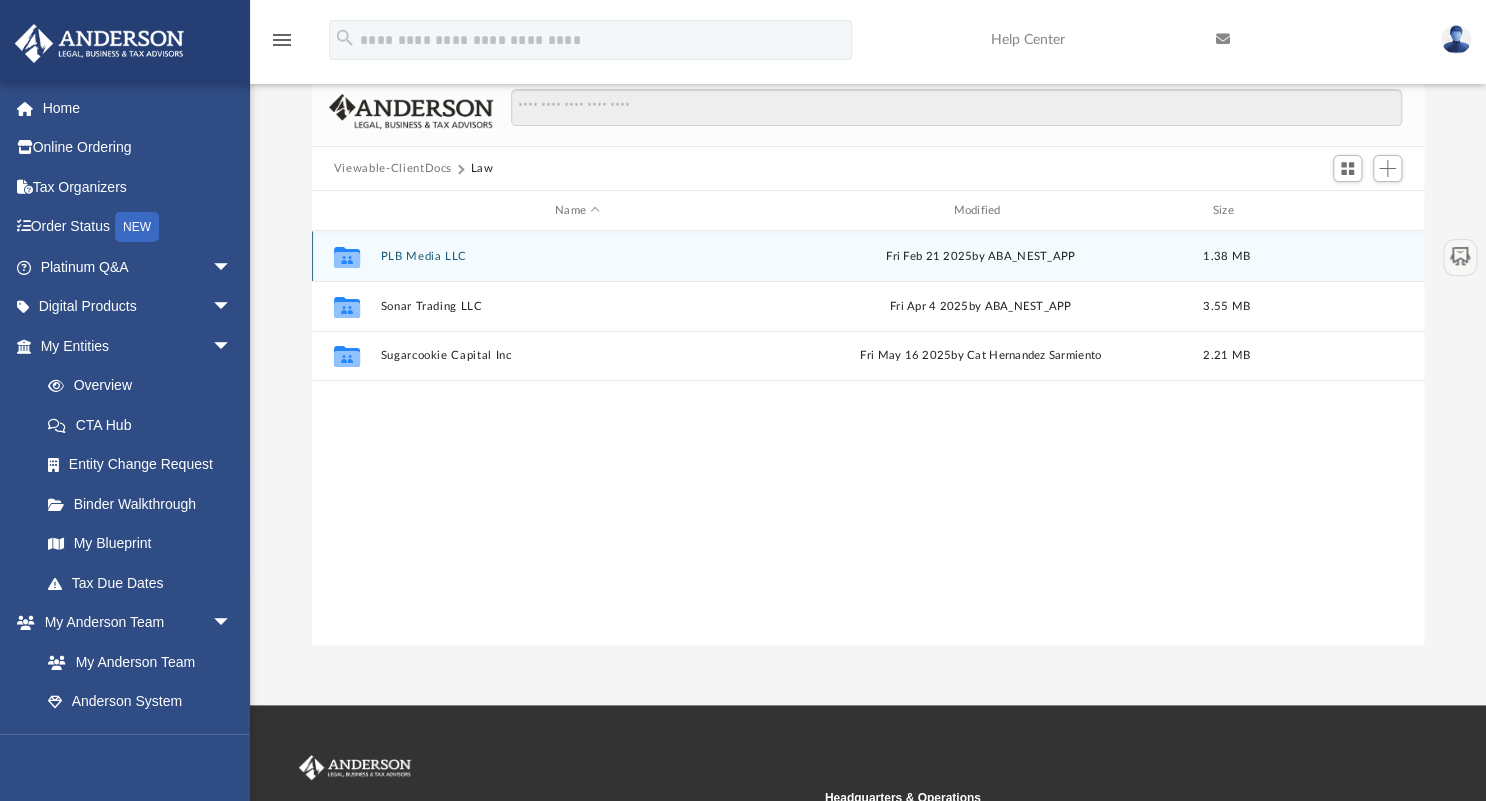click on "PLB Media LLC" at bounding box center (577, 256) 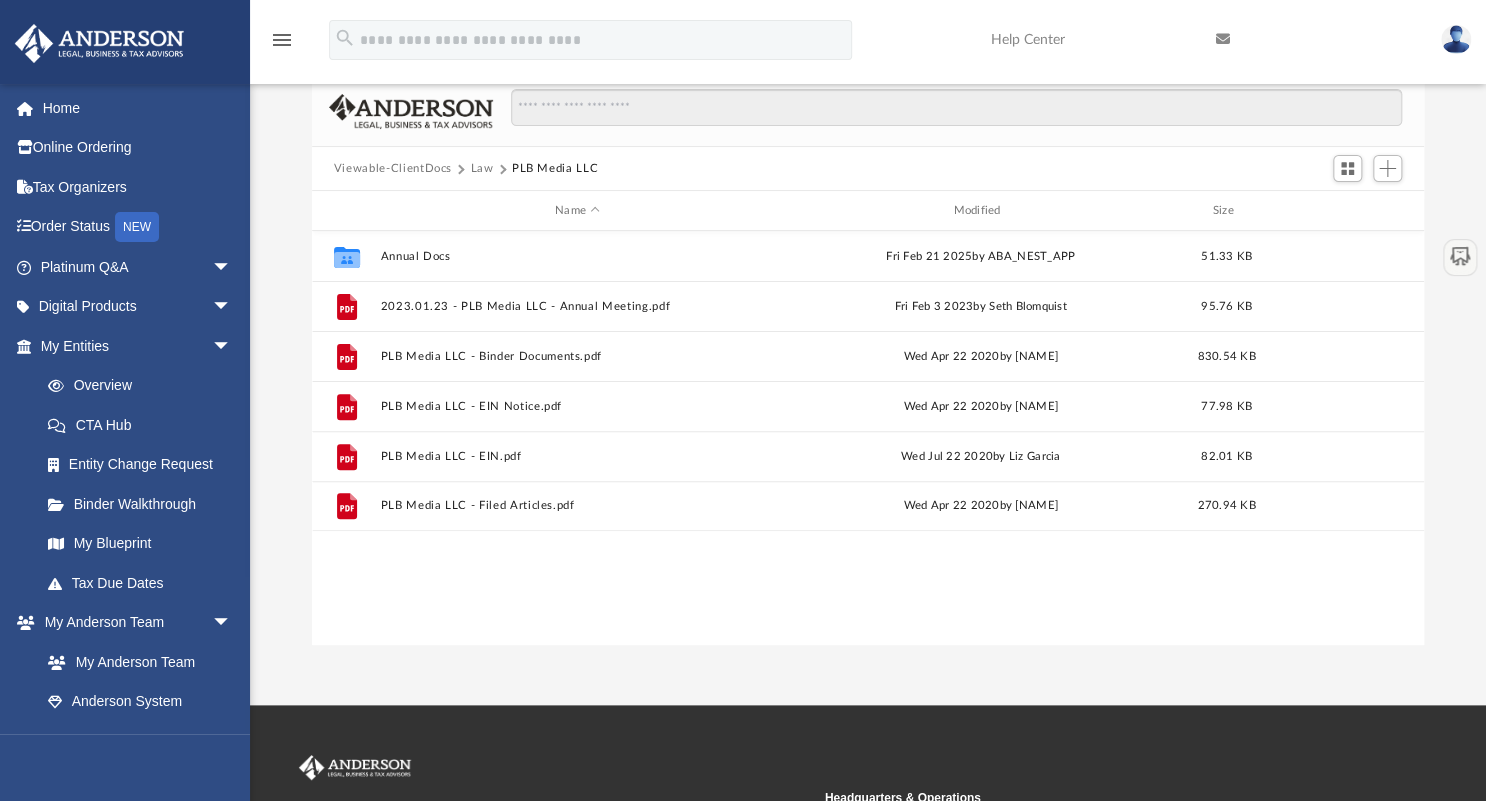 click on "Law" at bounding box center (481, 169) 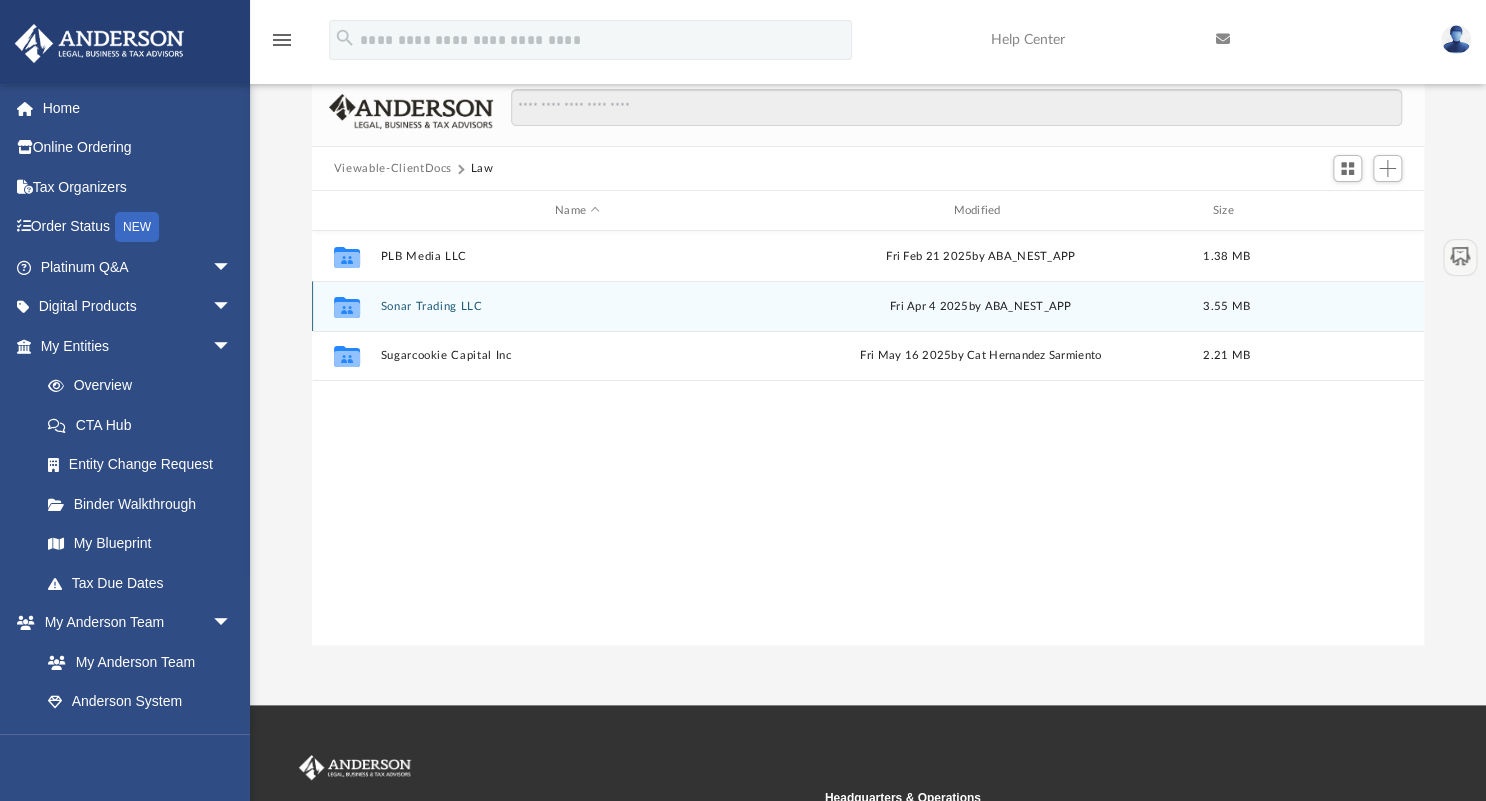 click on "Sonar Trading LLC" at bounding box center (577, 306) 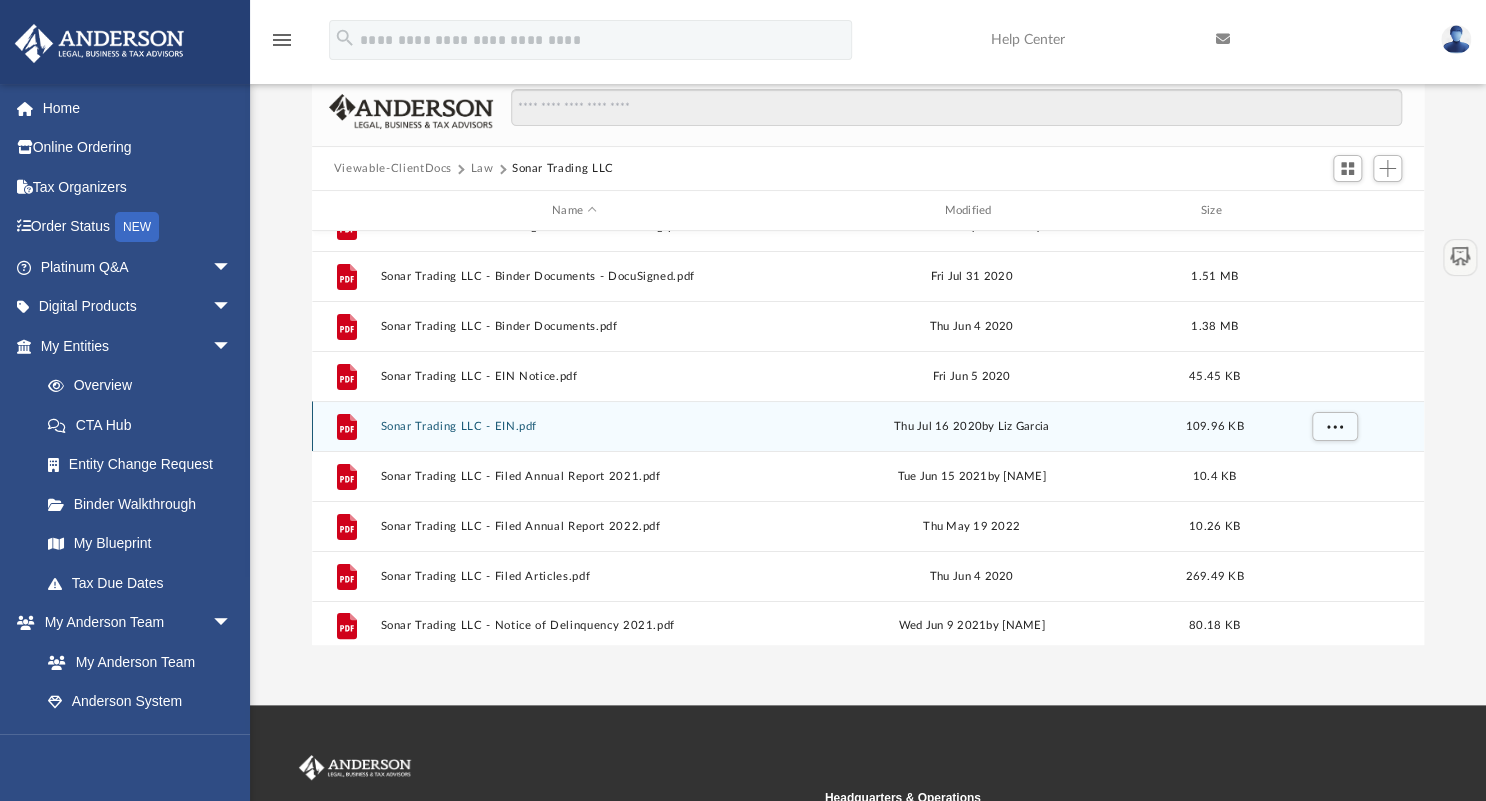 scroll, scrollTop: 85, scrollLeft: 0, axis: vertical 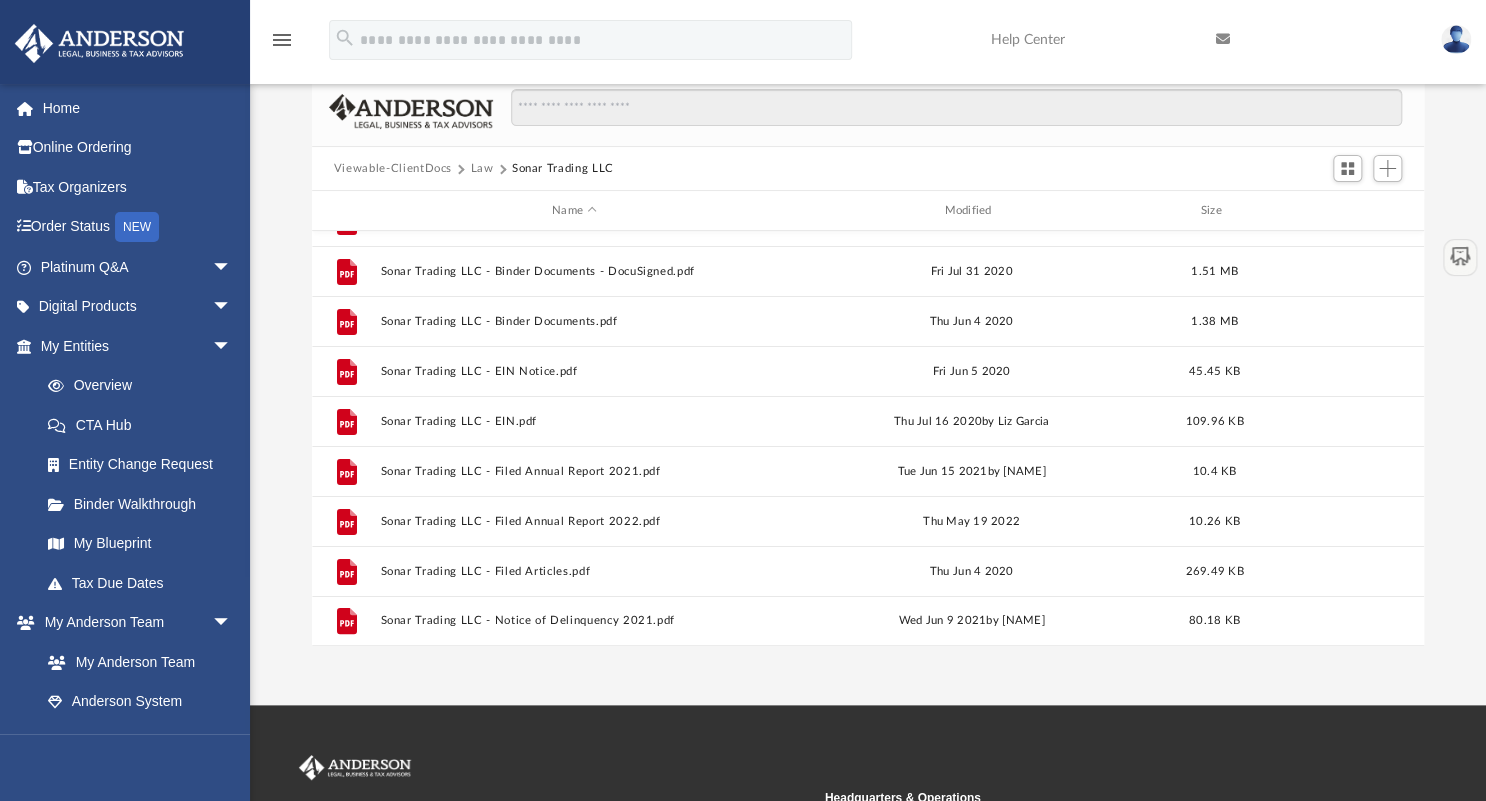 click on "Law" at bounding box center (481, 169) 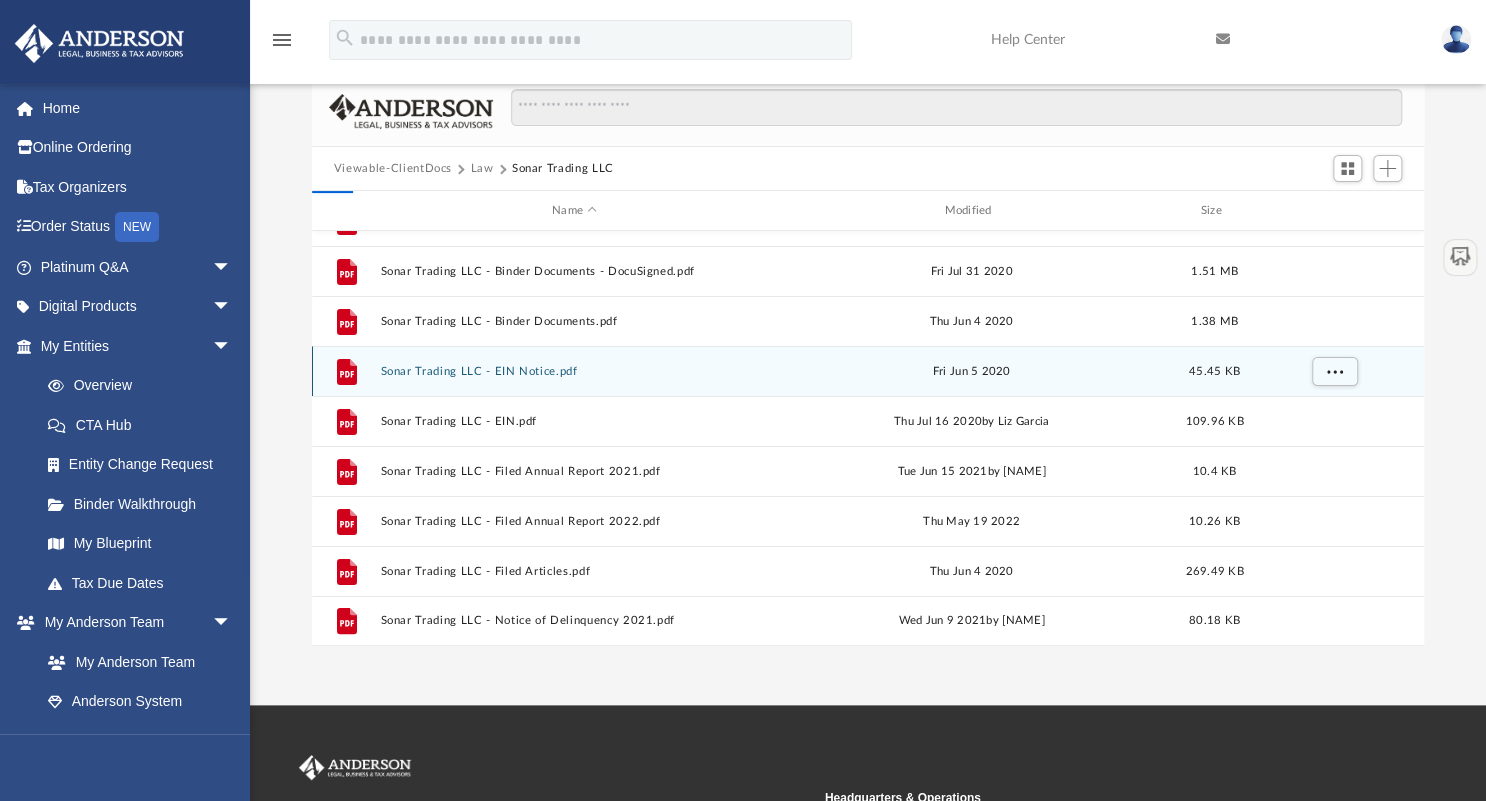 scroll, scrollTop: 0, scrollLeft: 0, axis: both 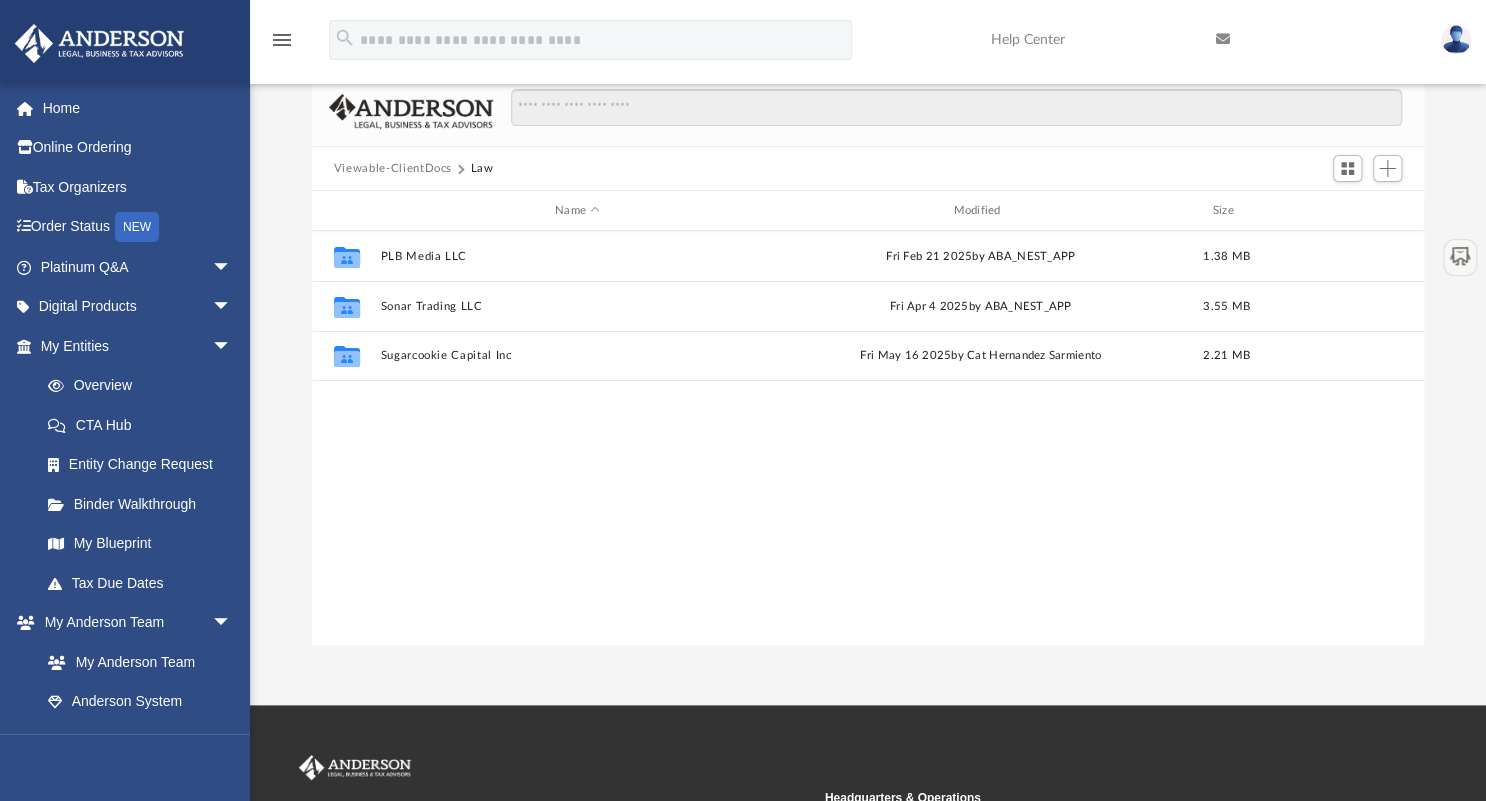 click on "Viewable-ClientDocs" at bounding box center (393, 169) 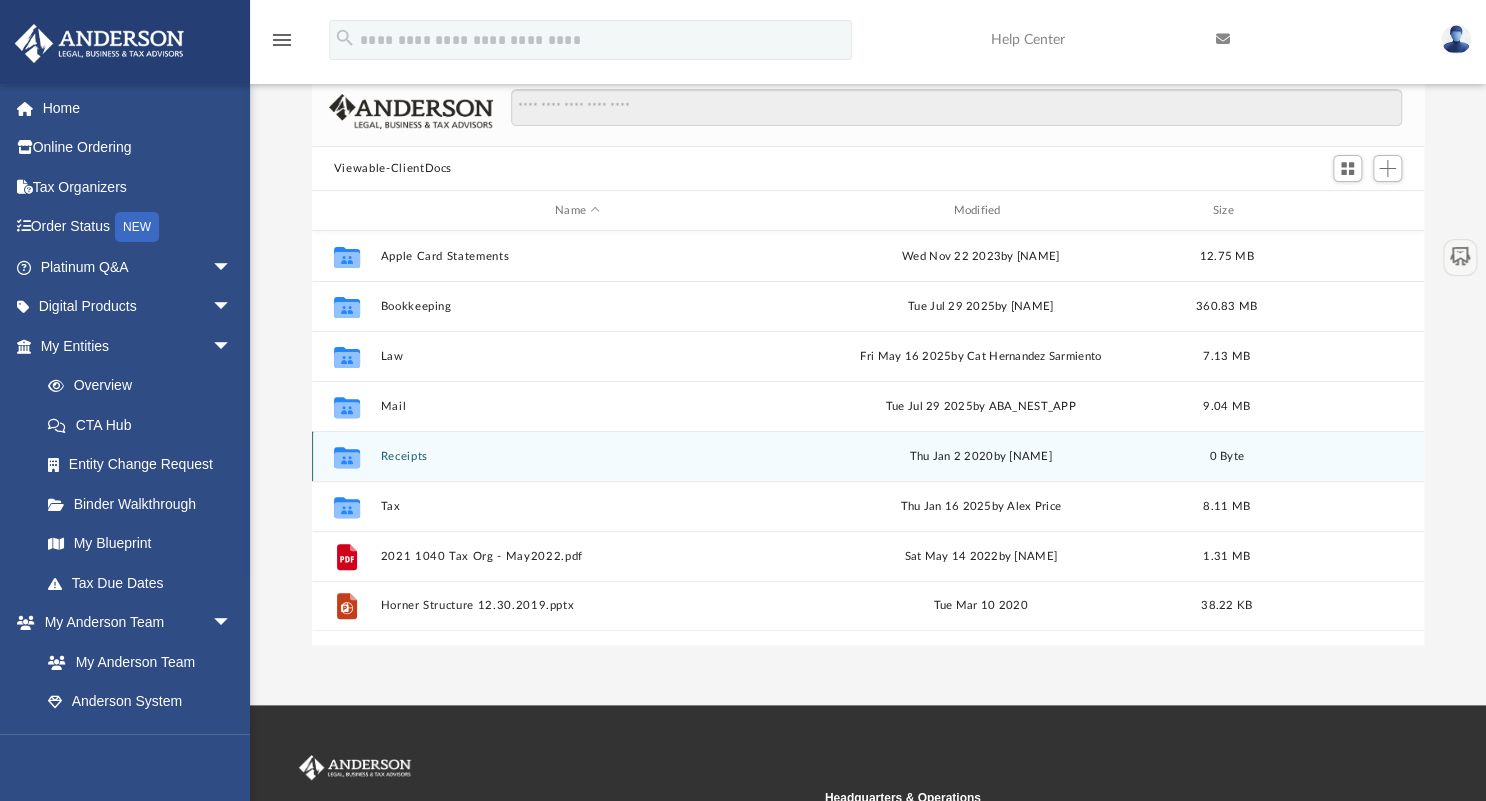 click on "Receipts" at bounding box center (577, 456) 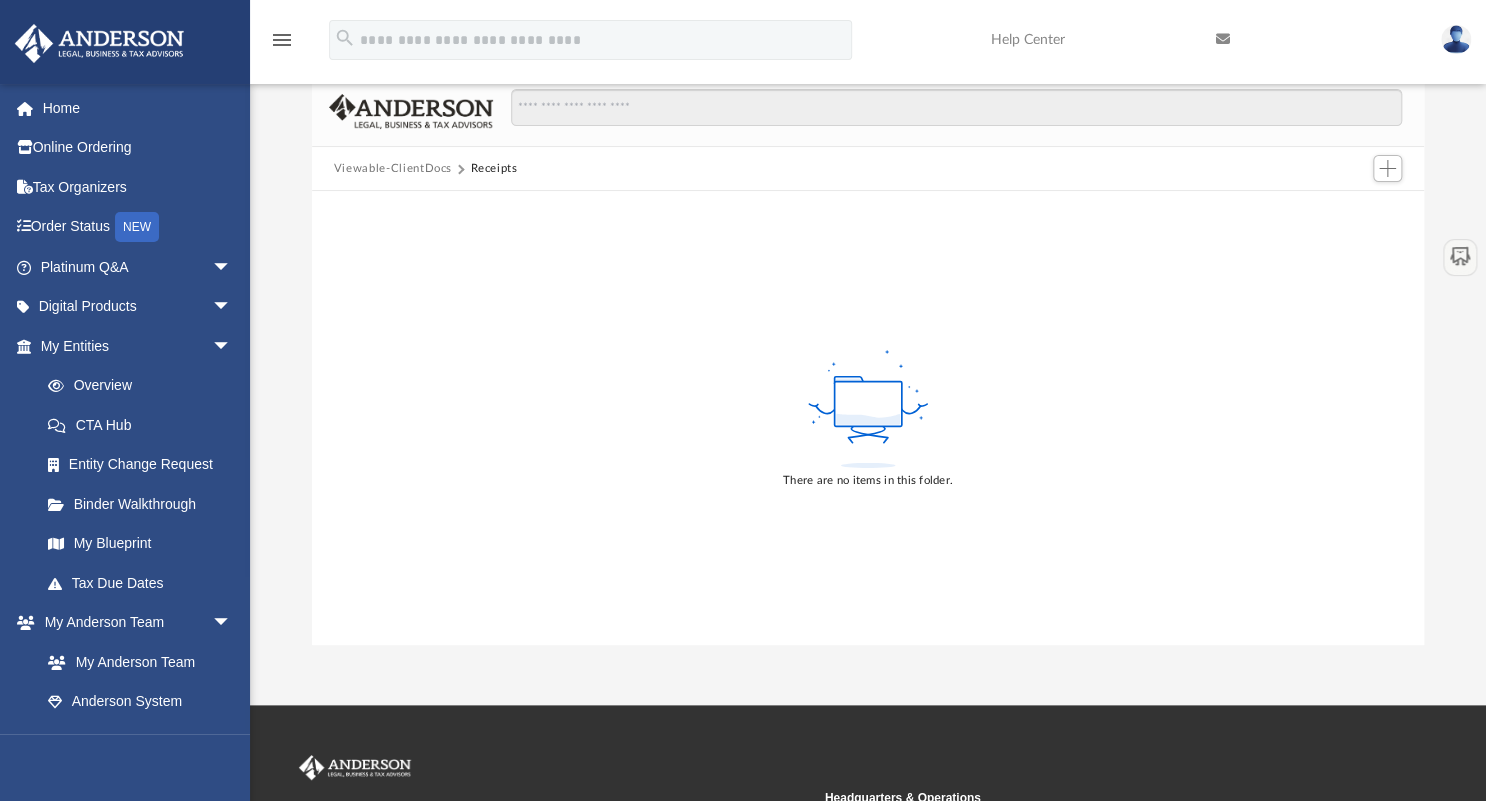 click on "Viewable-ClientDocs" at bounding box center (393, 169) 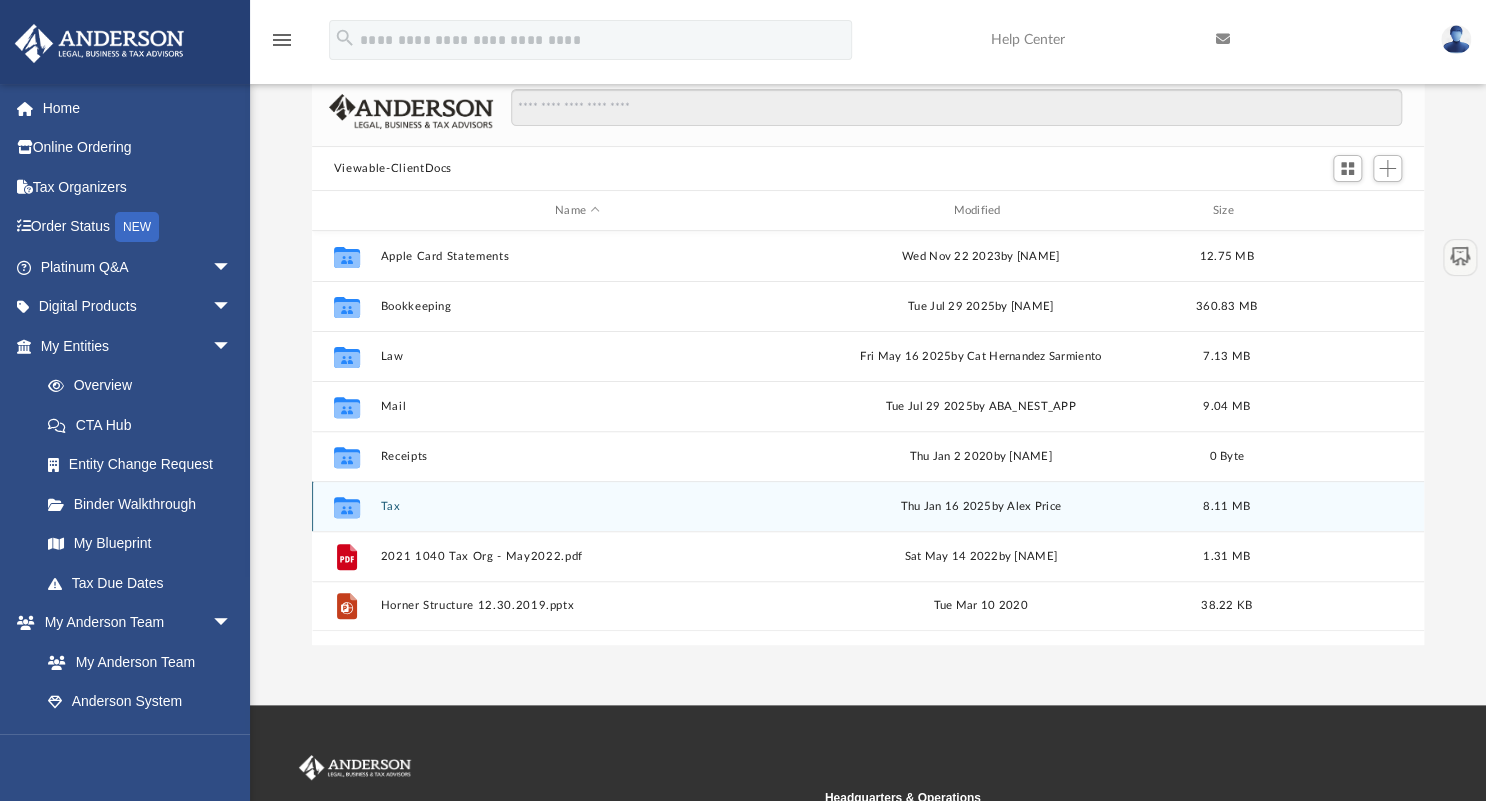 scroll, scrollTop: 12, scrollLeft: 12, axis: both 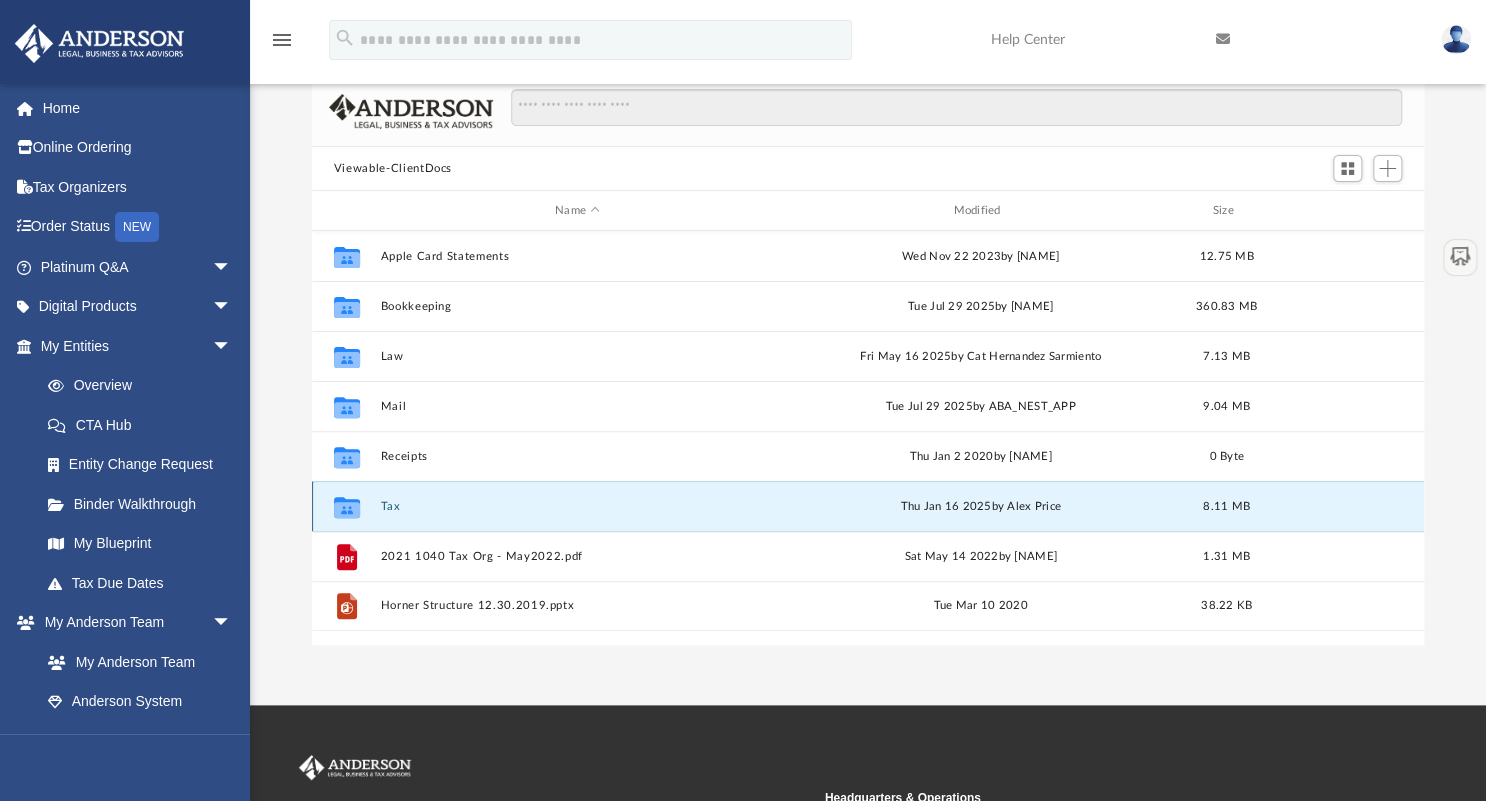 click on "Tax" at bounding box center [577, 506] 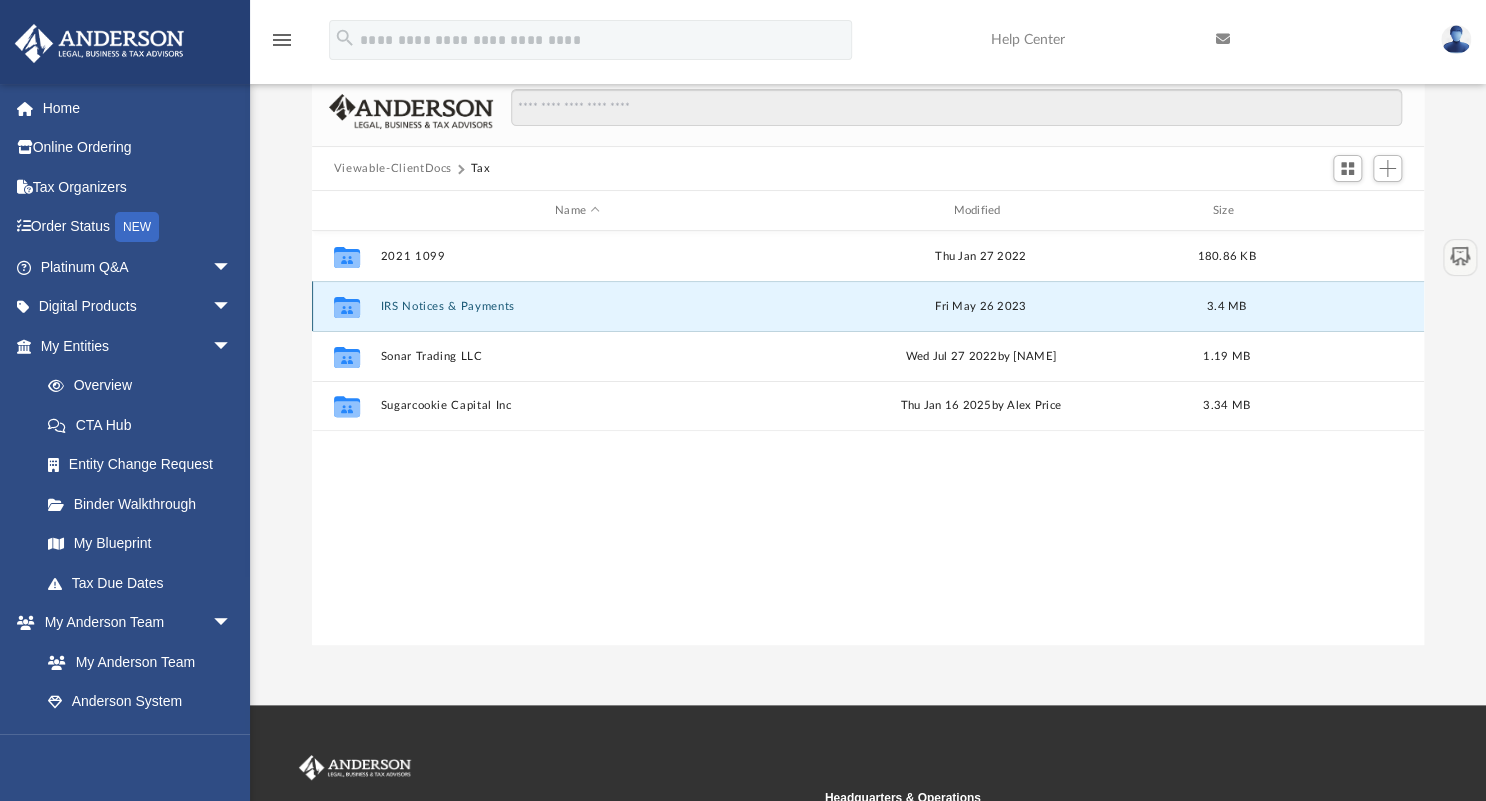 click on "IRS Notices & Payments" at bounding box center [577, 306] 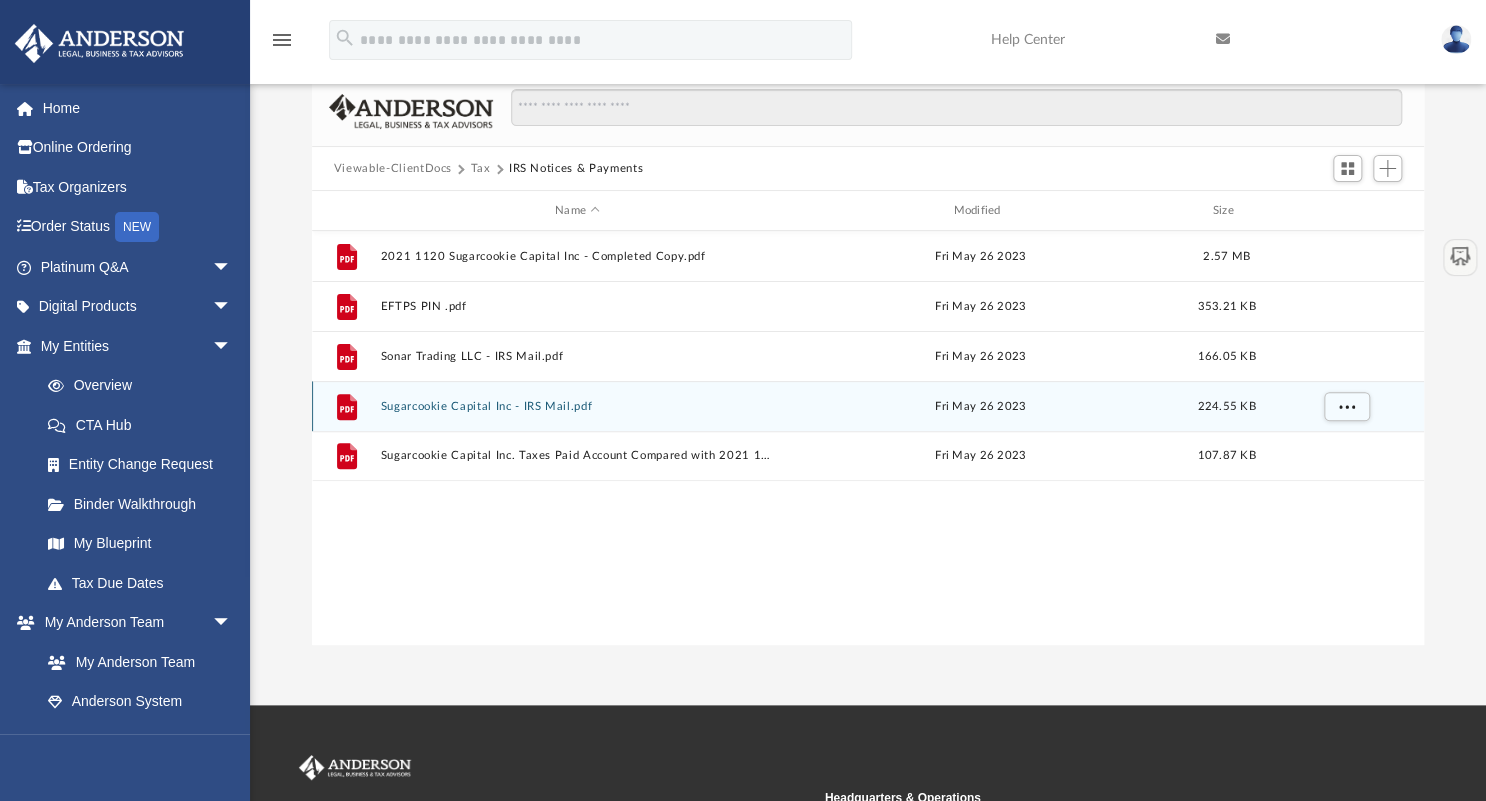 click on "Sugarcookie Capital Inc - IRS Mail.pdf" at bounding box center (577, 406) 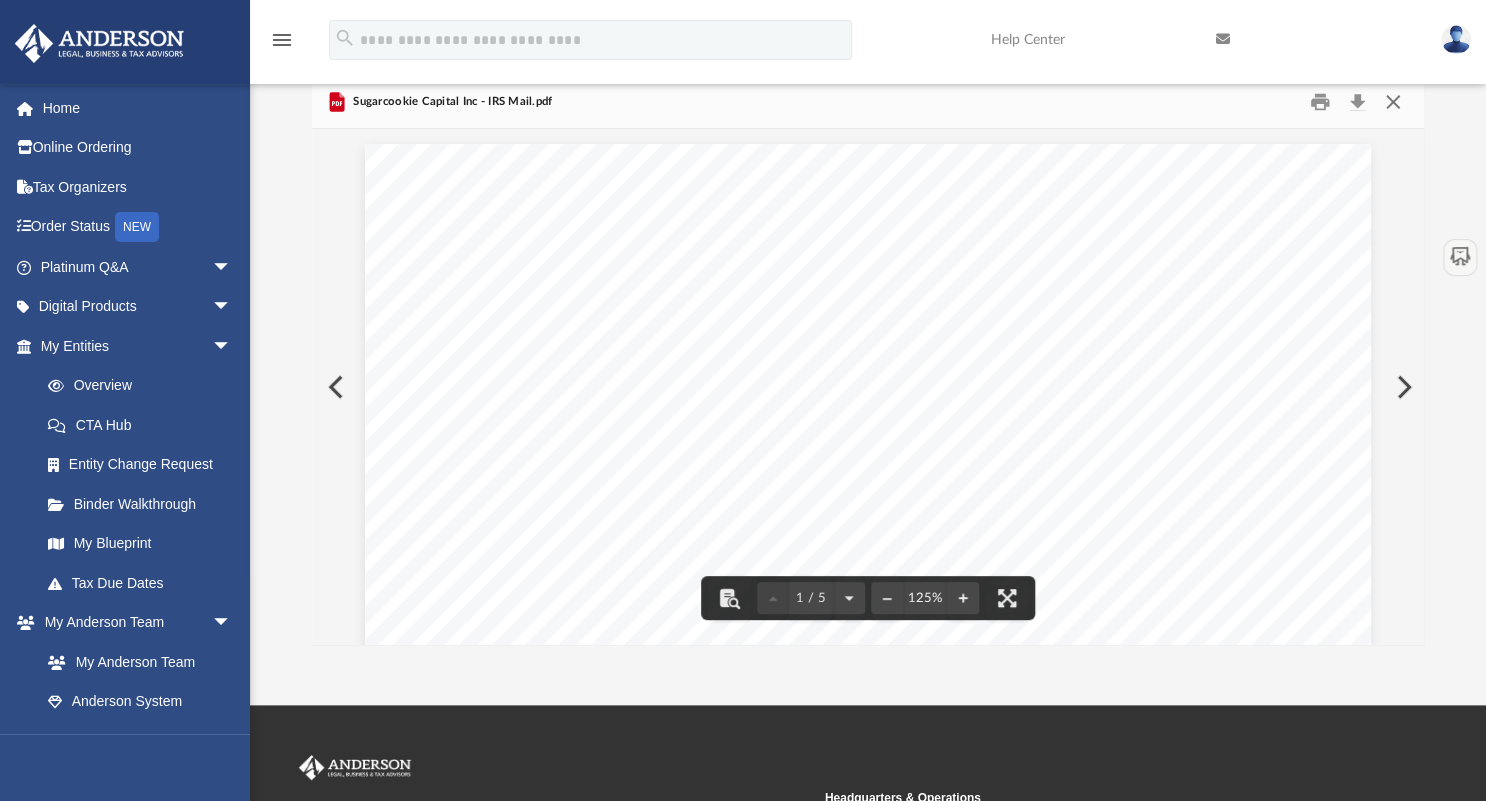 click at bounding box center [1393, 102] 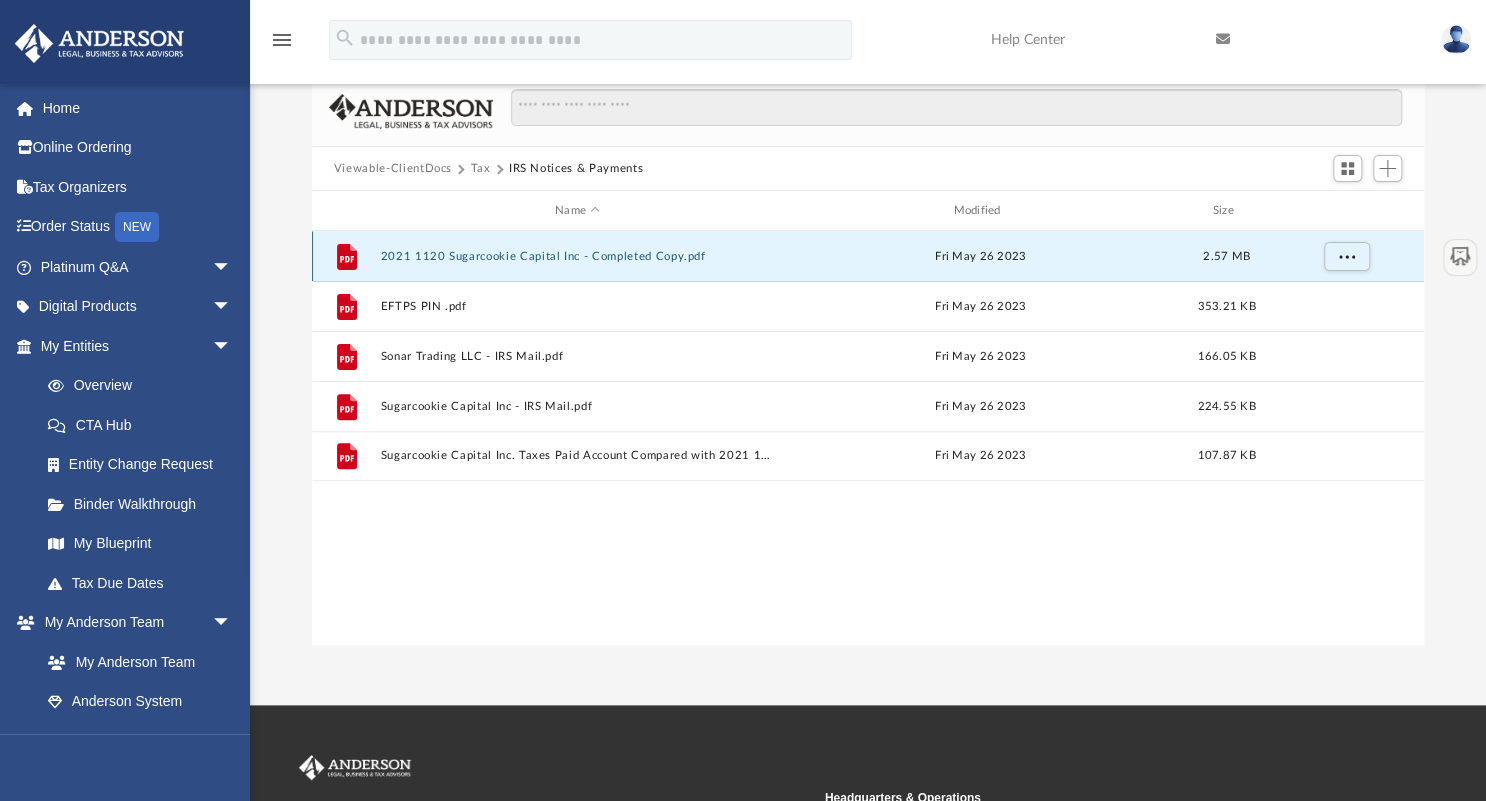 click on "2021 1120 Sugarcookie Capital Inc - Completed Copy.pdf" at bounding box center (577, 256) 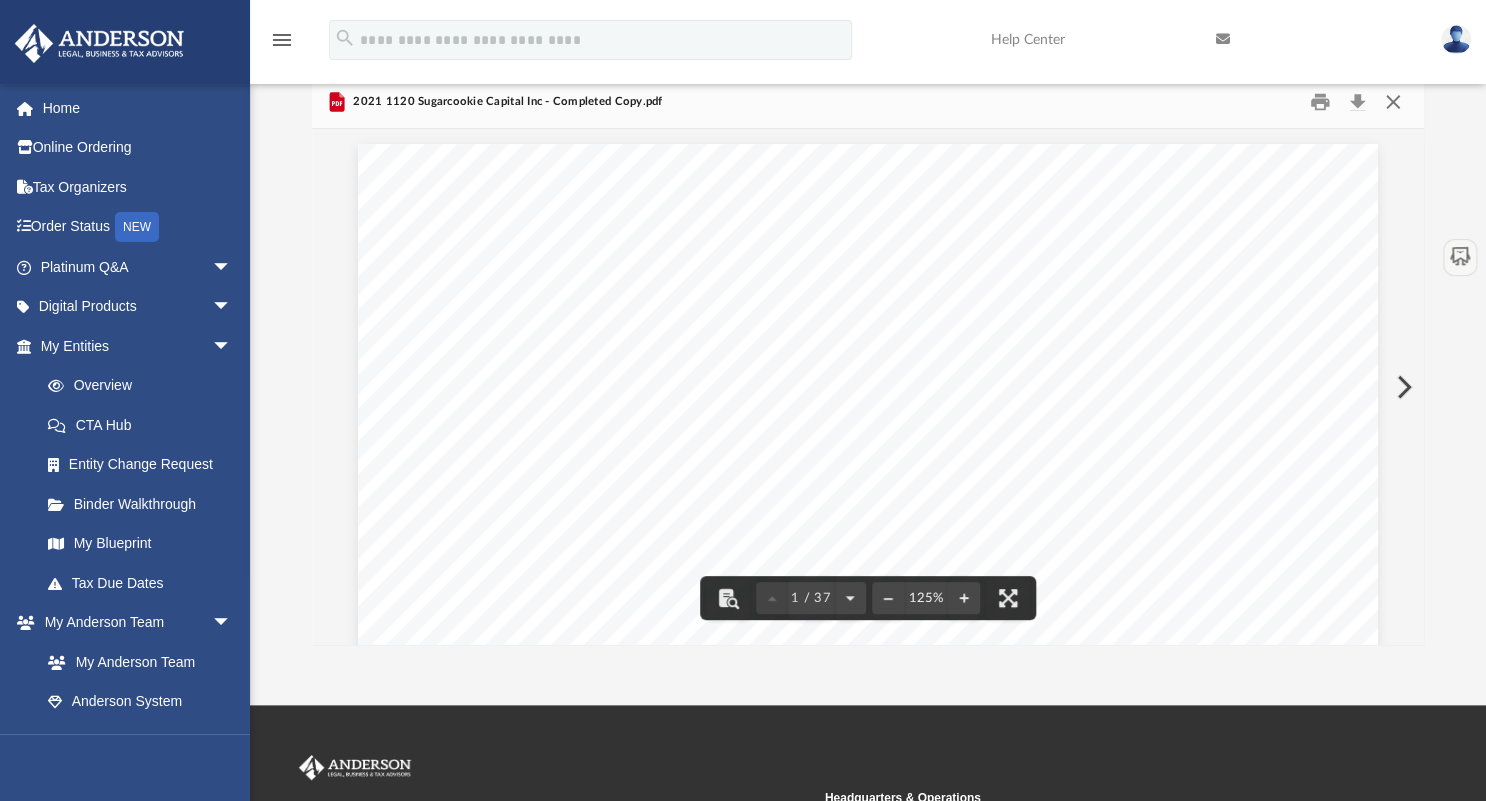 click at bounding box center [1393, 102] 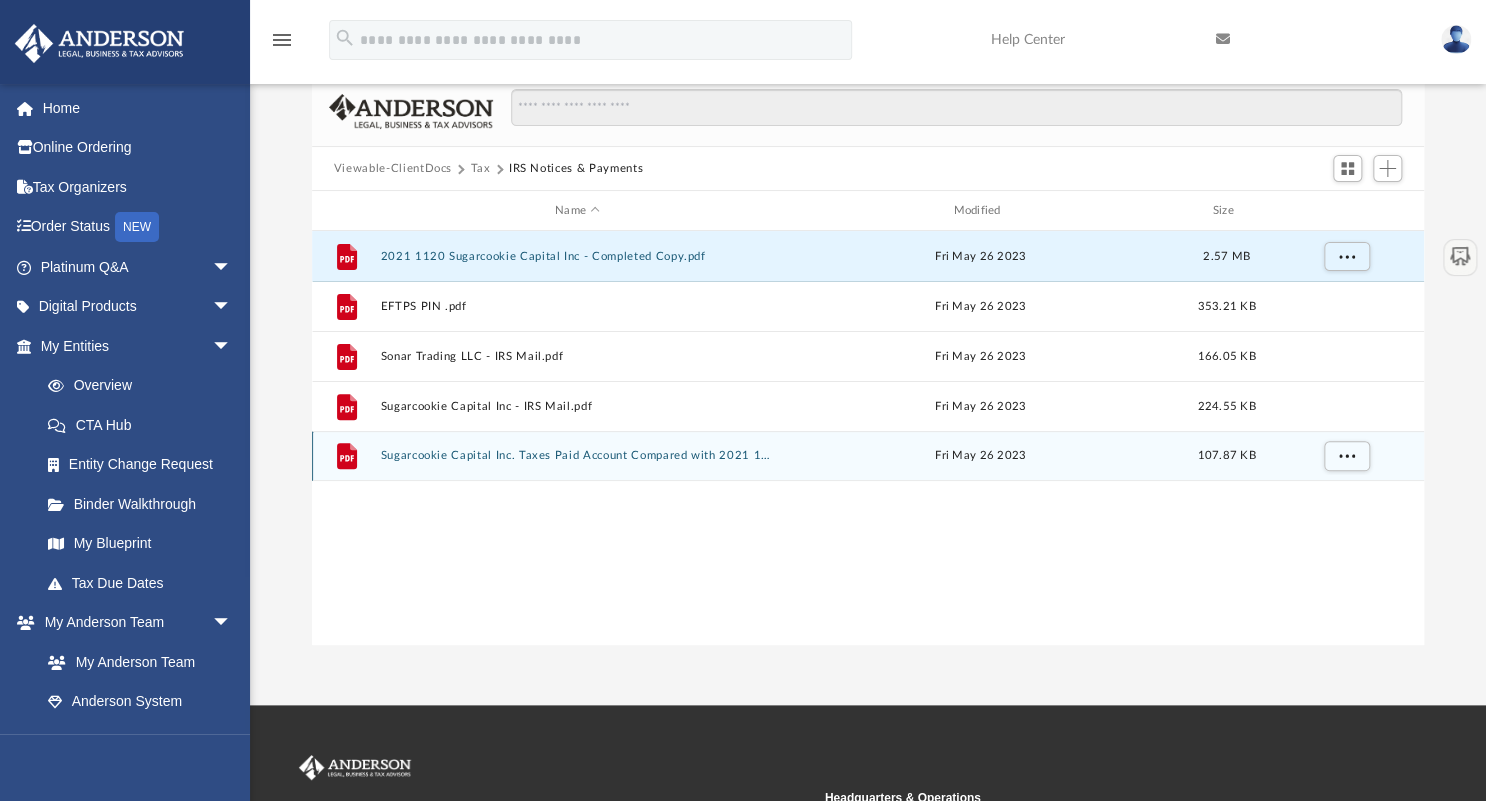 click on "Sugarcookie Capital Inc. Taxes Paid Account Compared with 2021 1120.pdf" at bounding box center [577, 455] 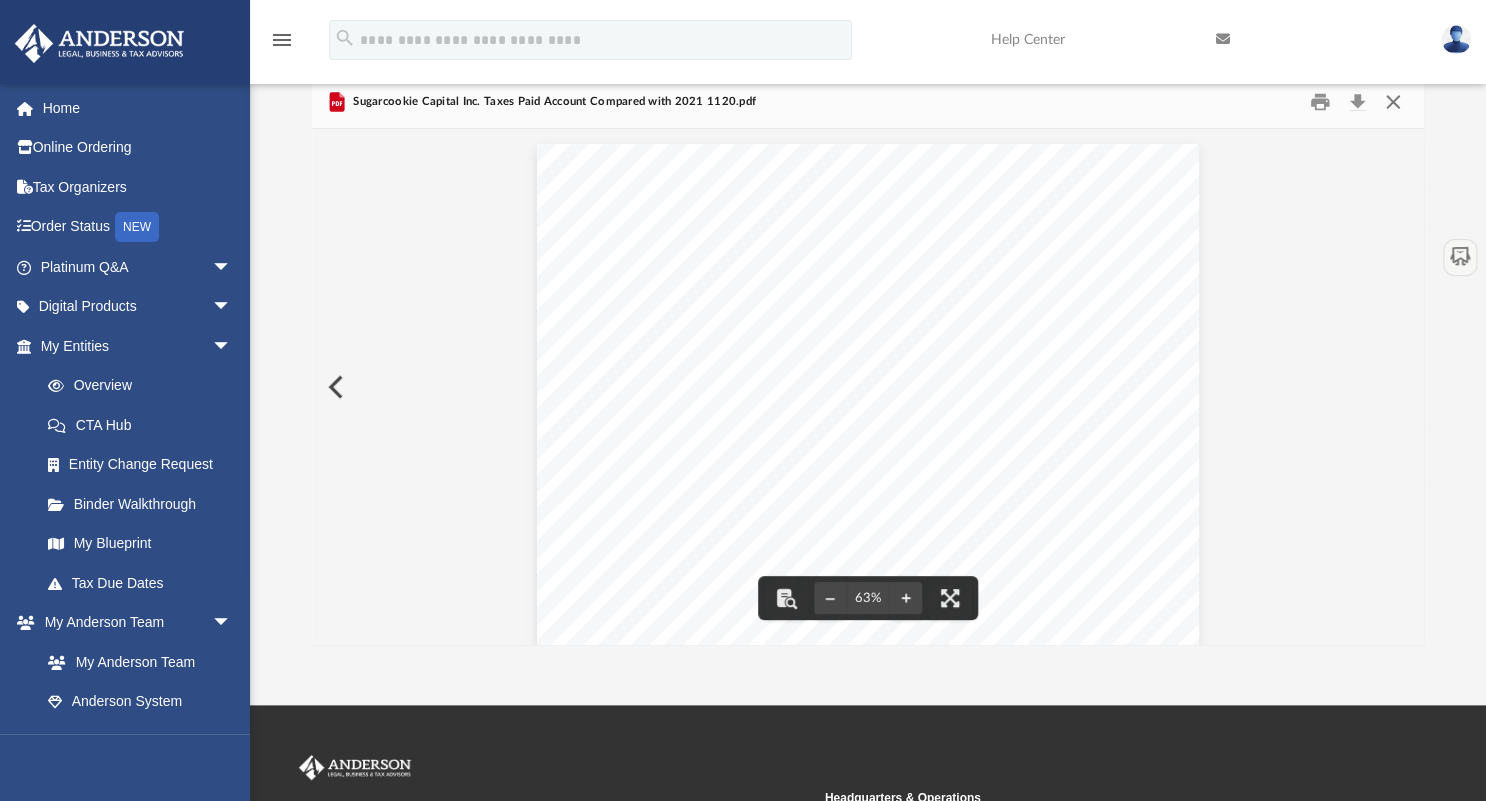 click at bounding box center (1393, 102) 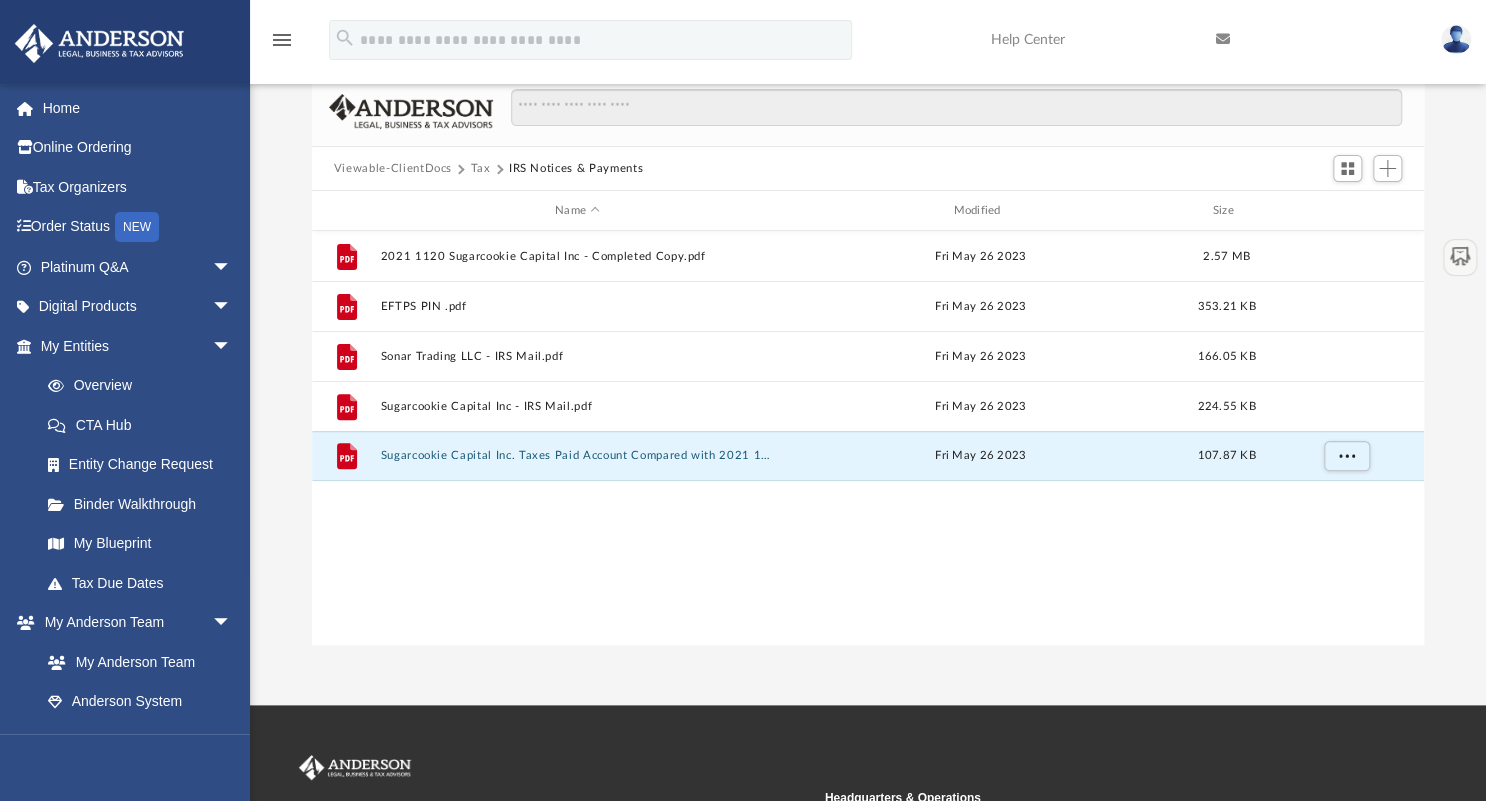 click on "Tax" at bounding box center (480, 169) 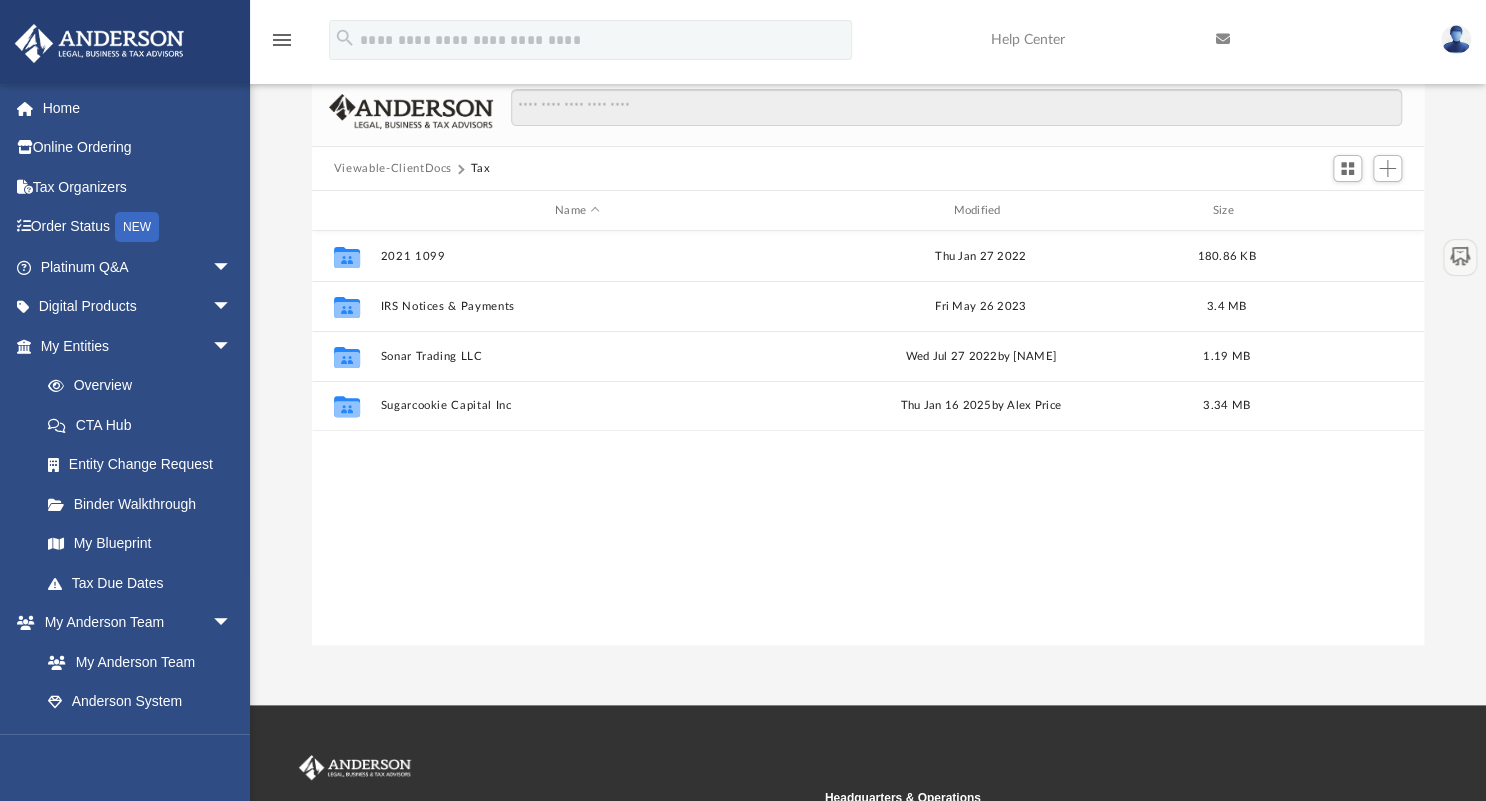 click on "Viewable-ClientDocs" at bounding box center [393, 169] 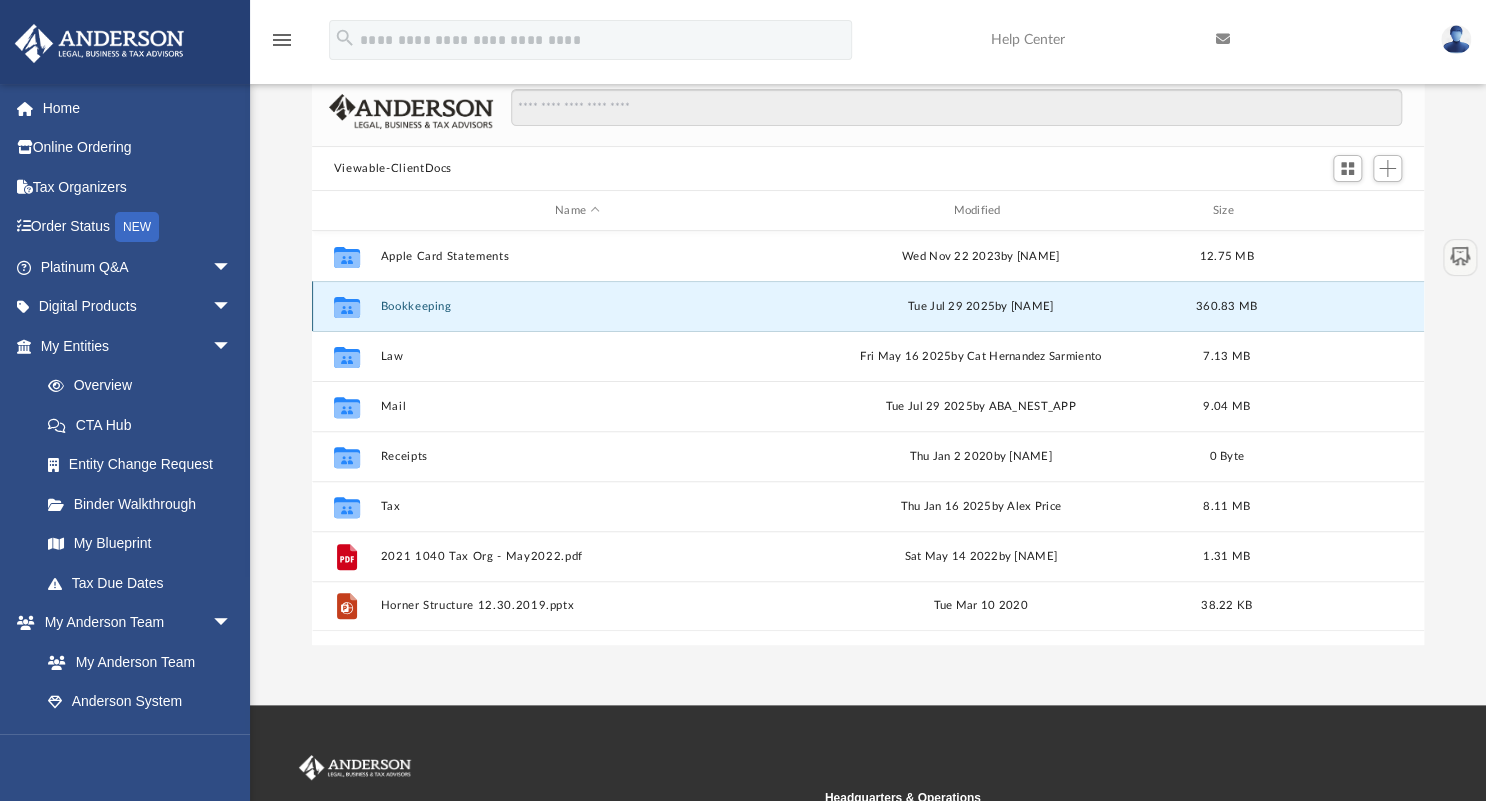 click on "Bookkeeping" at bounding box center (577, 306) 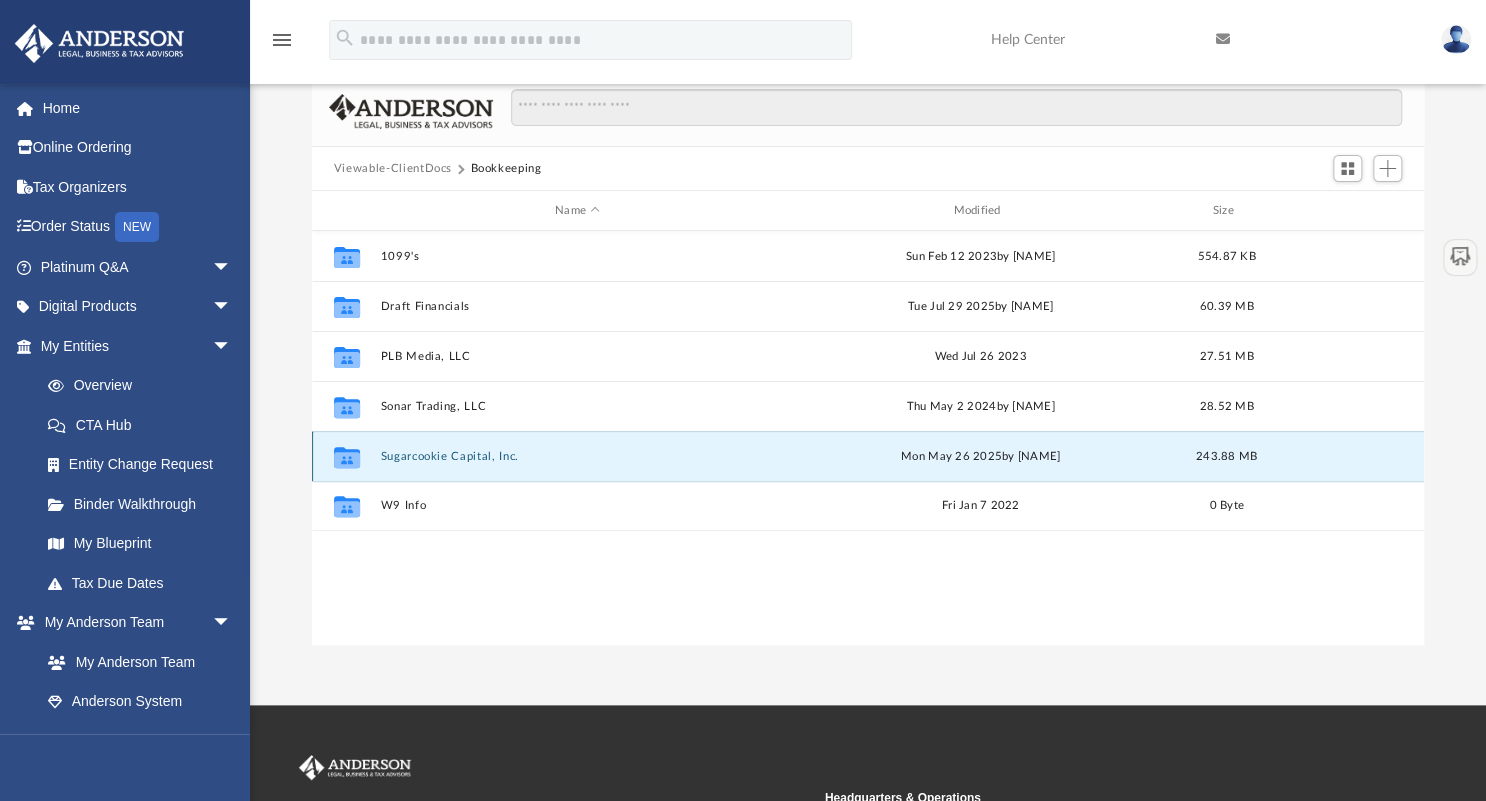 click on "Sugarcookie Capital, Inc." at bounding box center (577, 456) 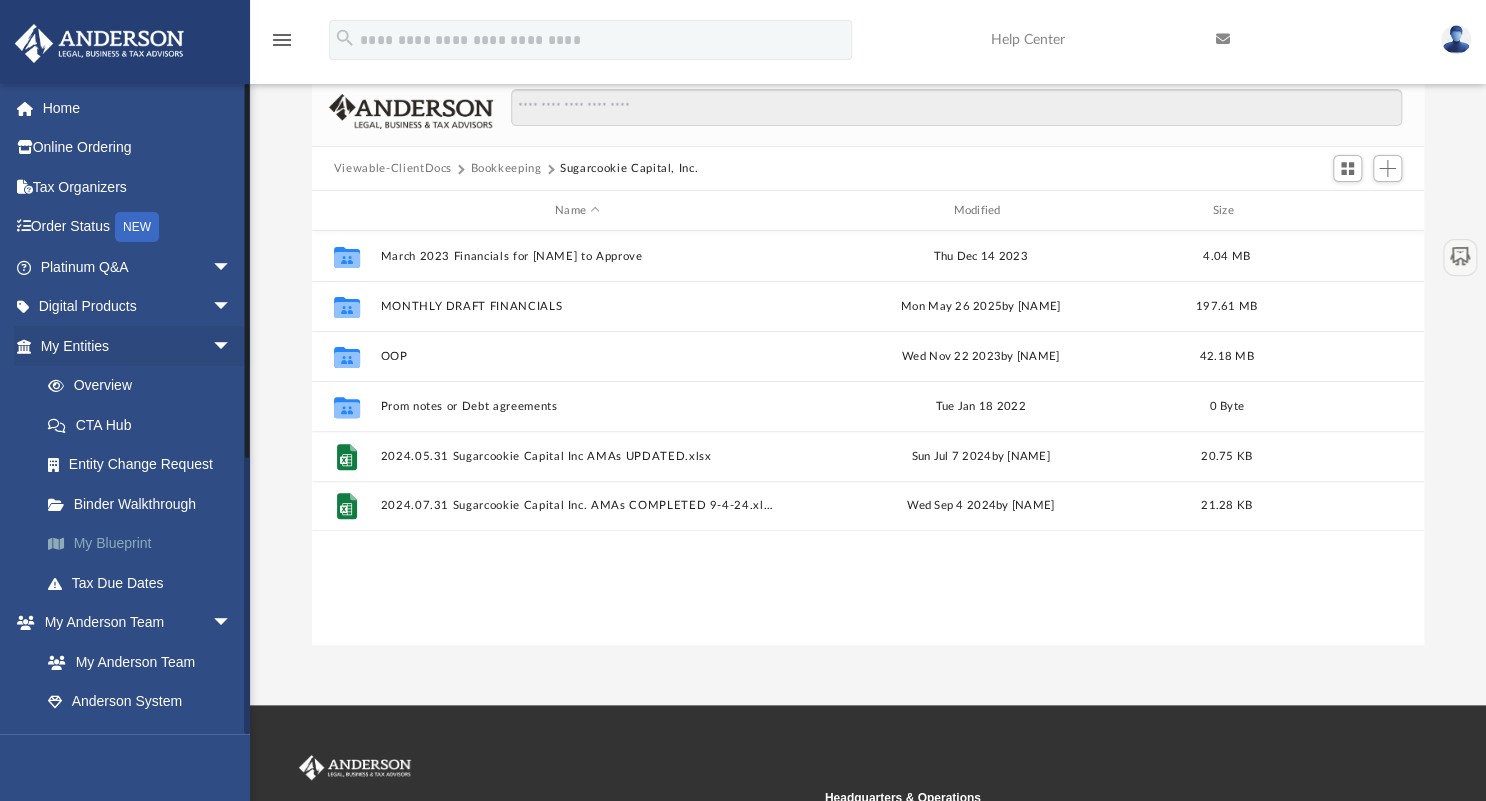 drag, startPoint x: 128, startPoint y: 576, endPoint x: 128, endPoint y: 561, distance: 15 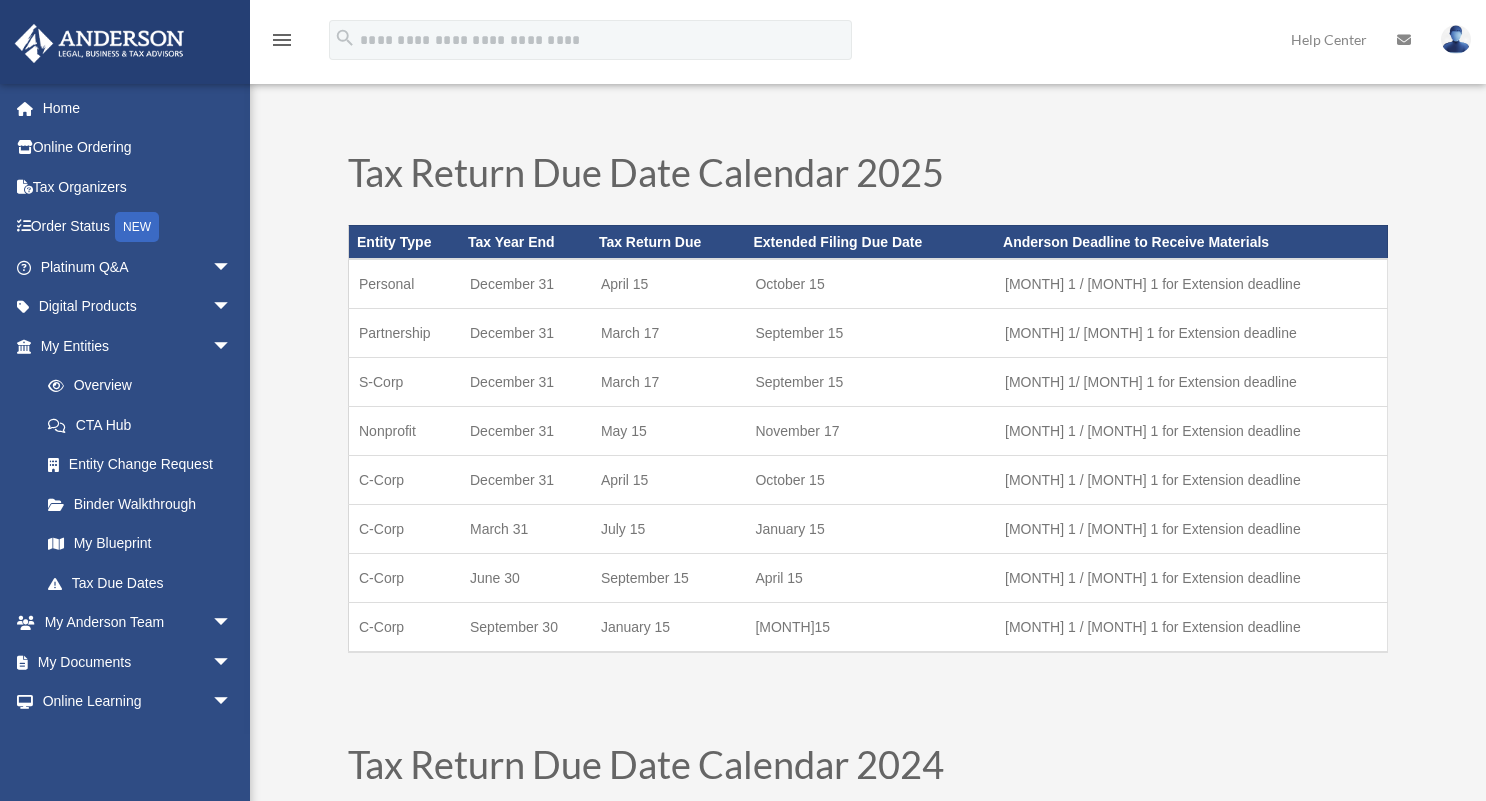 scroll, scrollTop: 0, scrollLeft: 0, axis: both 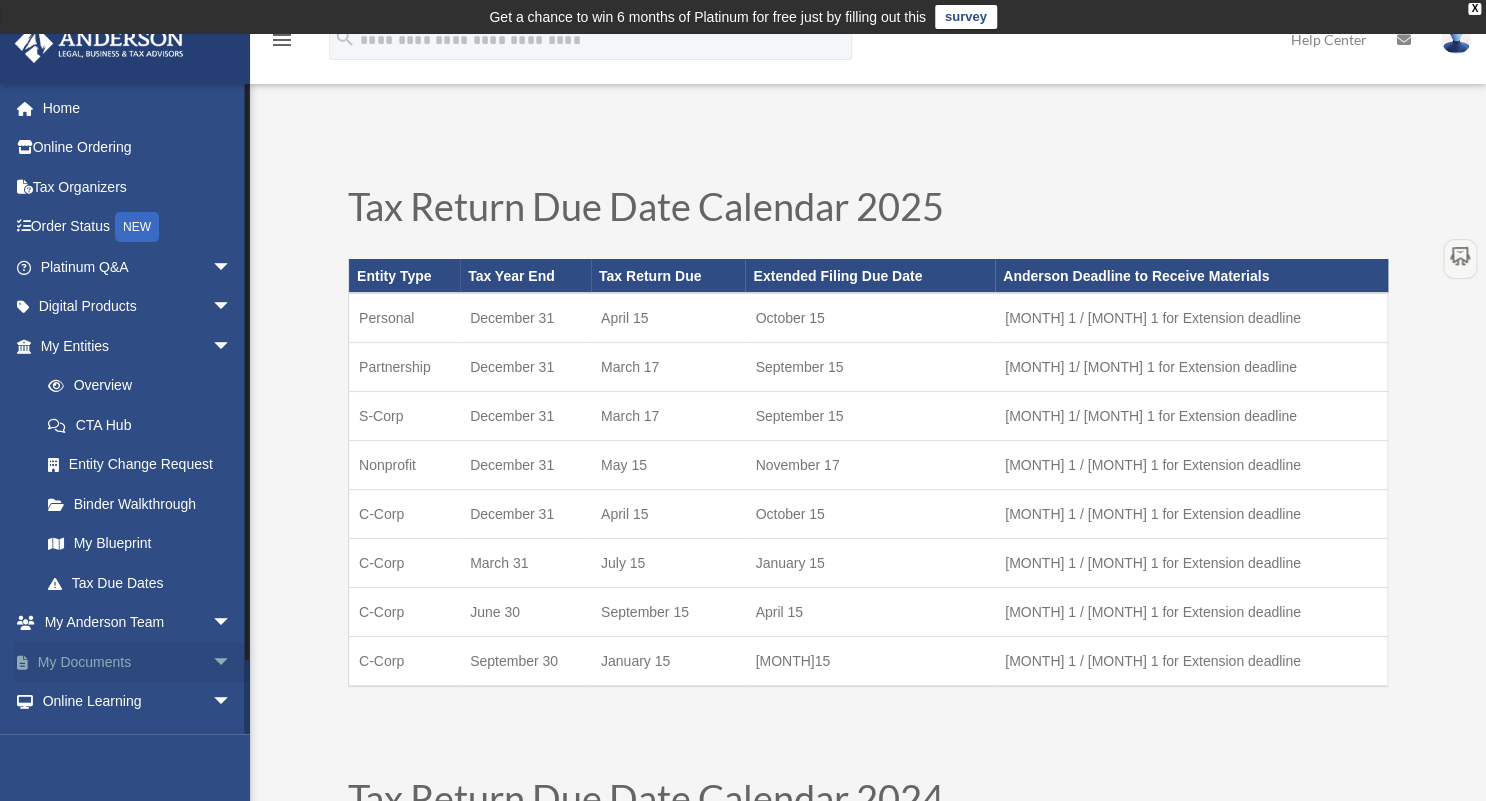 click on "My Documents arrow_drop_down" at bounding box center (138, 662) 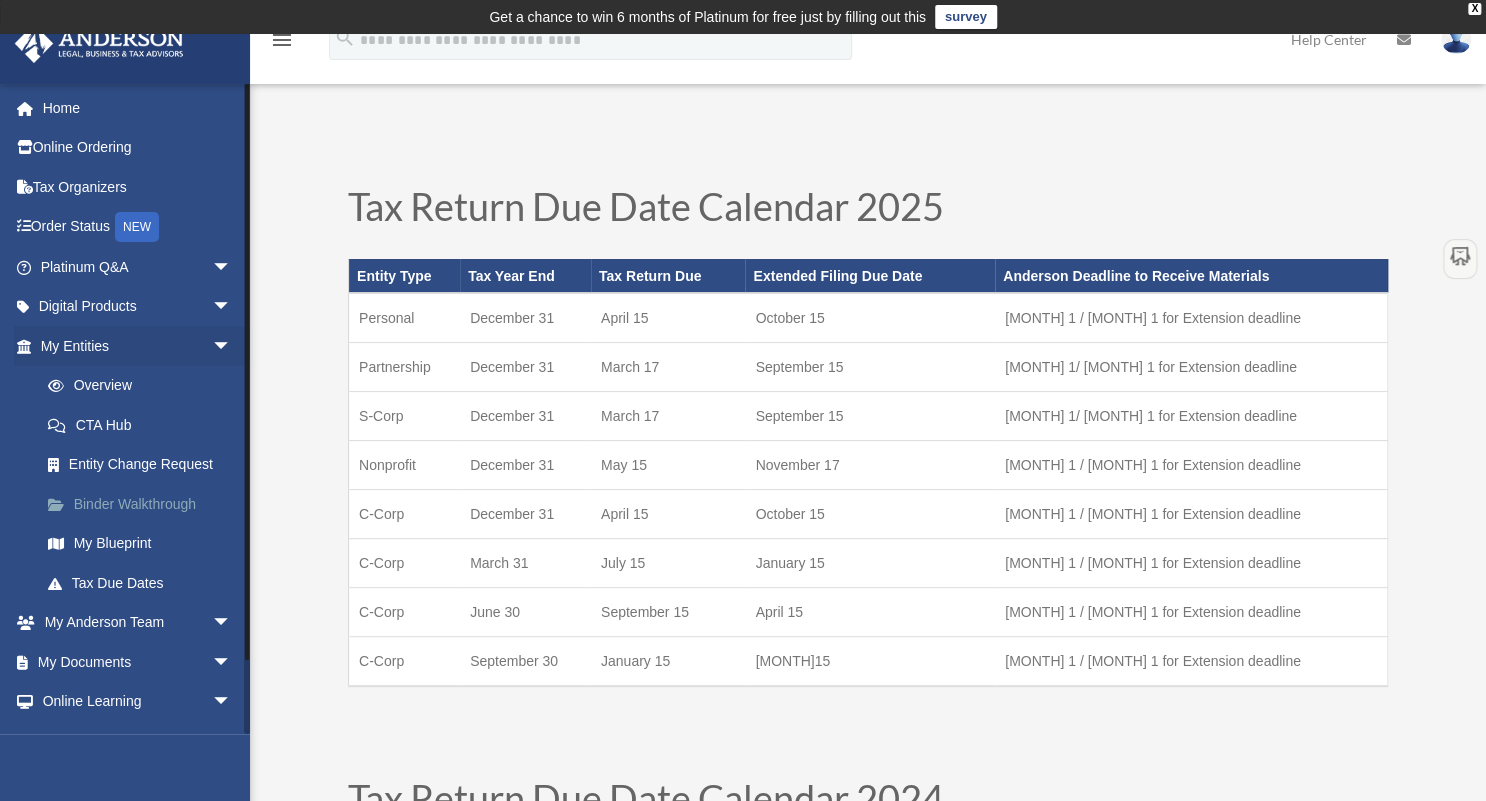 scroll, scrollTop: 70, scrollLeft: 0, axis: vertical 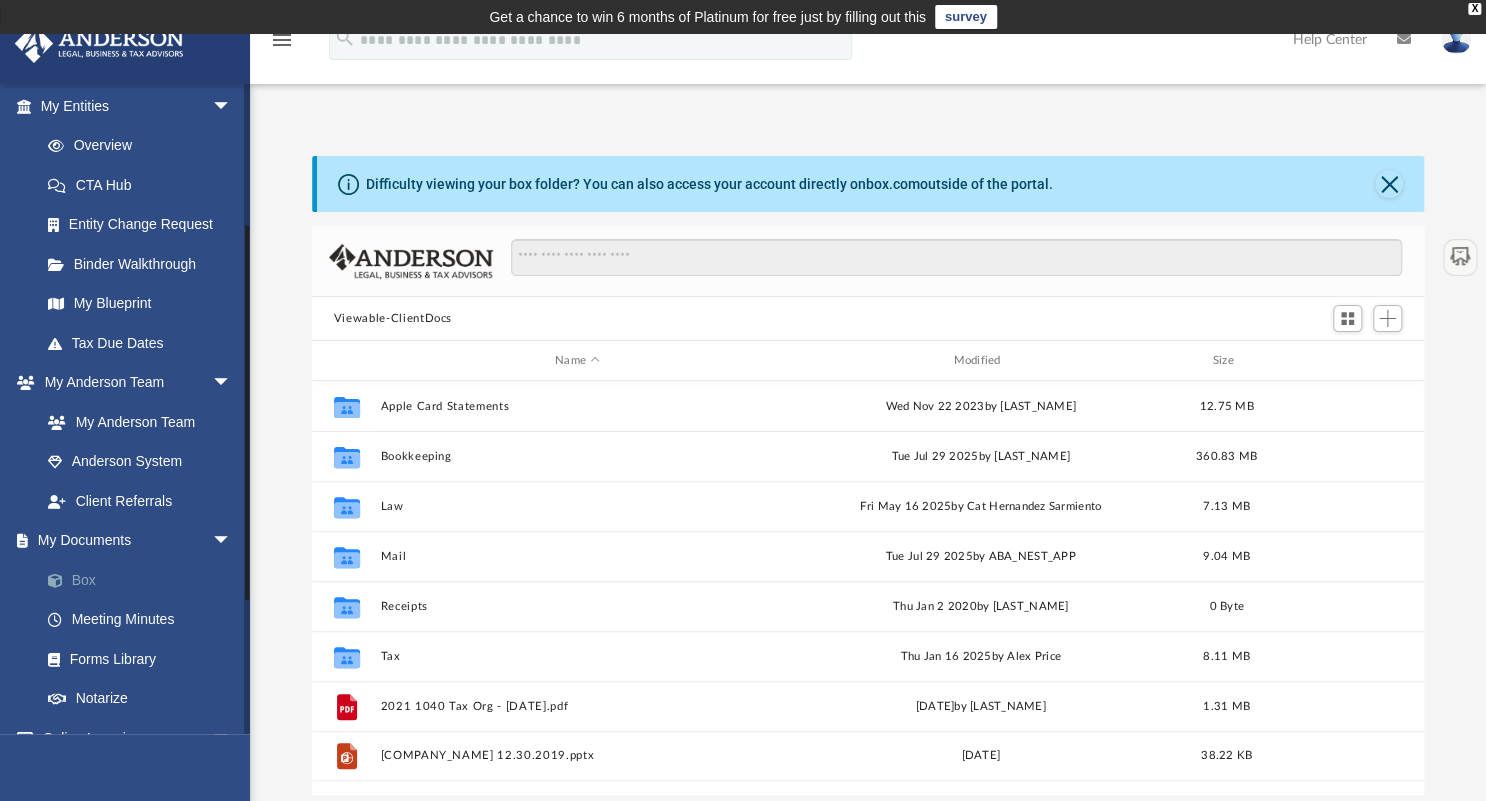 click on "Box" at bounding box center (145, 580) 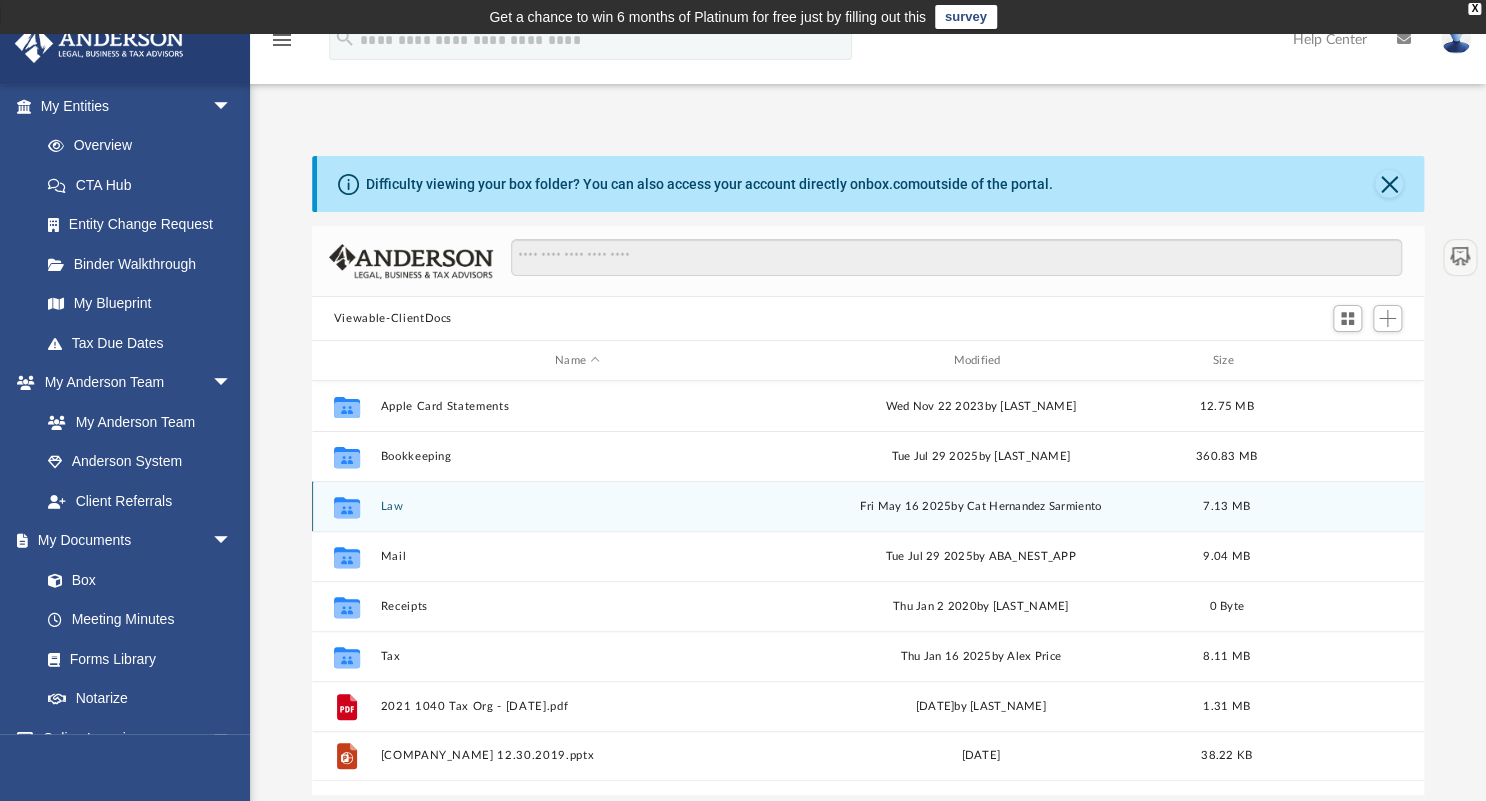 scroll, scrollTop: 80, scrollLeft: 0, axis: vertical 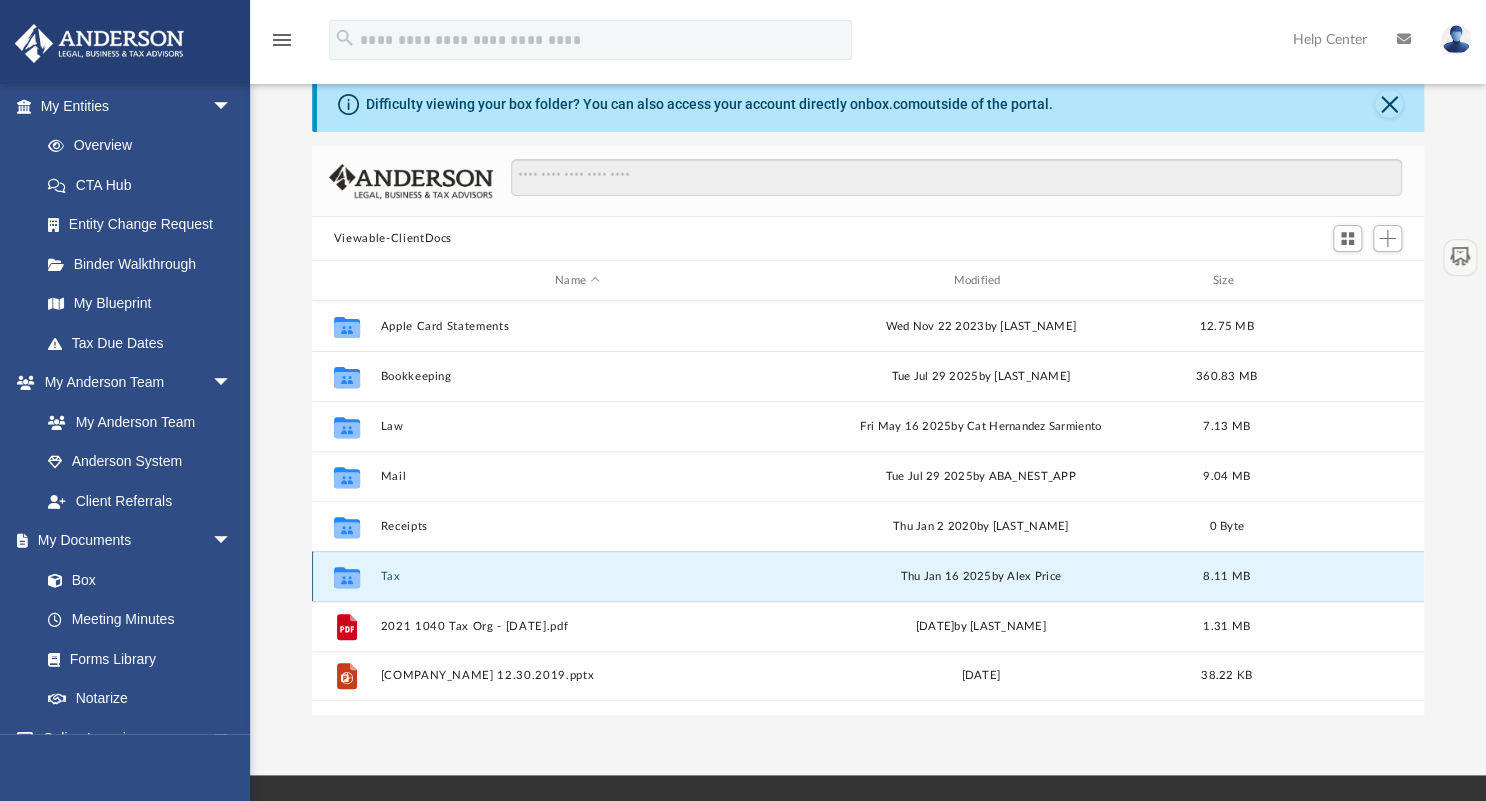click on "Tax" at bounding box center (577, 576) 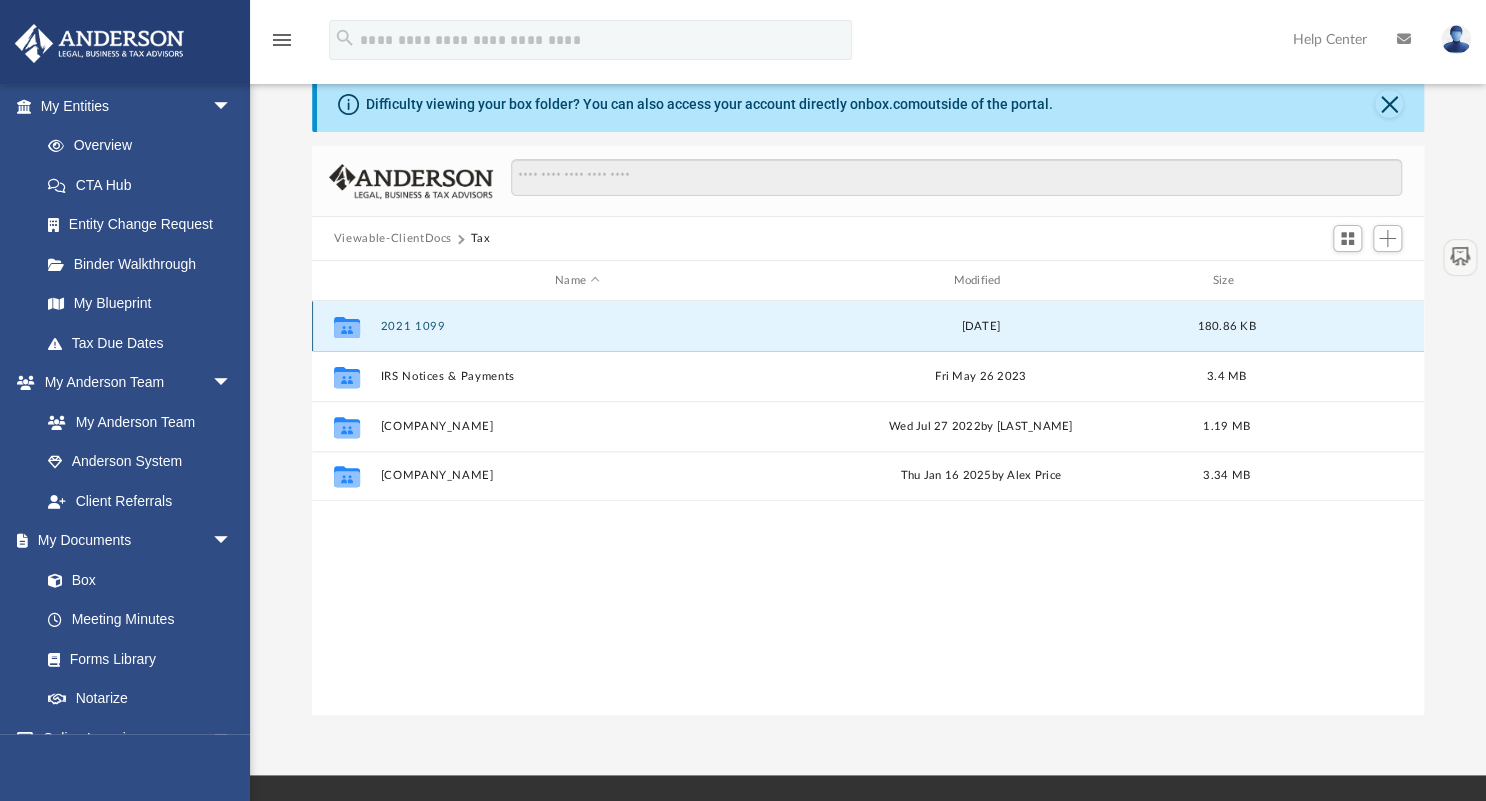 click on "2021 1099" at bounding box center [577, 326] 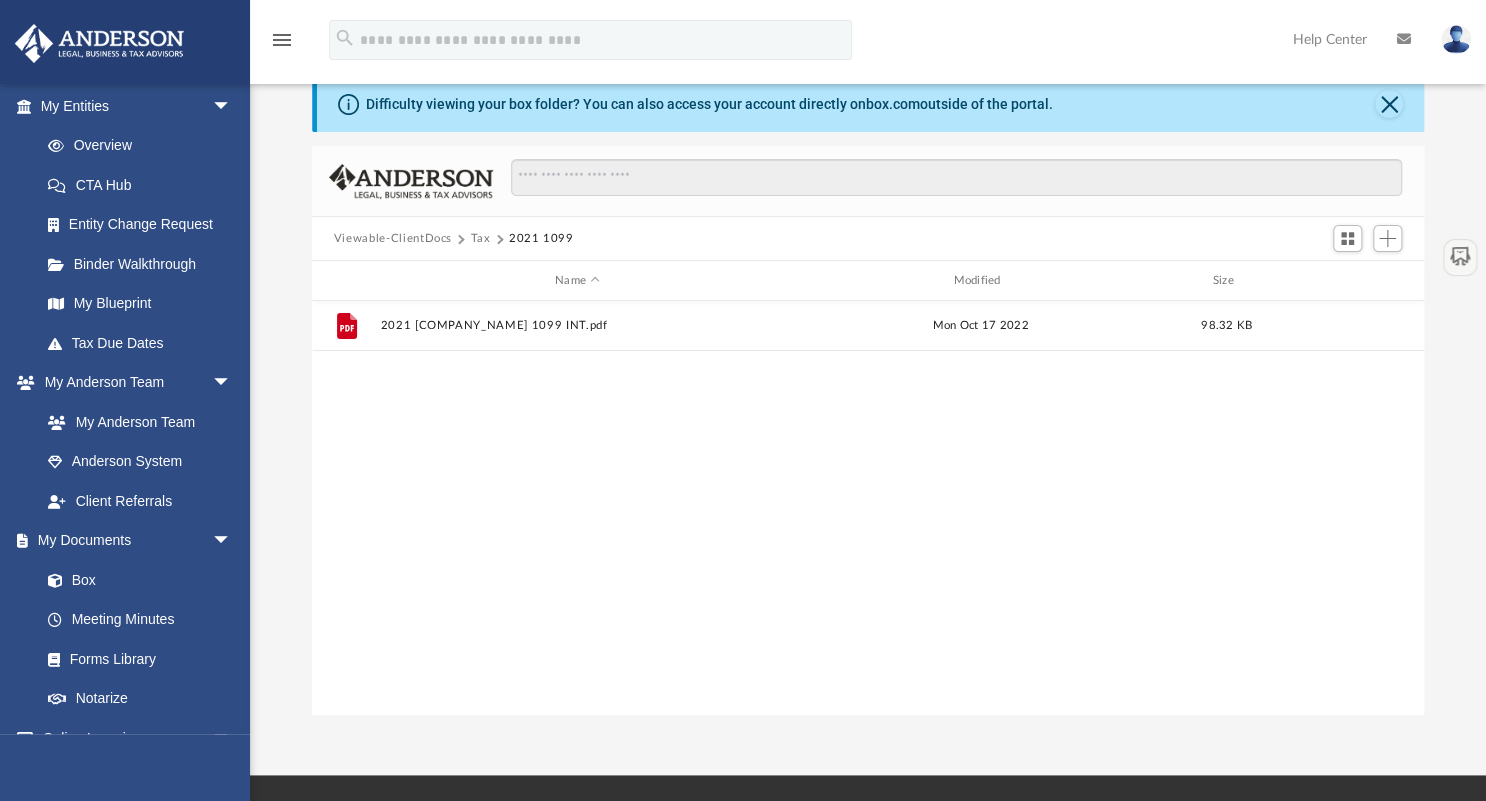 click on "Tax" at bounding box center (480, 239) 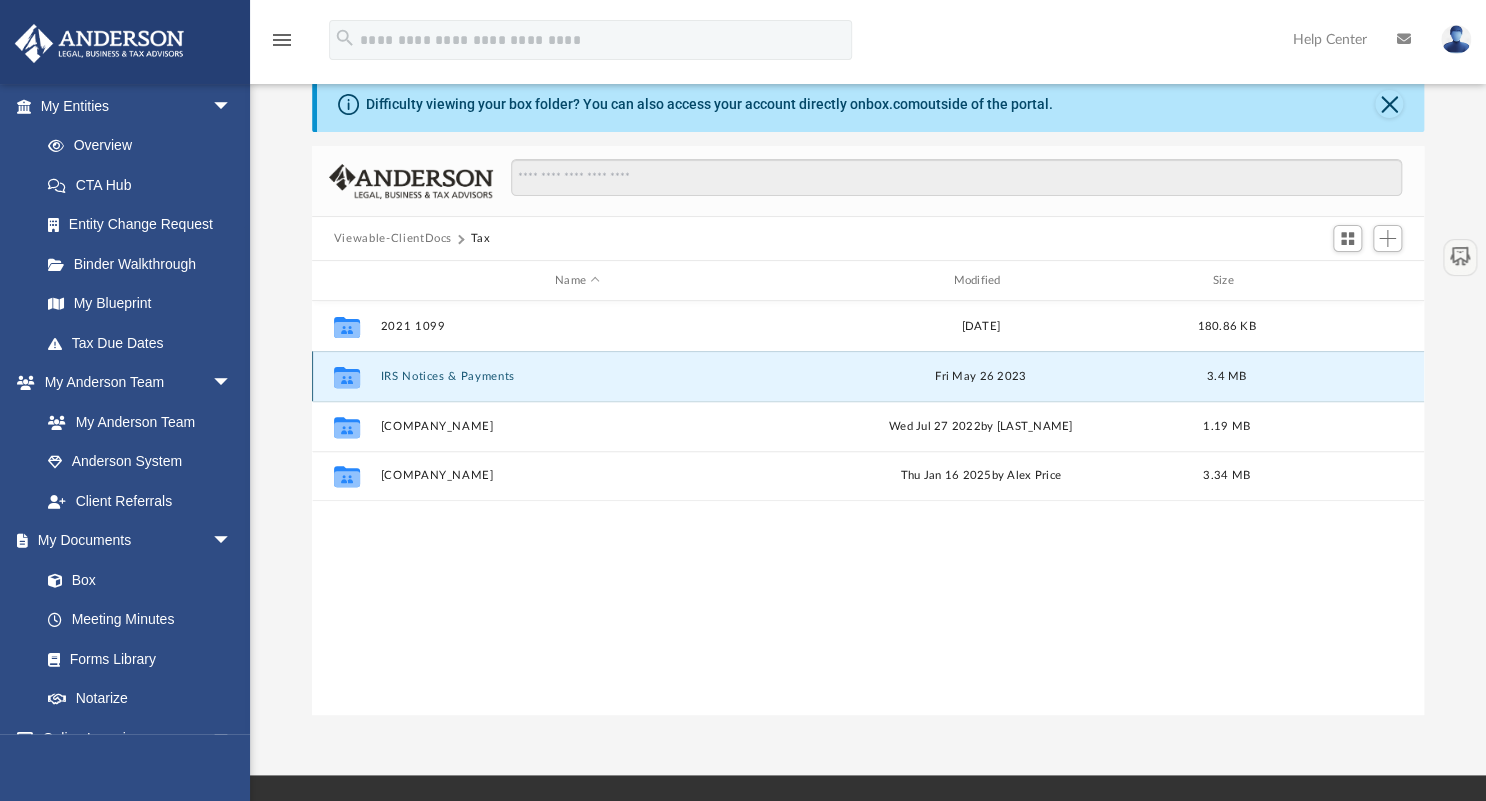 click on "IRS Notices & Payments" at bounding box center (577, 376) 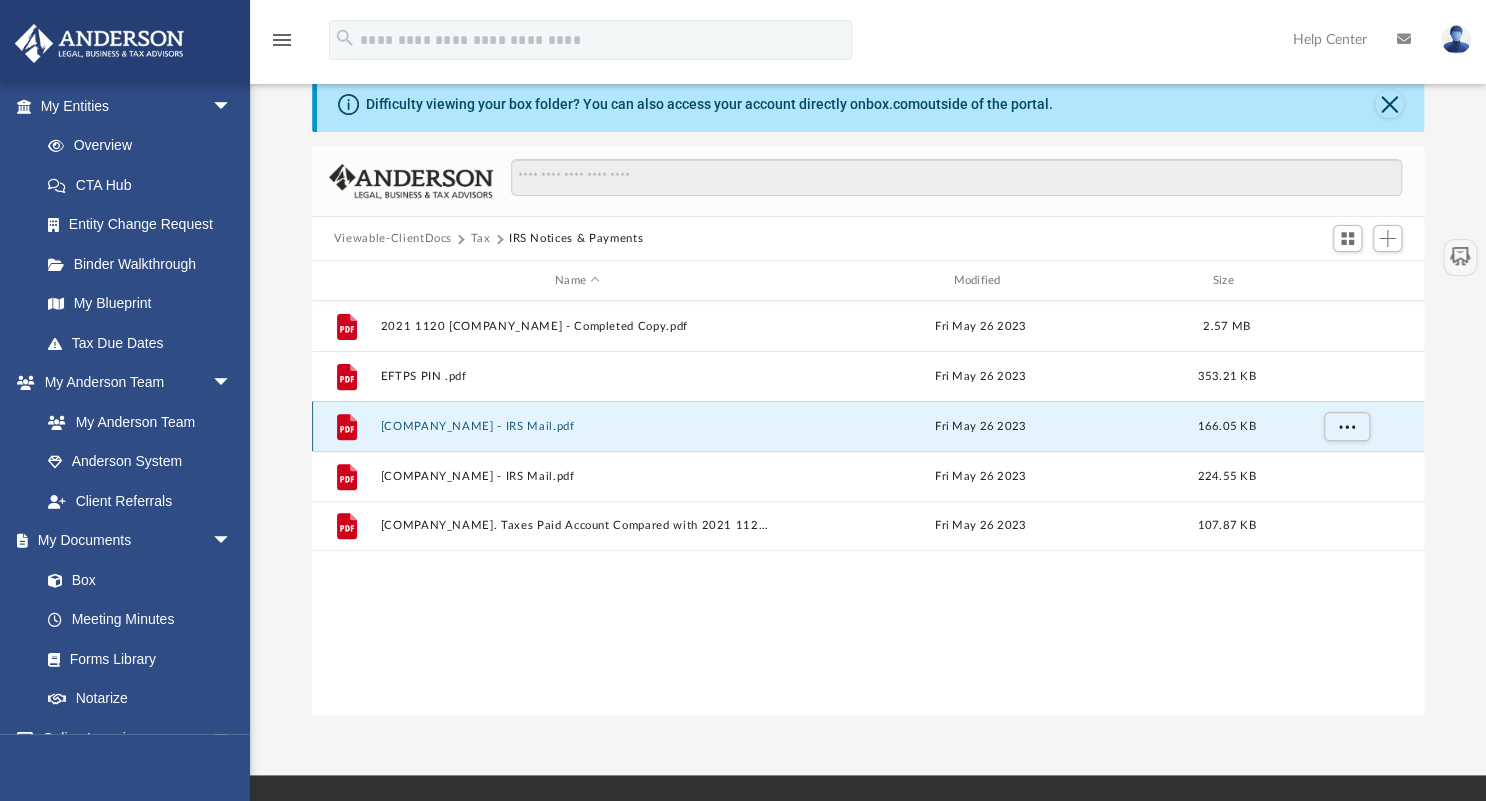 click on "Sonar Trading LLC - IRS Mail.pdf" at bounding box center (577, 426) 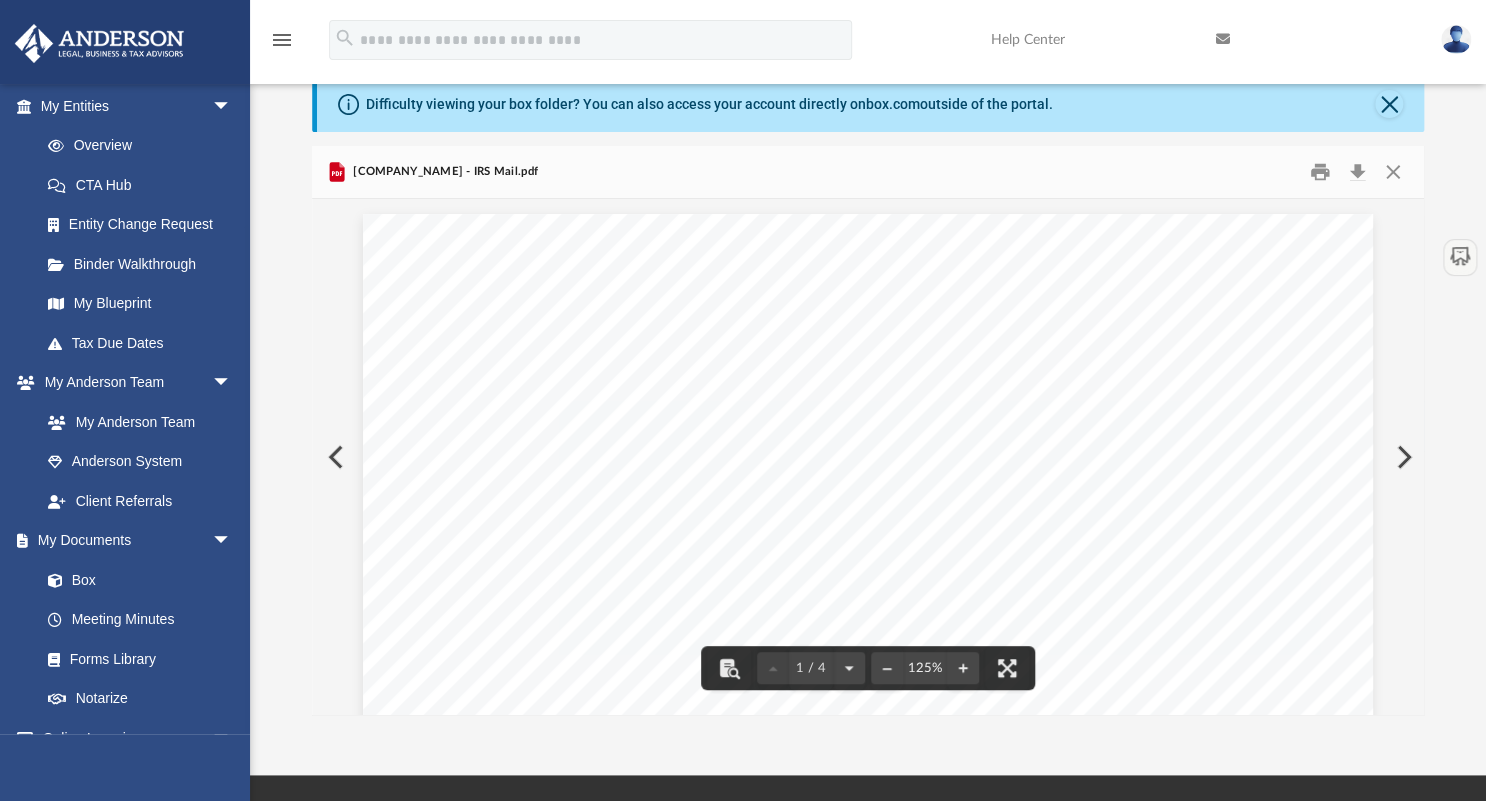 click at bounding box center (1402, 457) 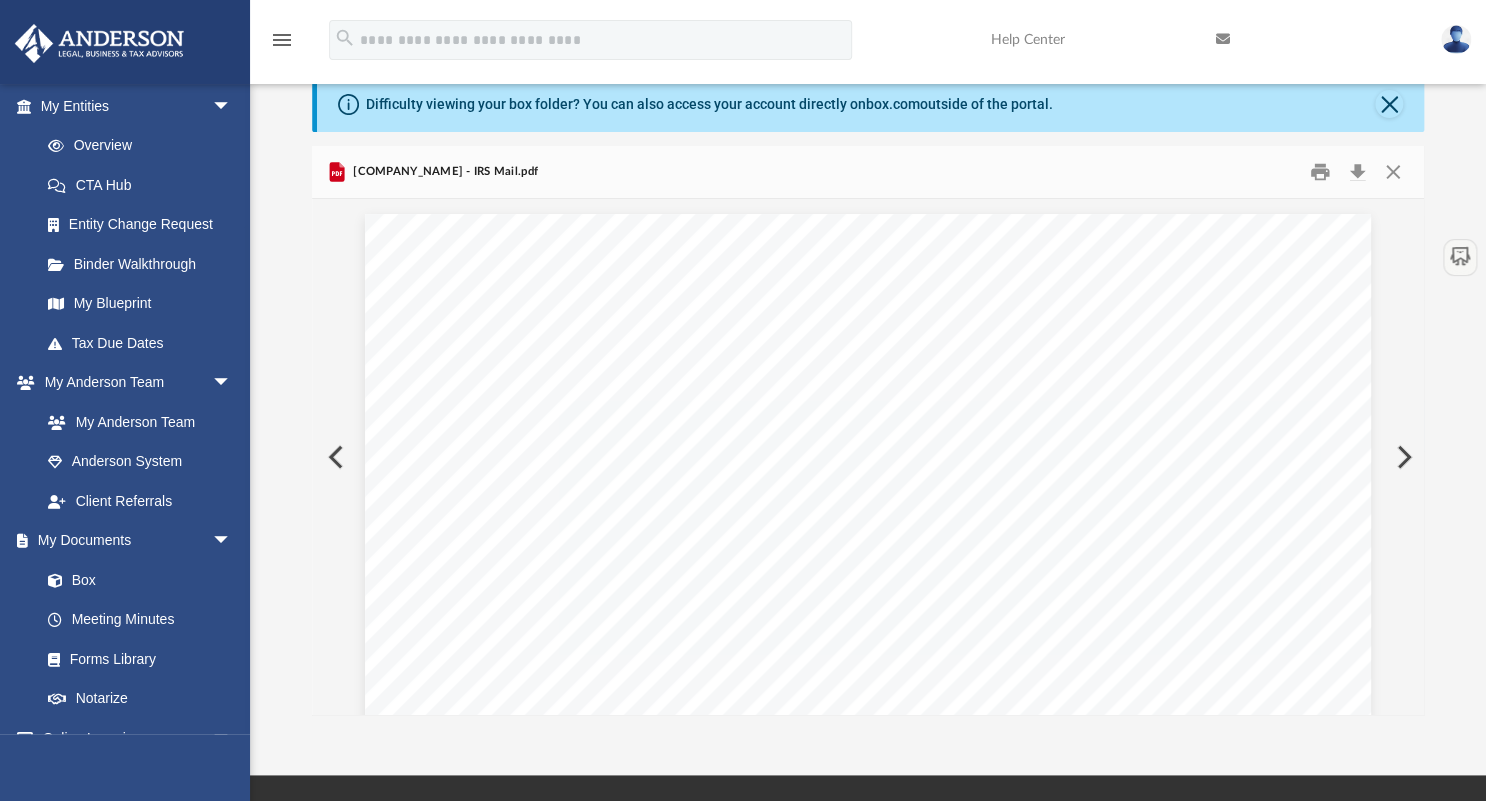click at bounding box center [1402, 457] 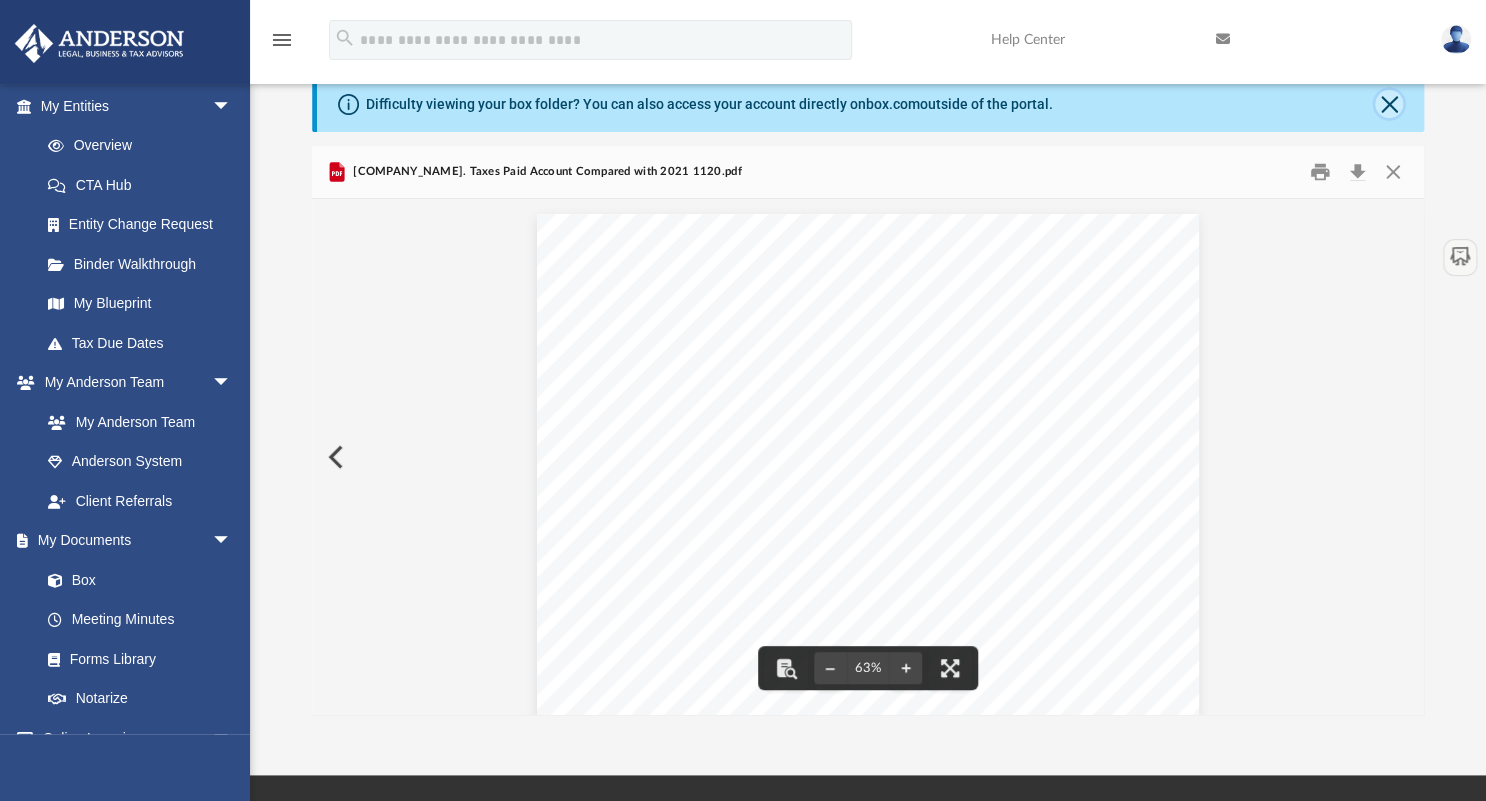 click 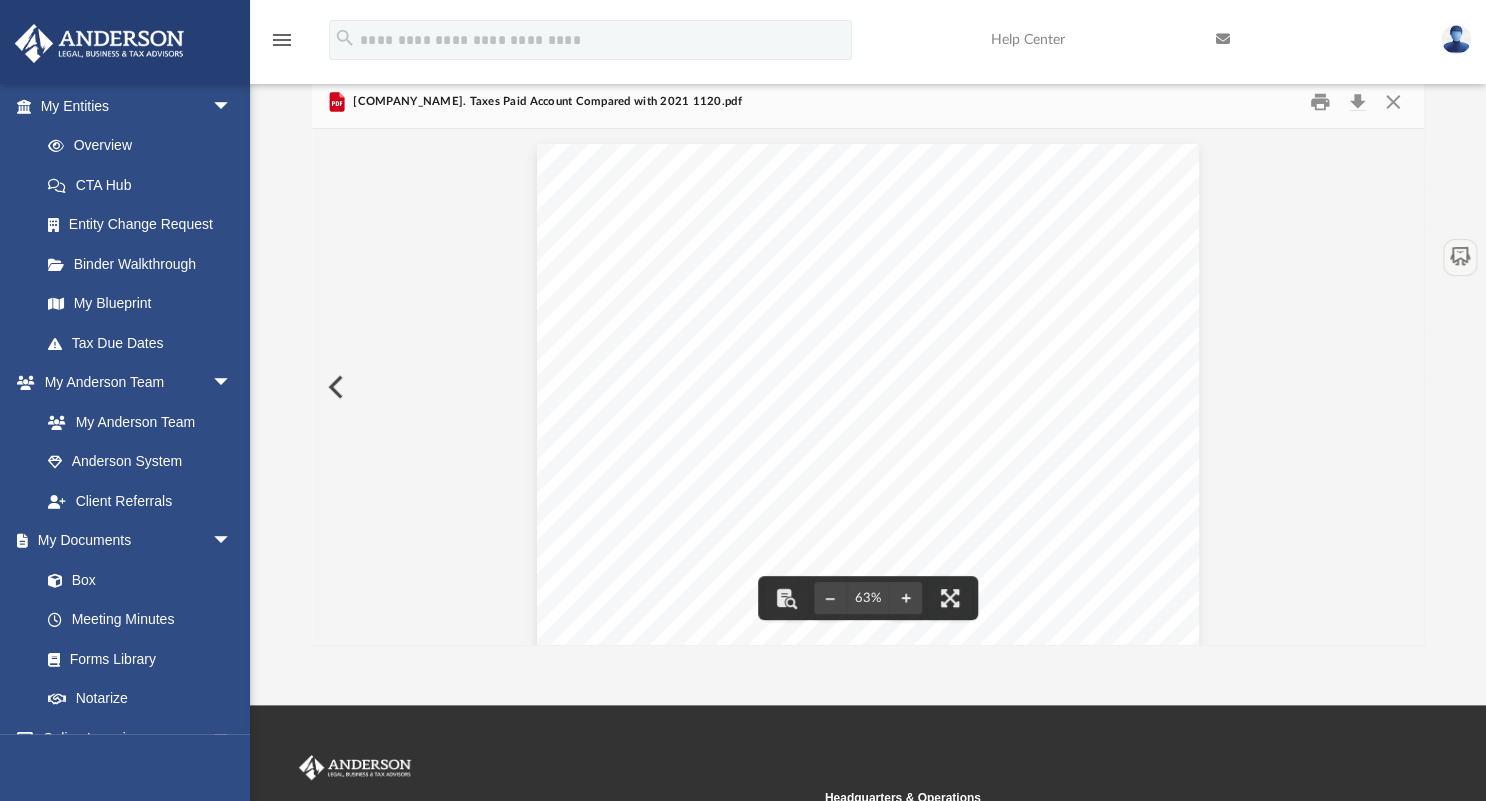 scroll, scrollTop: 0, scrollLeft: 0, axis: both 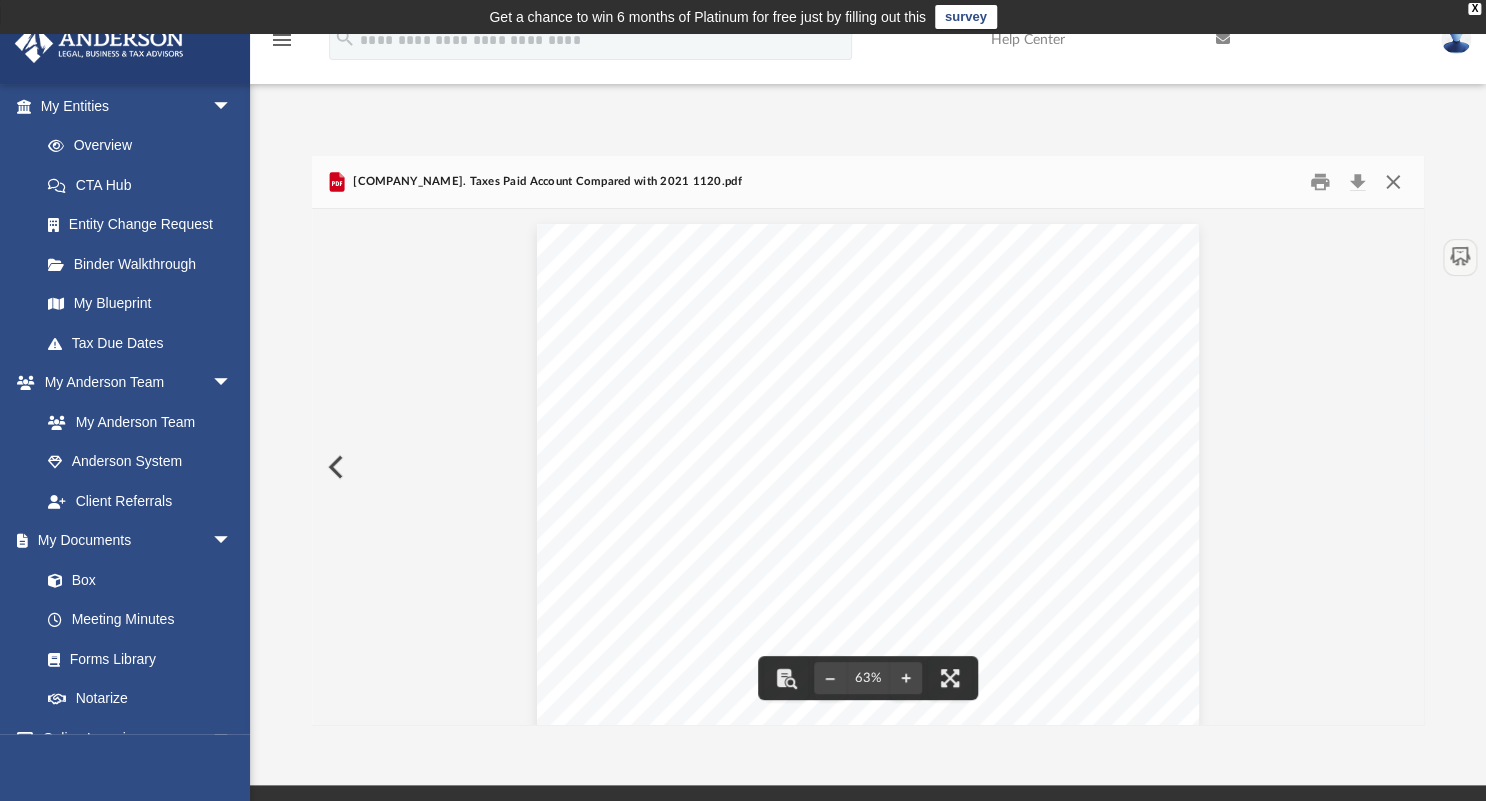 click at bounding box center [1393, 182] 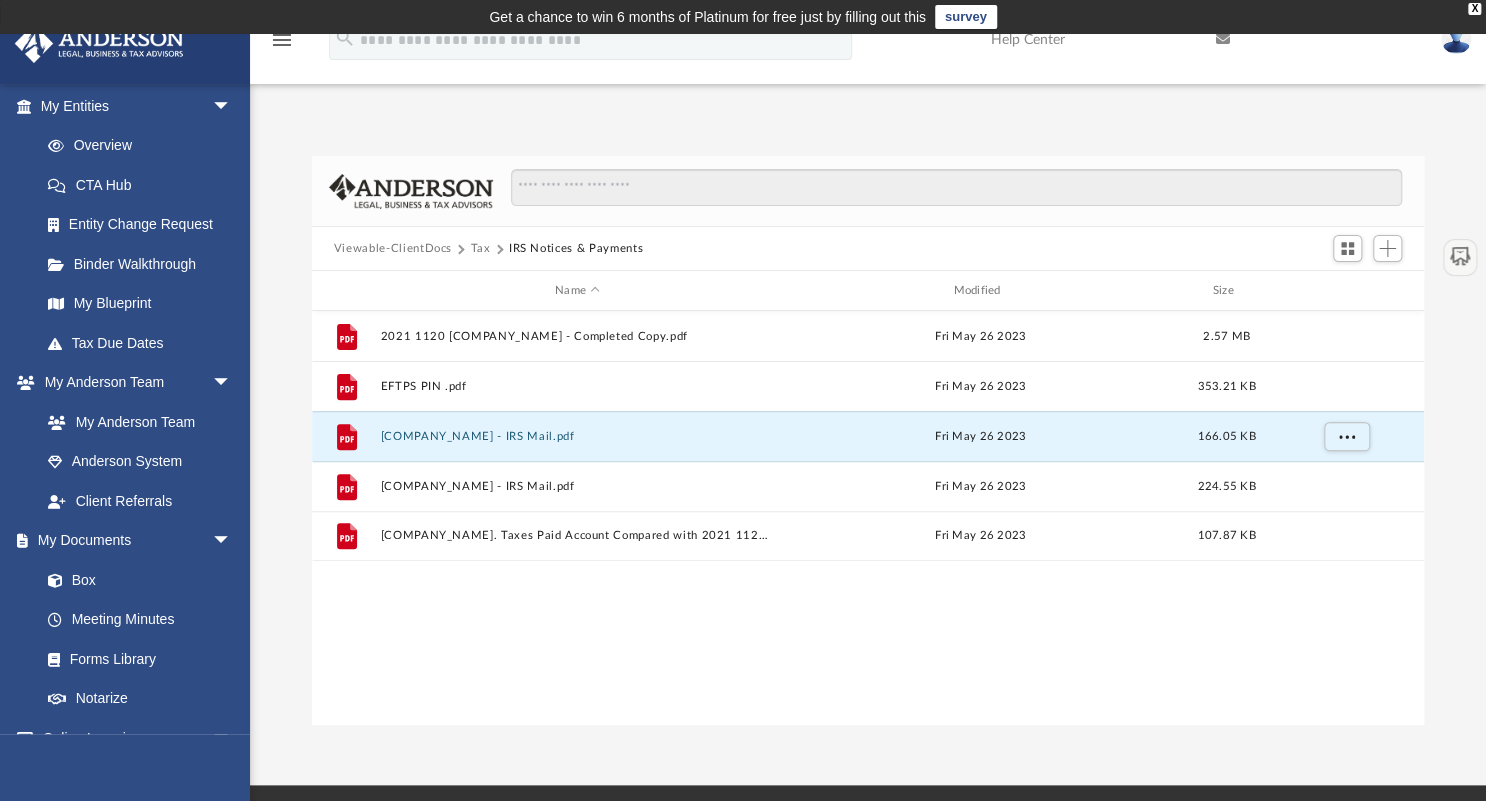 click on "Viewable-ClientDocs" at bounding box center (393, 249) 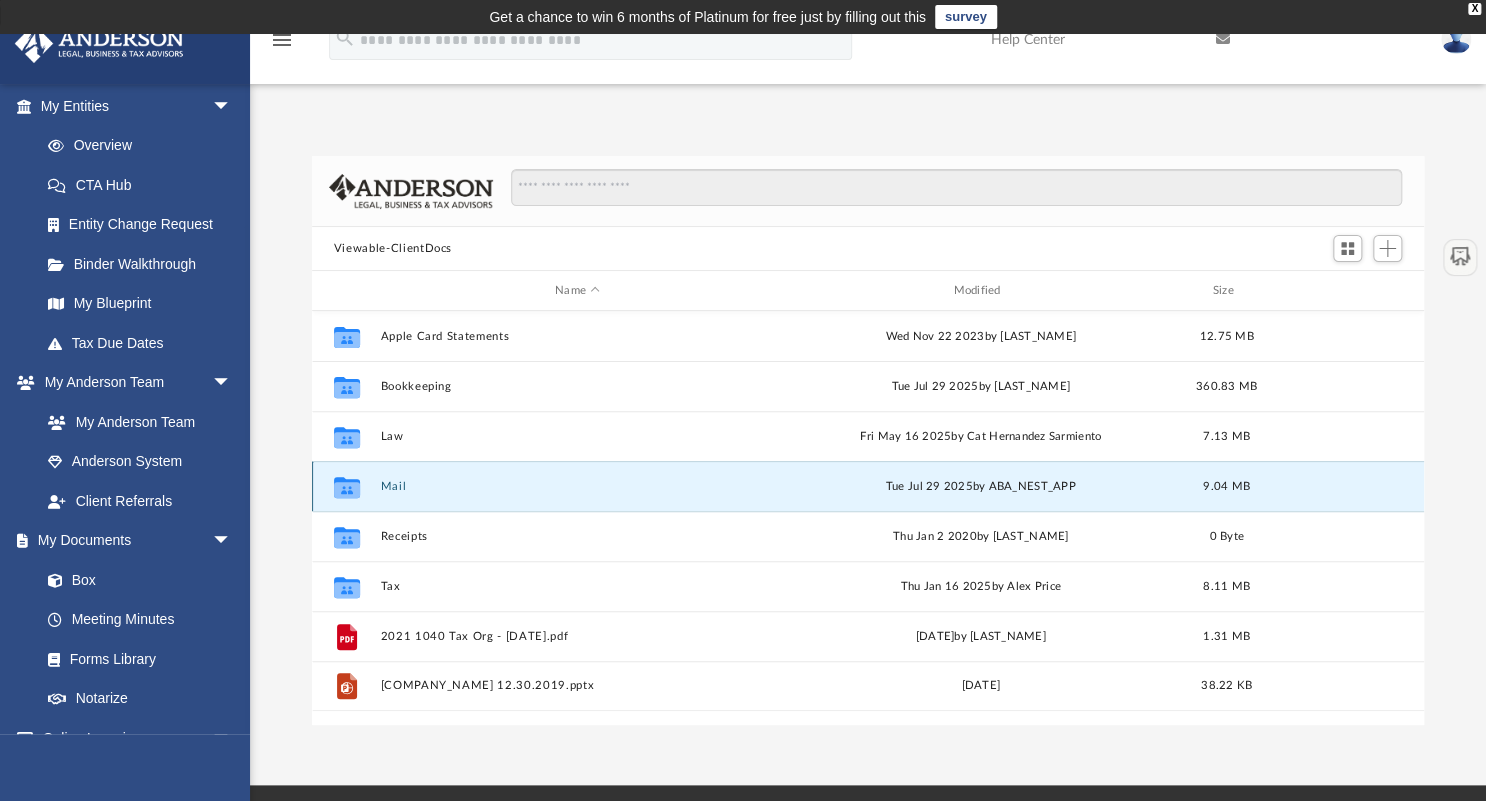 click on "Mail" at bounding box center [577, 486] 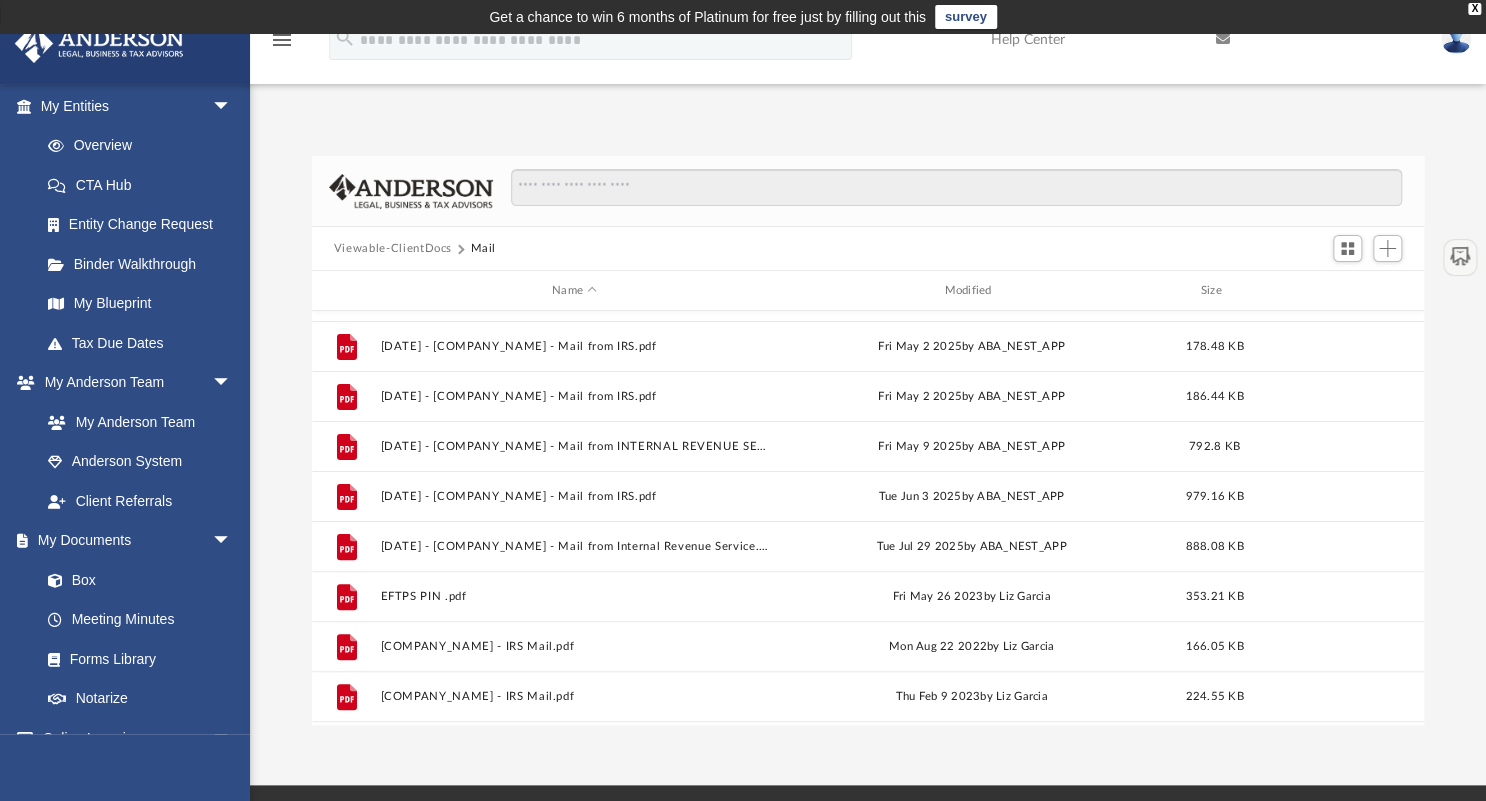 scroll, scrollTop: 336, scrollLeft: 0, axis: vertical 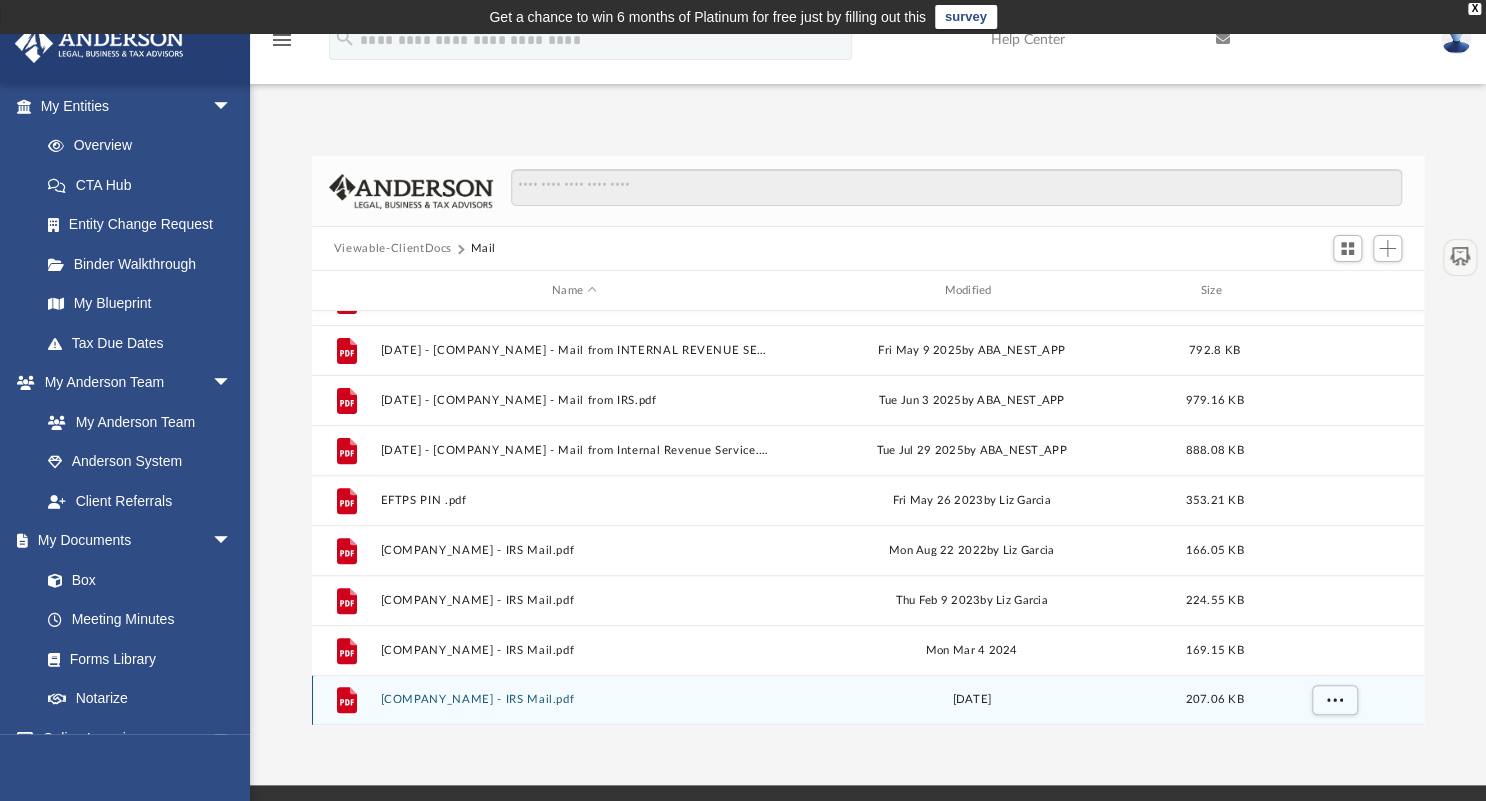 click on "Sugarcookie Capital, Inc- IRS Mail.pdf" at bounding box center (574, 699) 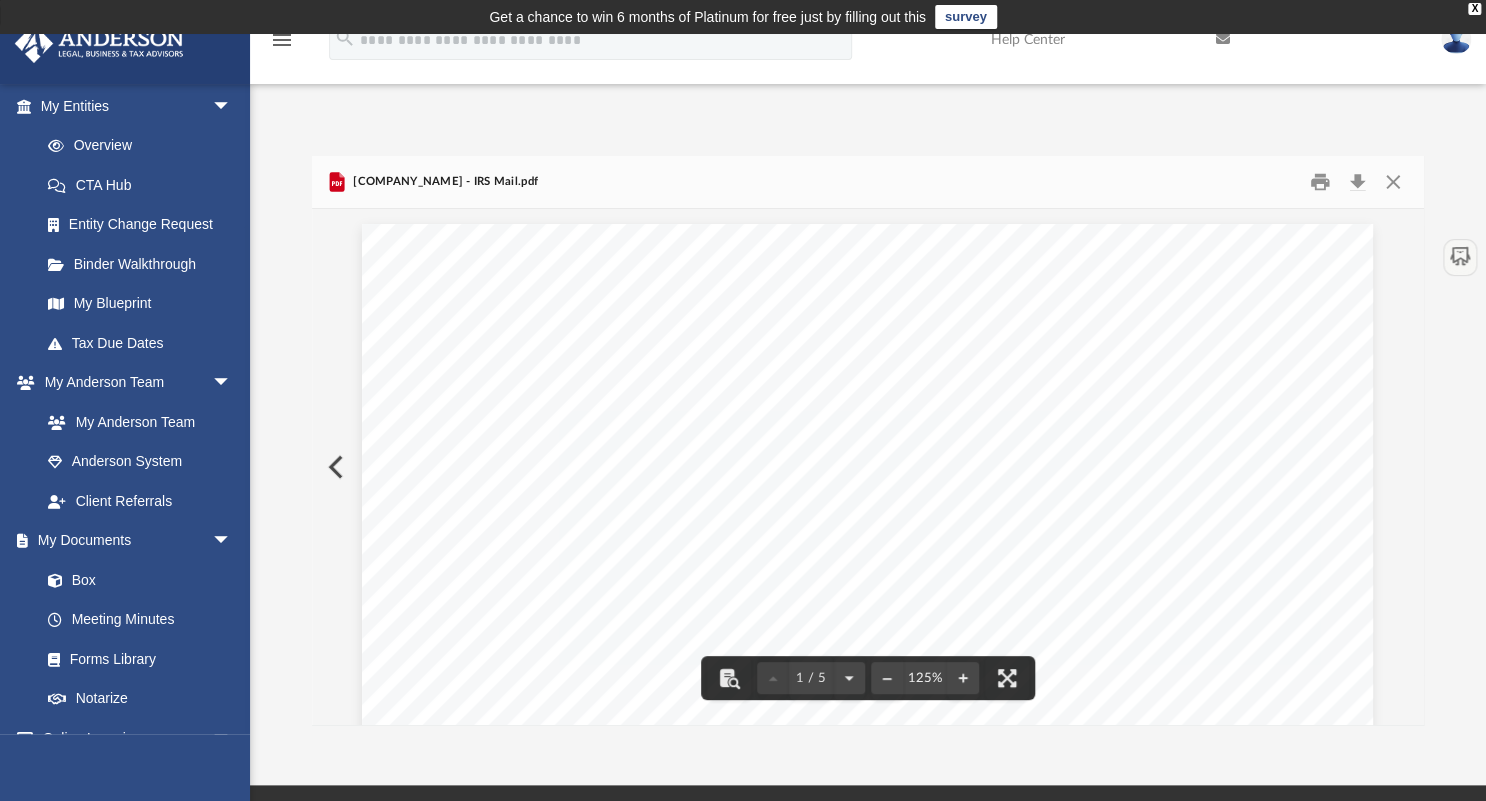 click at bounding box center (334, 467) 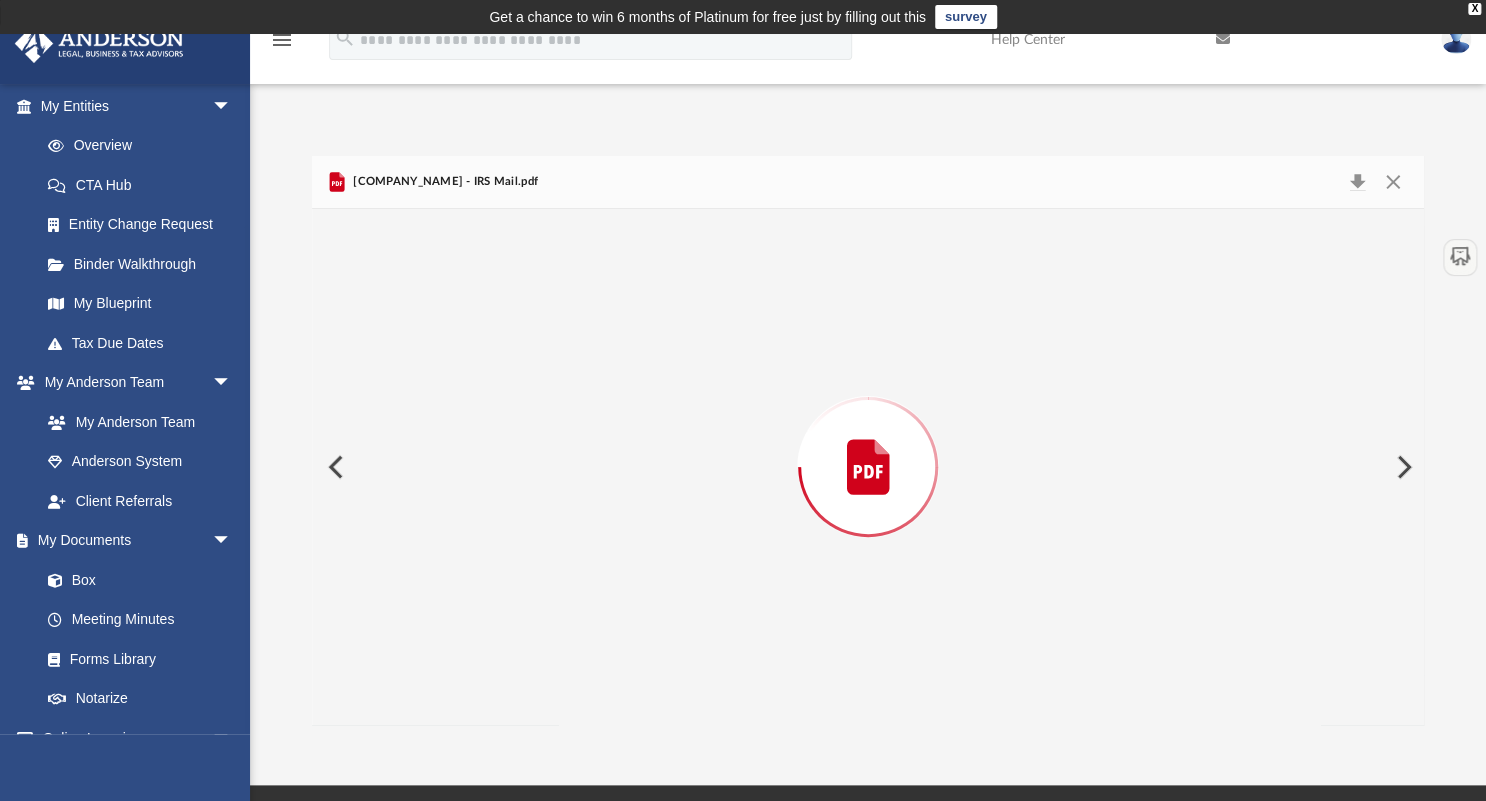 scroll, scrollTop: 5370, scrollLeft: 0, axis: vertical 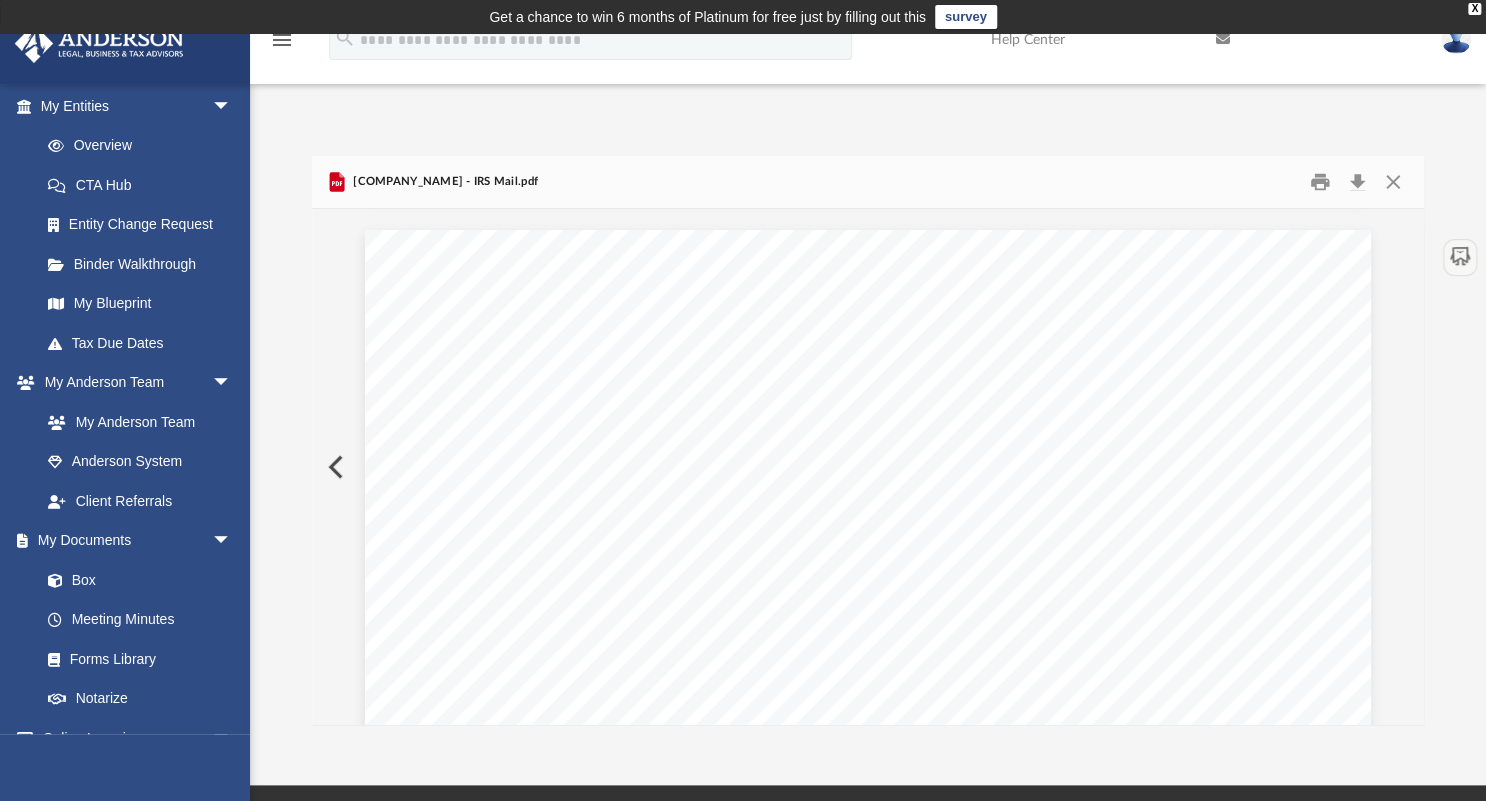 click at bounding box center [334, 467] 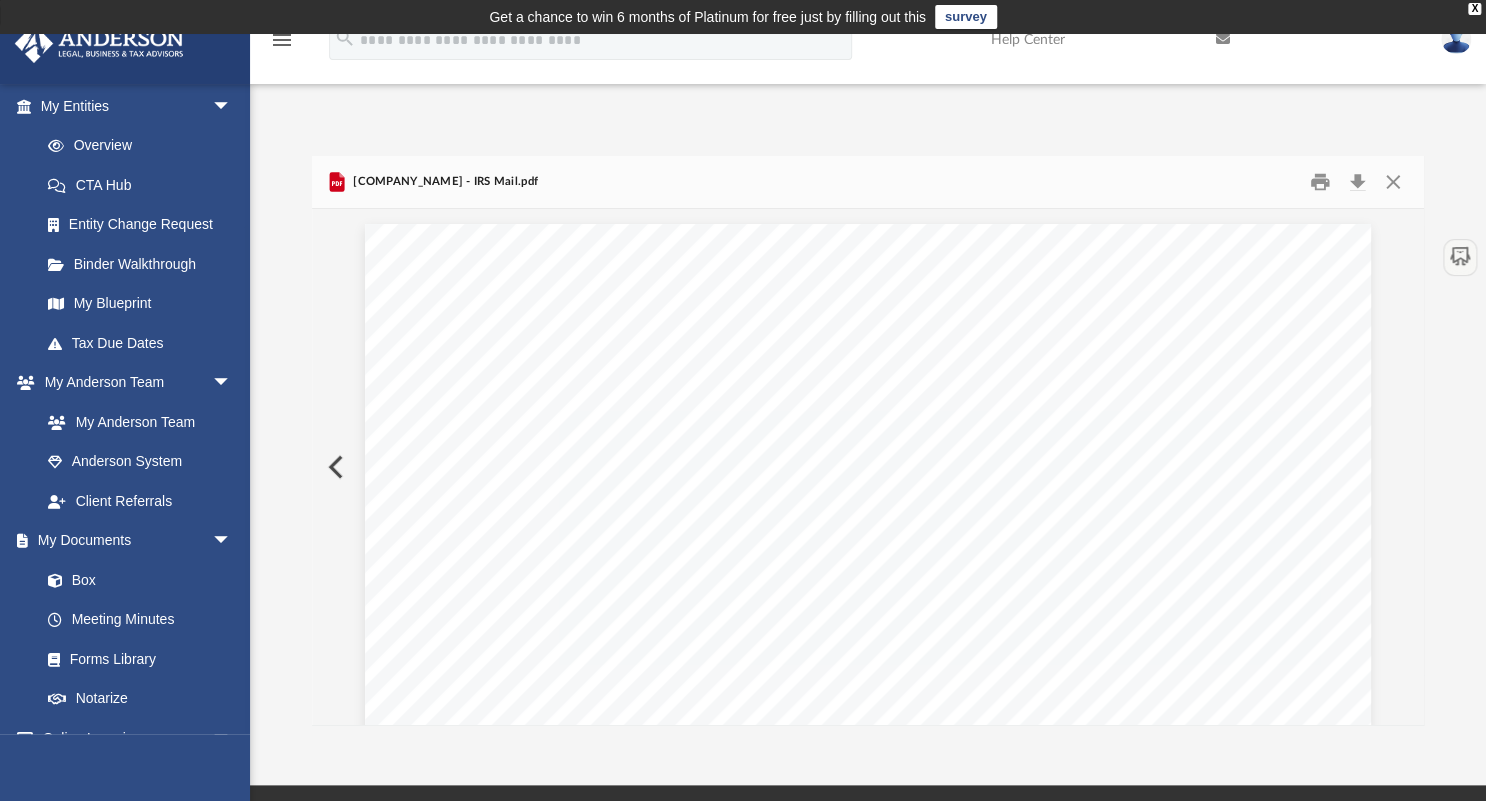 click at bounding box center (334, 467) 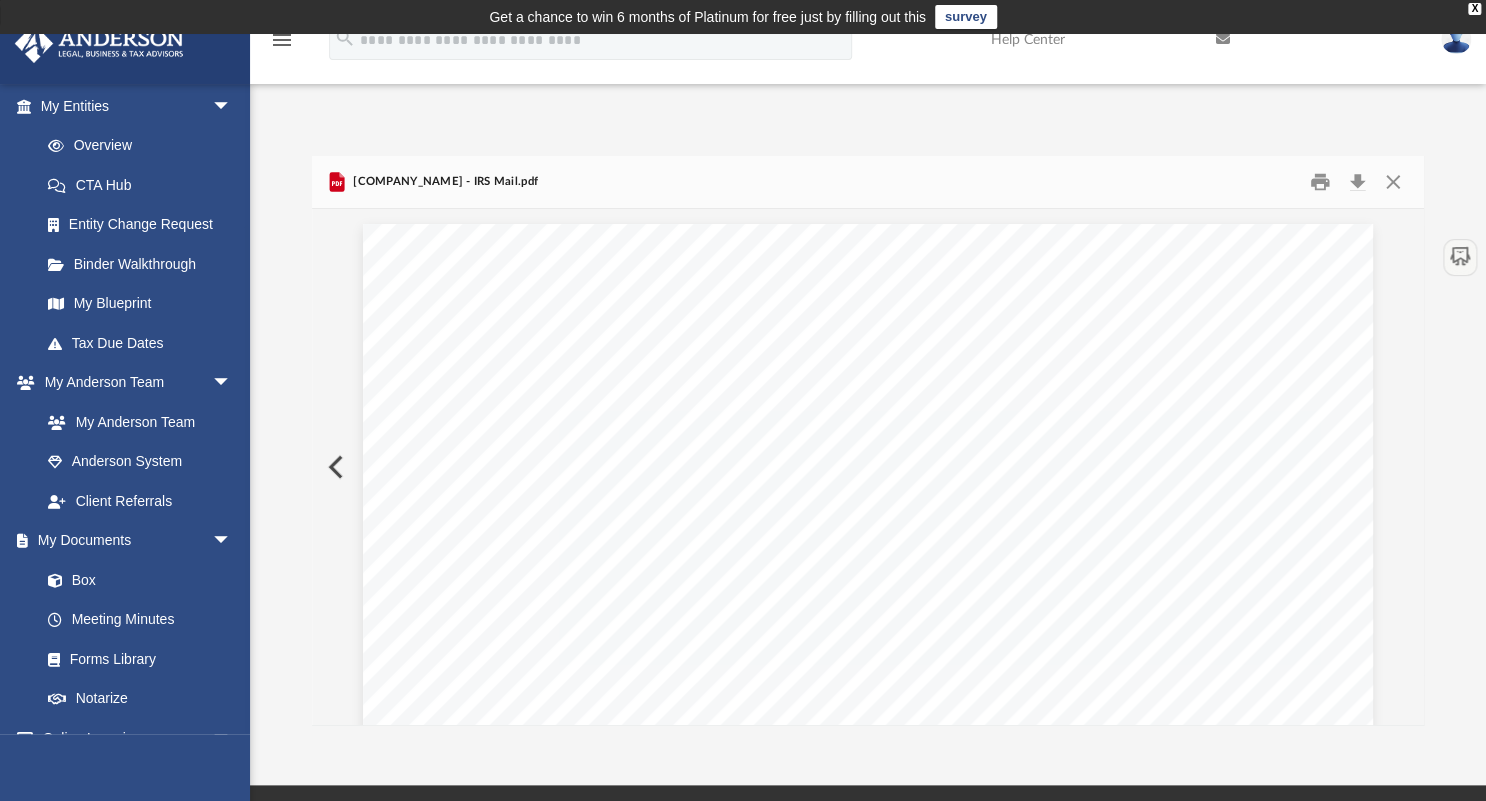 click at bounding box center (334, 467) 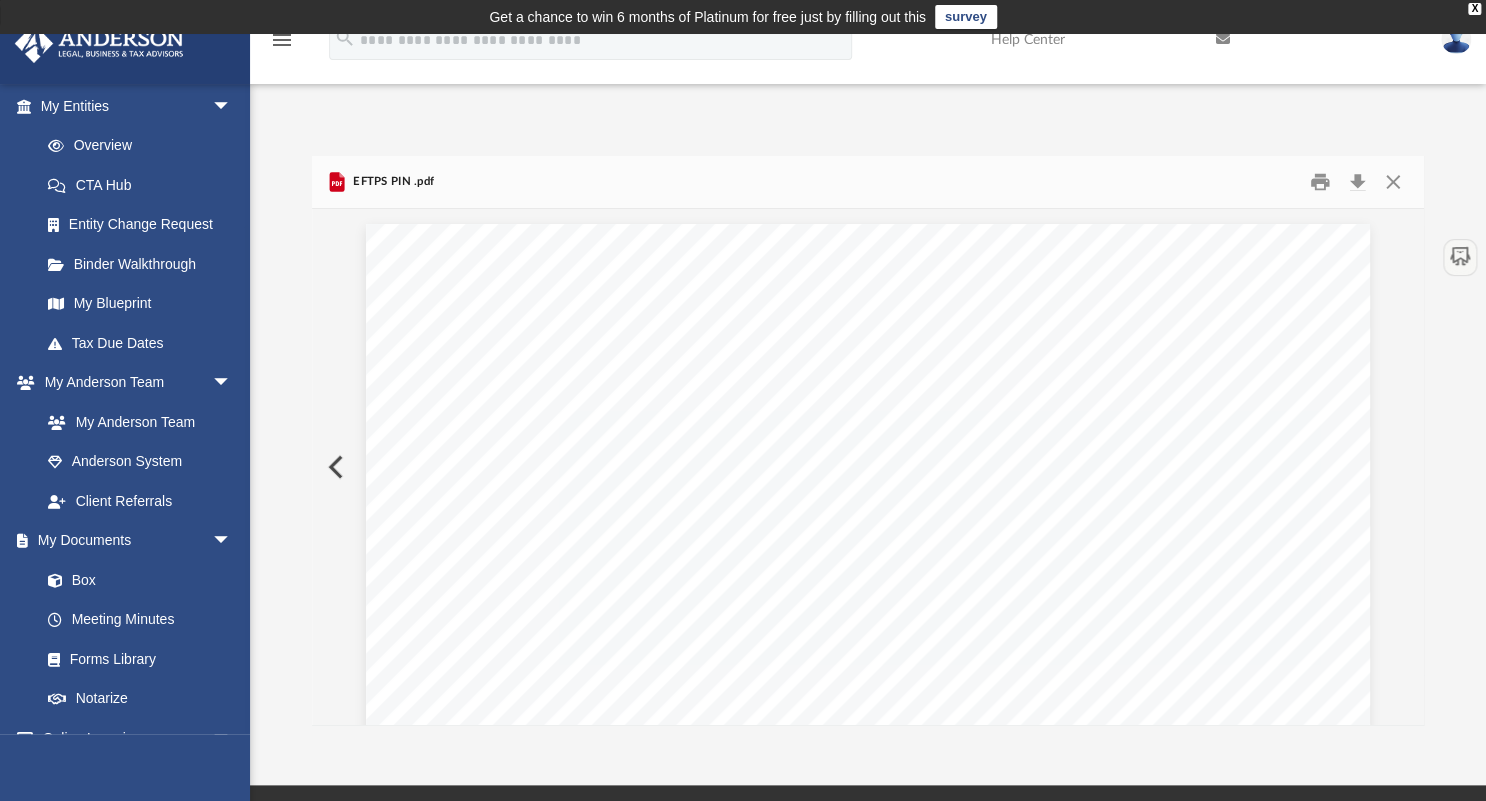 click at bounding box center (334, 467) 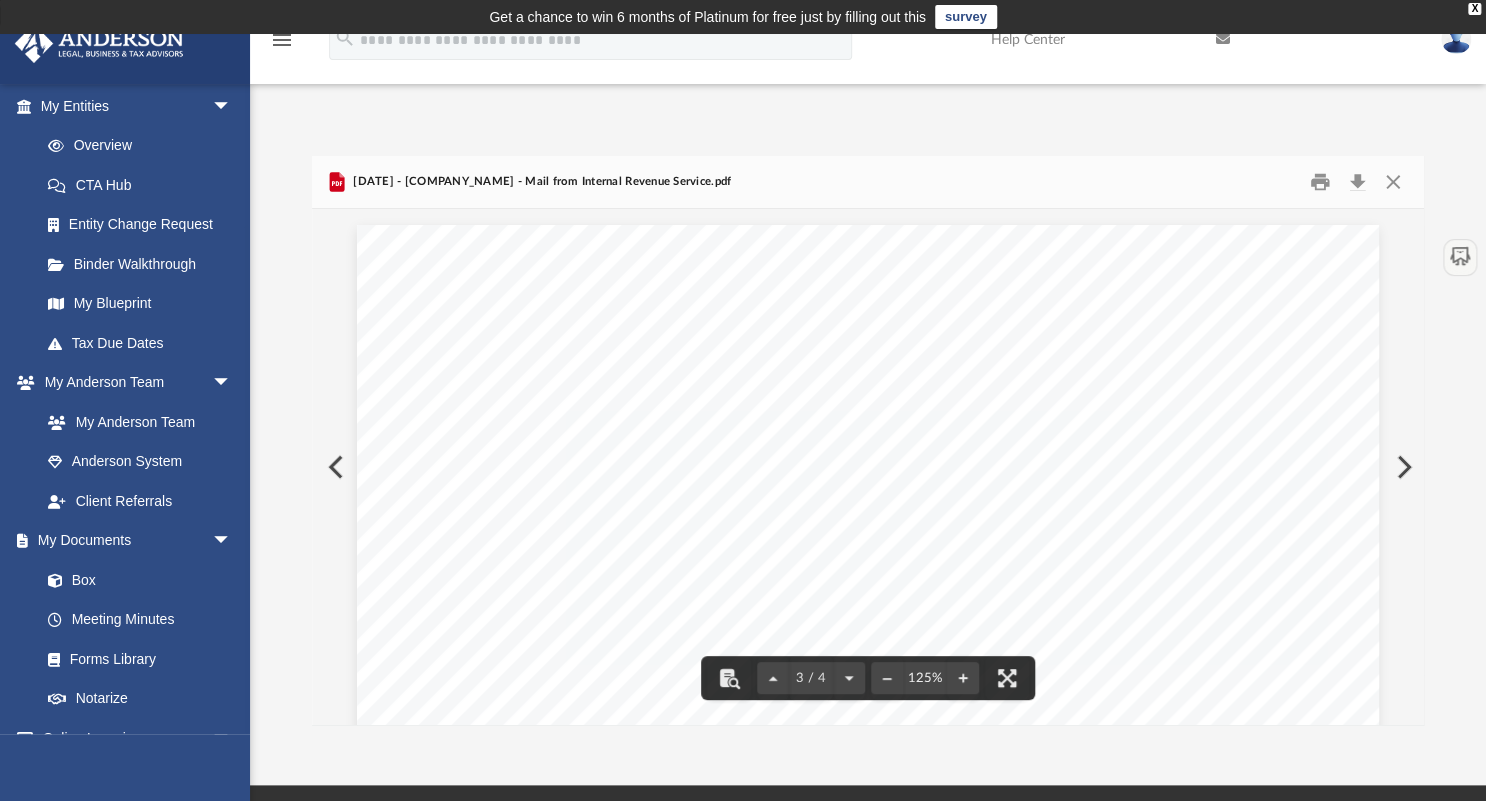 scroll, scrollTop: 2858, scrollLeft: 0, axis: vertical 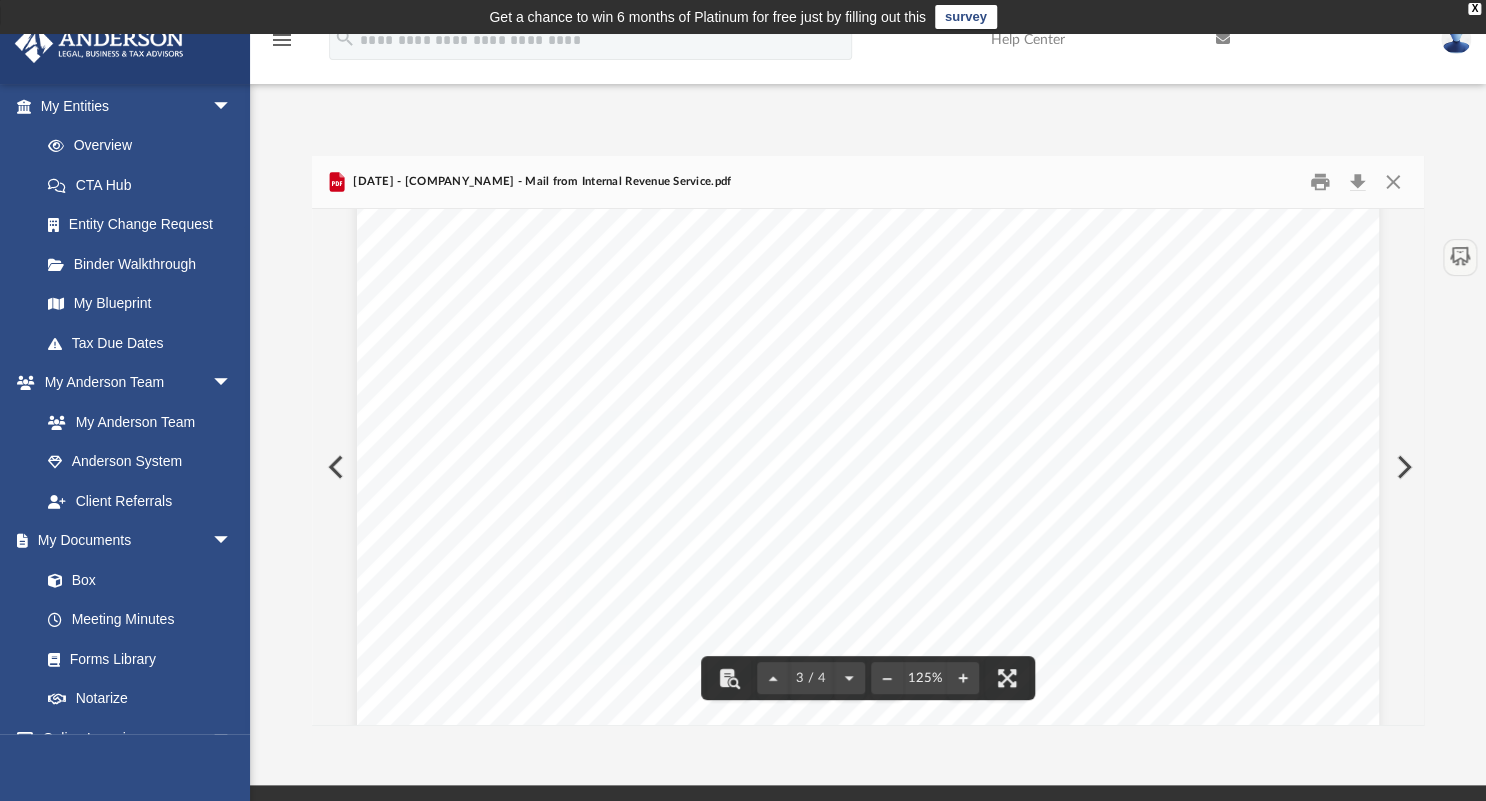 click at bounding box center [334, 467] 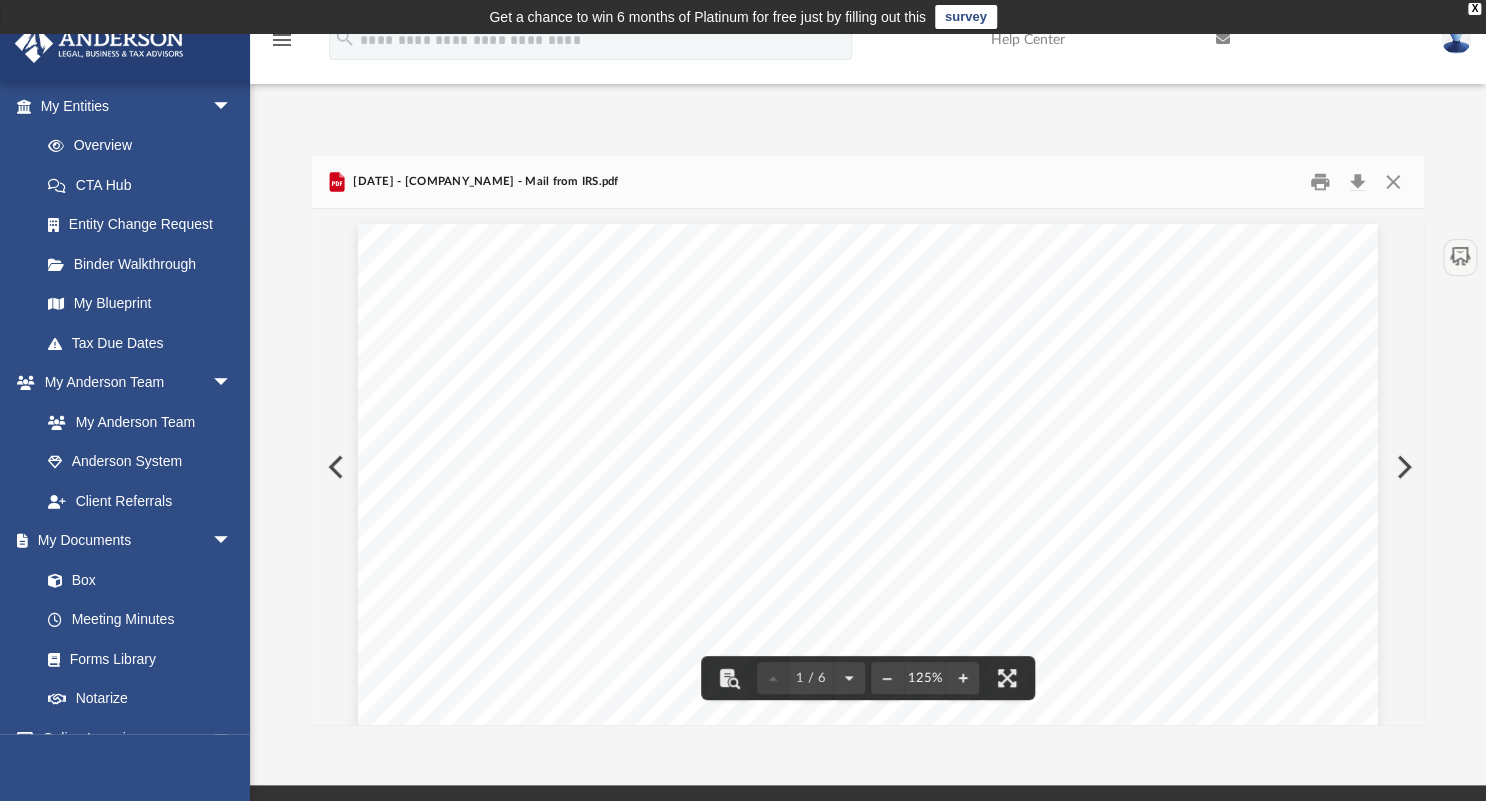click at bounding box center (334, 467) 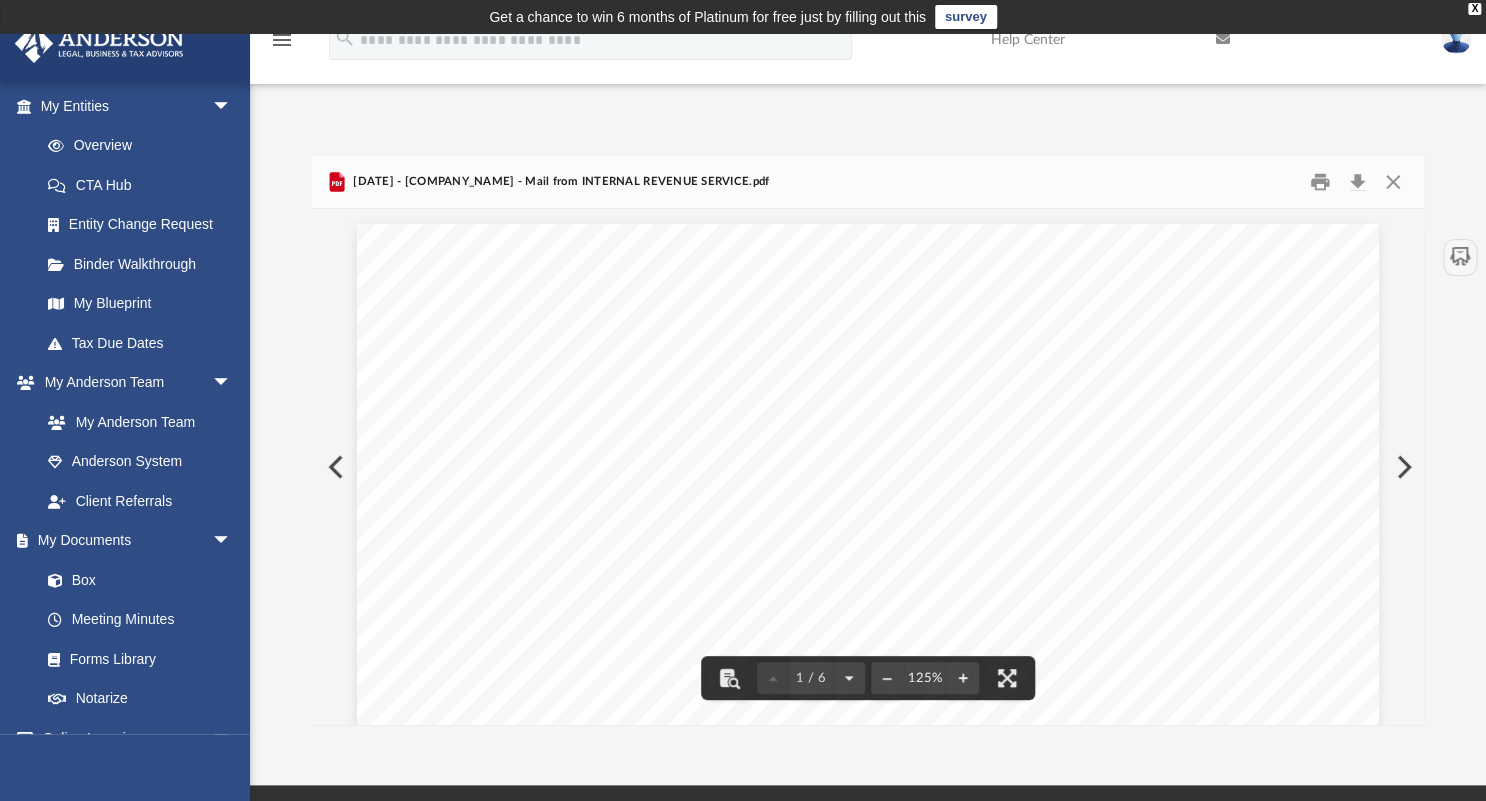 click at bounding box center (334, 467) 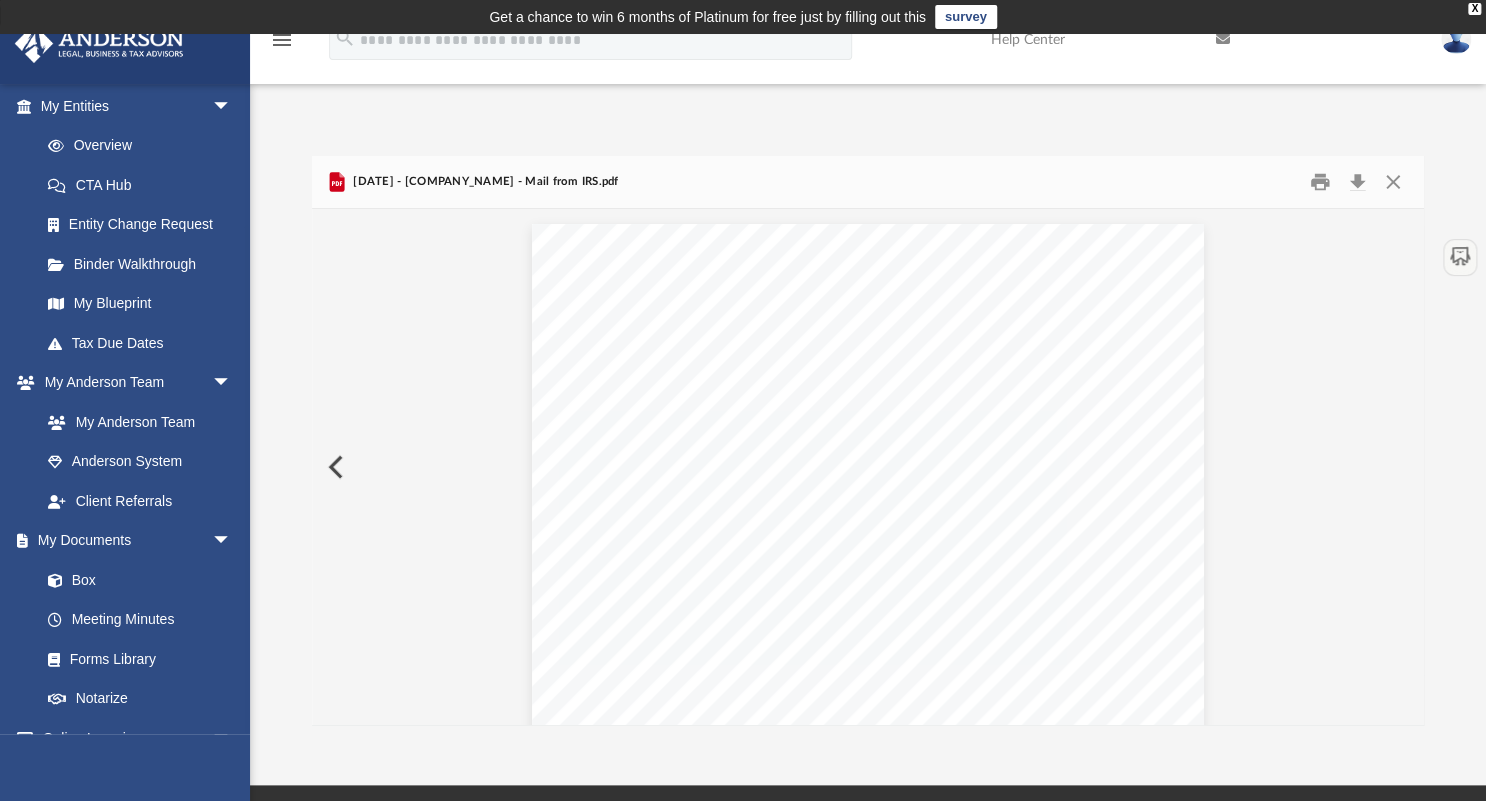 click at bounding box center (334, 467) 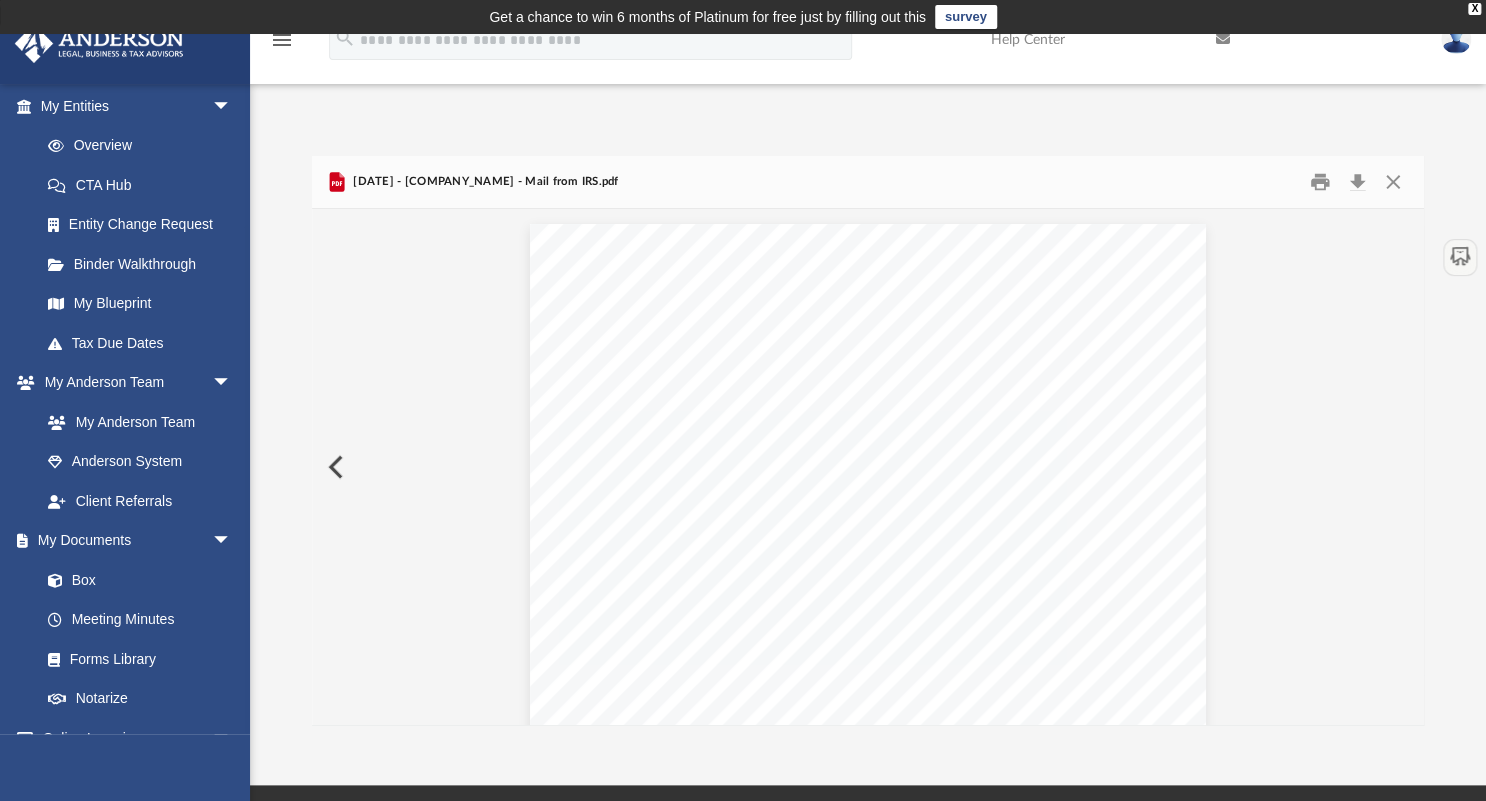 click at bounding box center (334, 467) 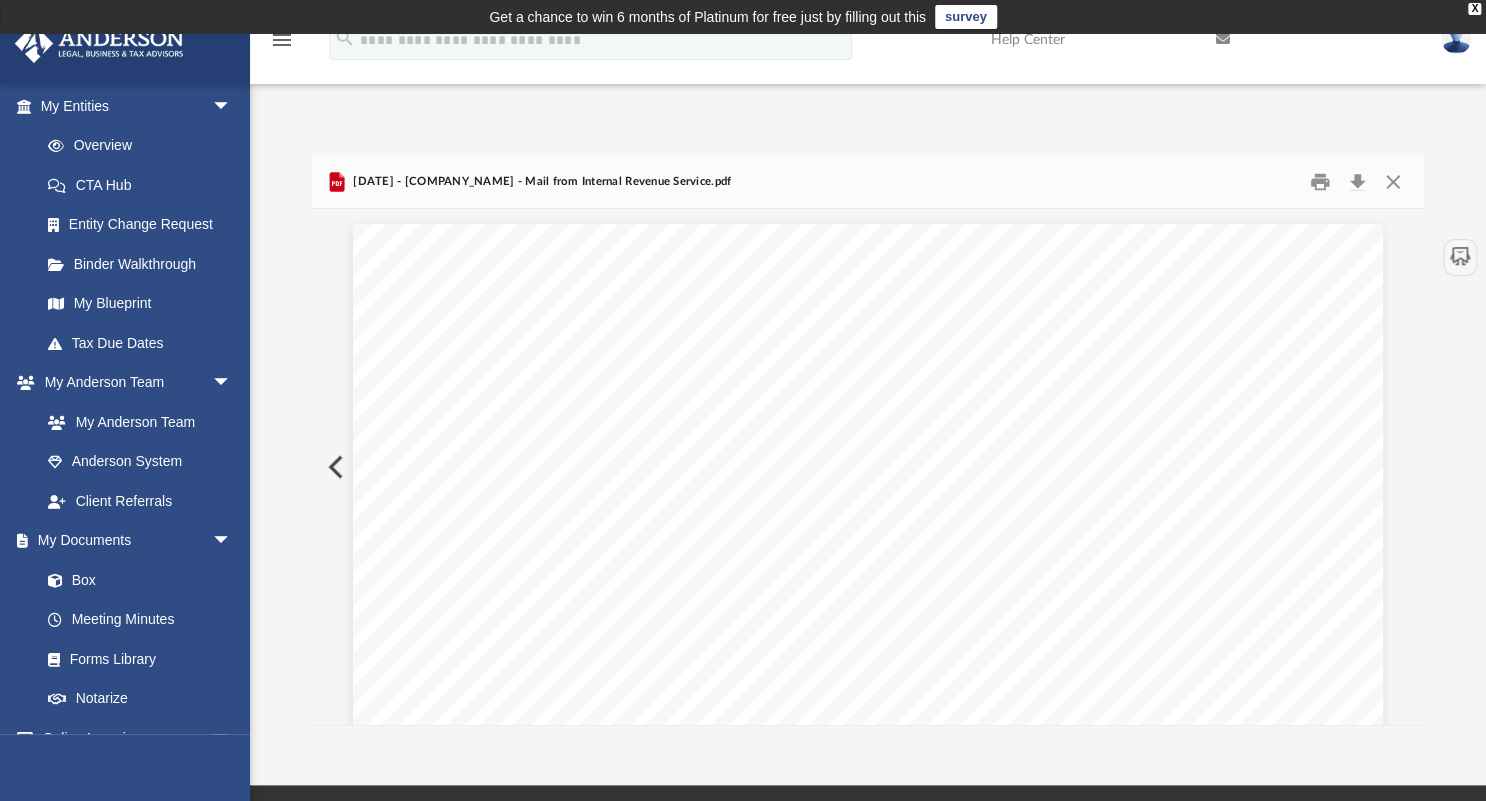 click at bounding box center (334, 467) 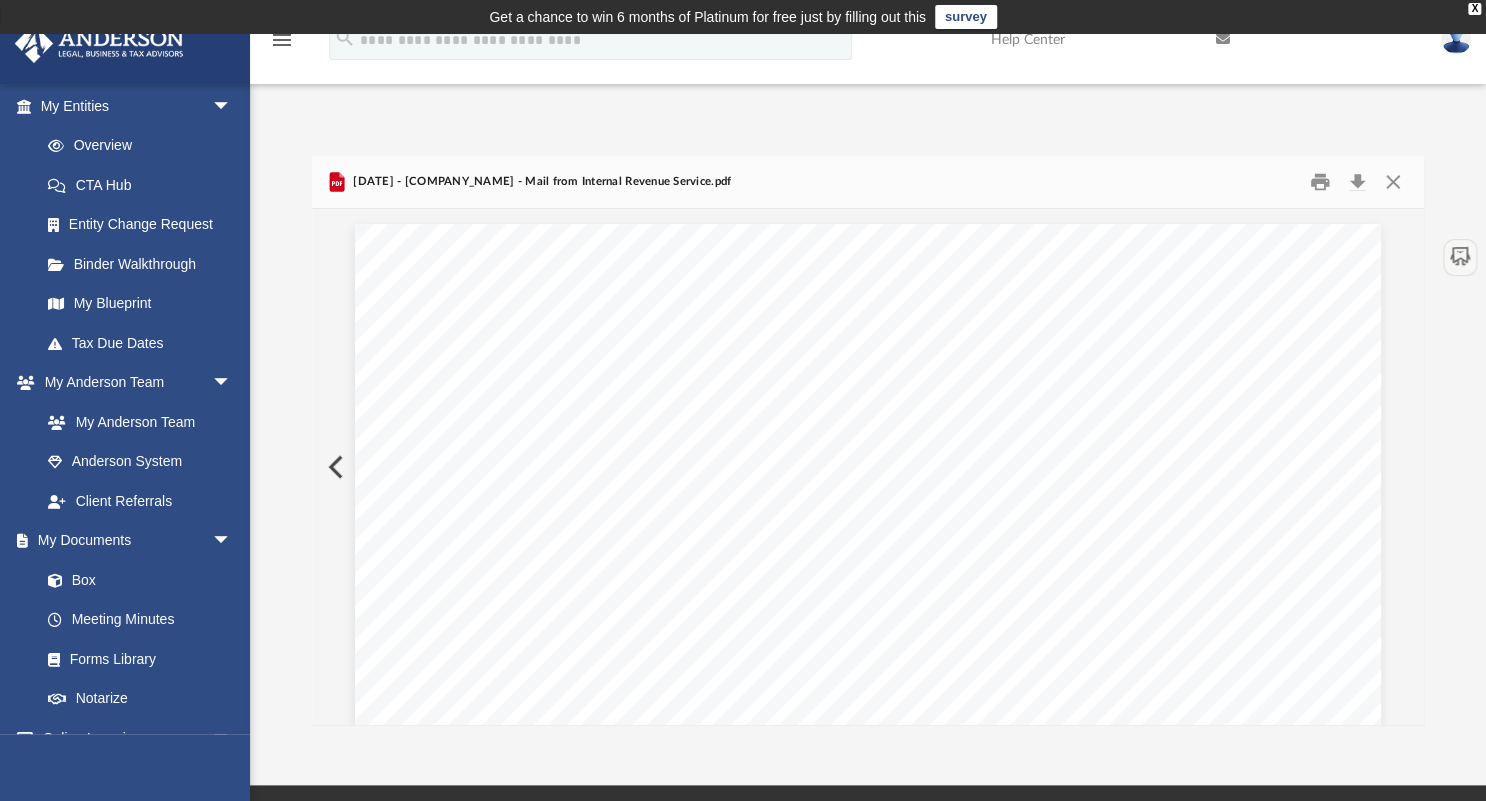 click at bounding box center (334, 467) 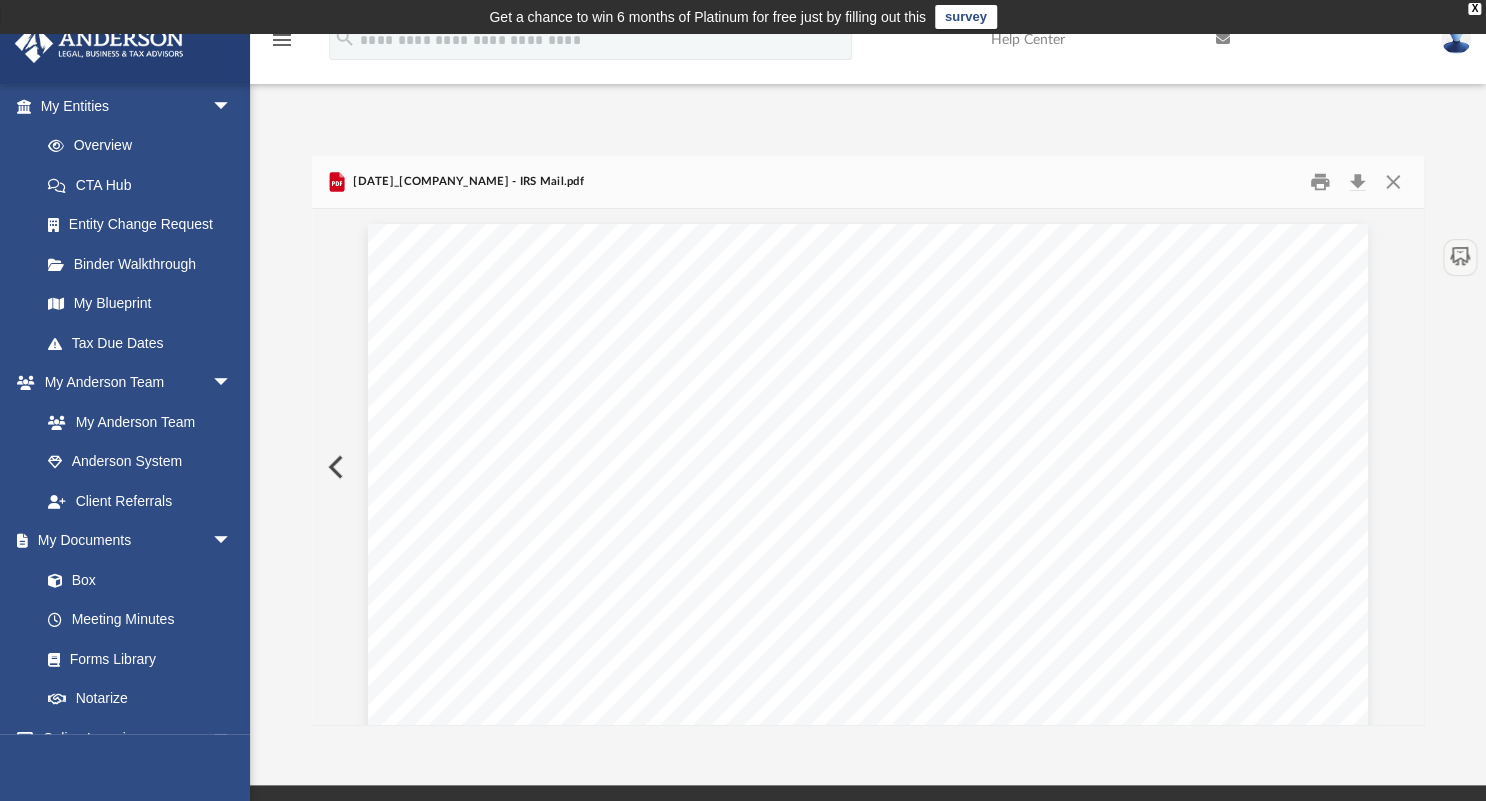 click at bounding box center (334, 467) 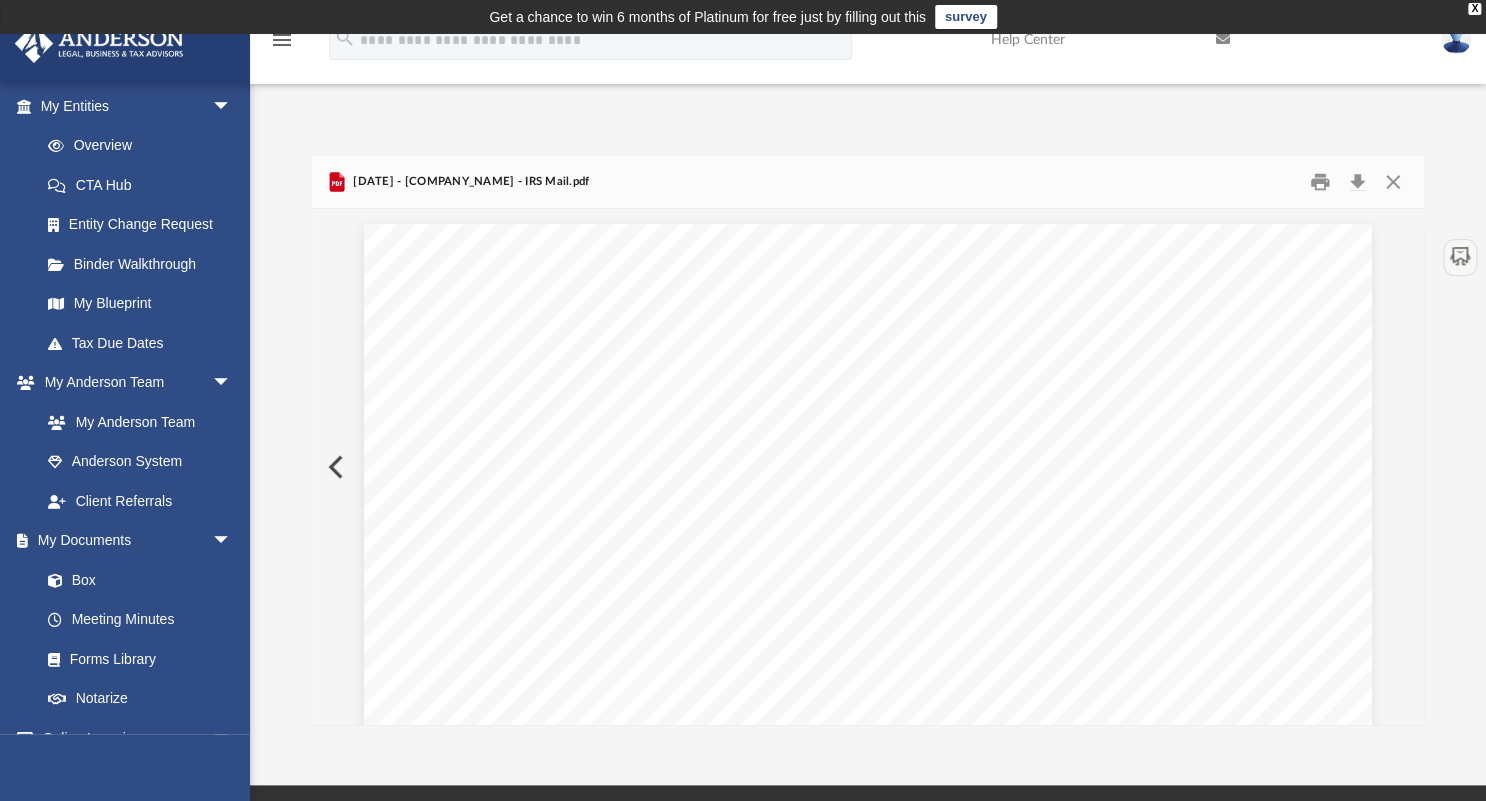 click at bounding box center (334, 467) 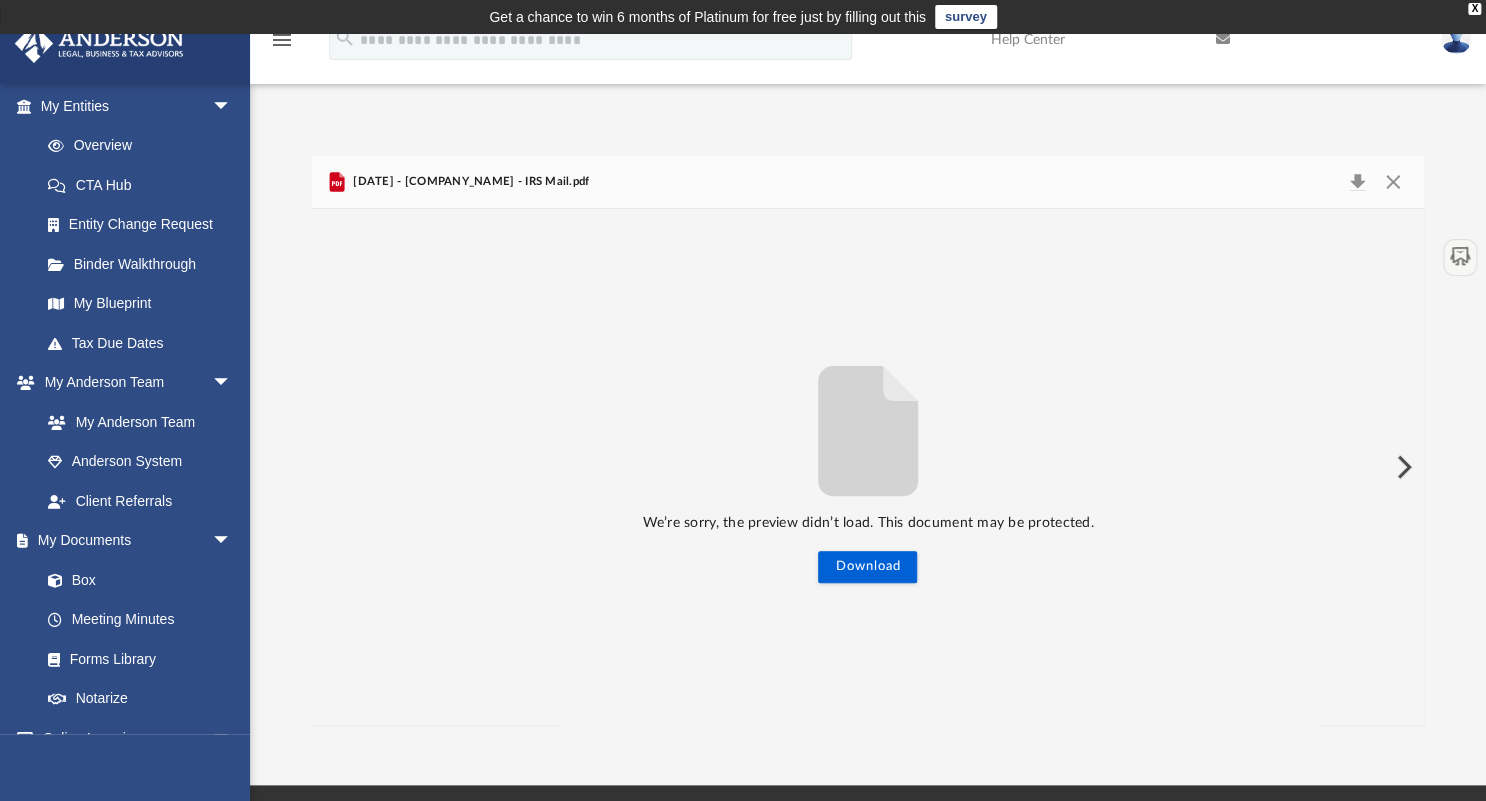 click at bounding box center [1402, 467] 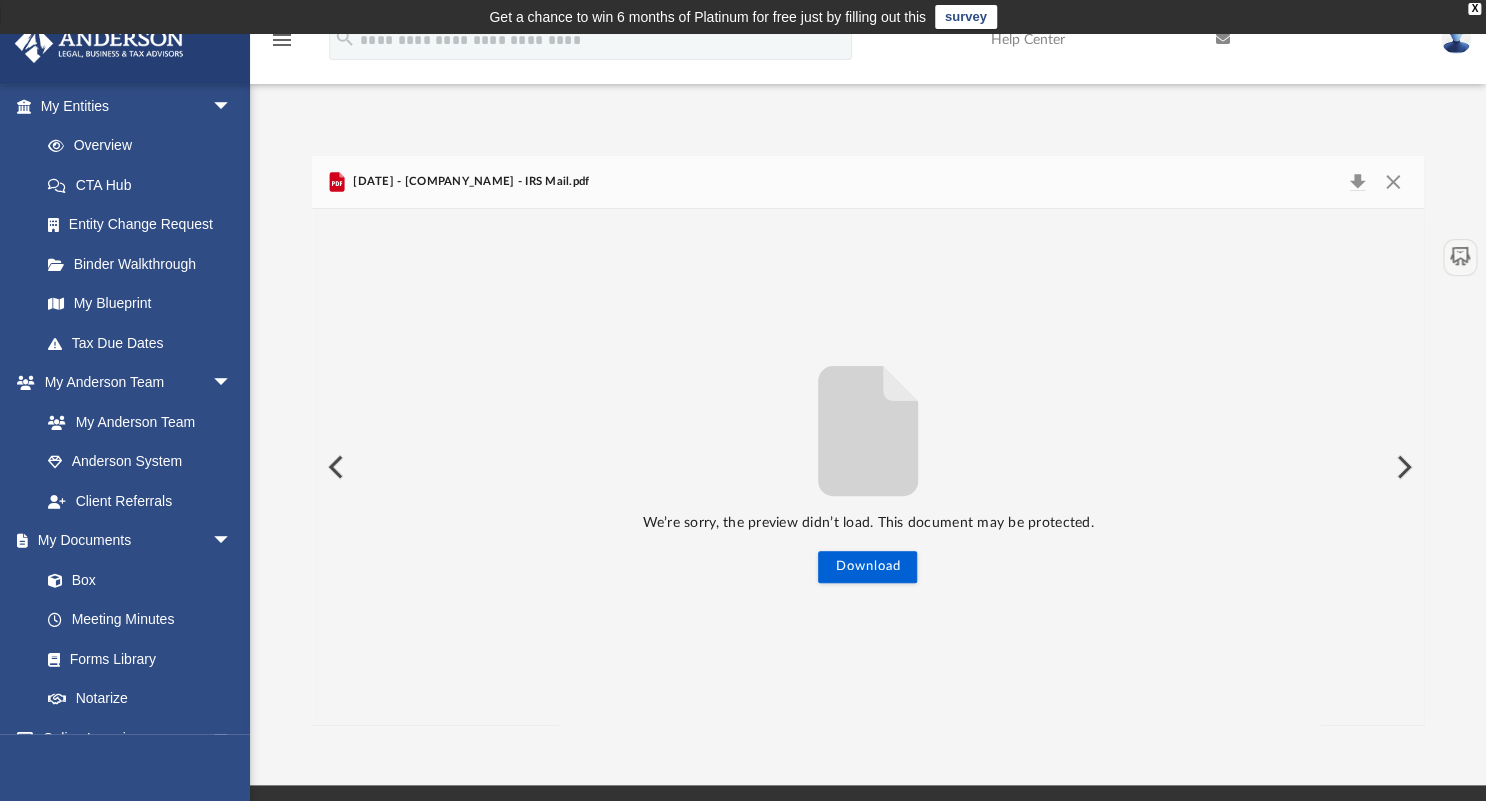 click at bounding box center [1402, 467] 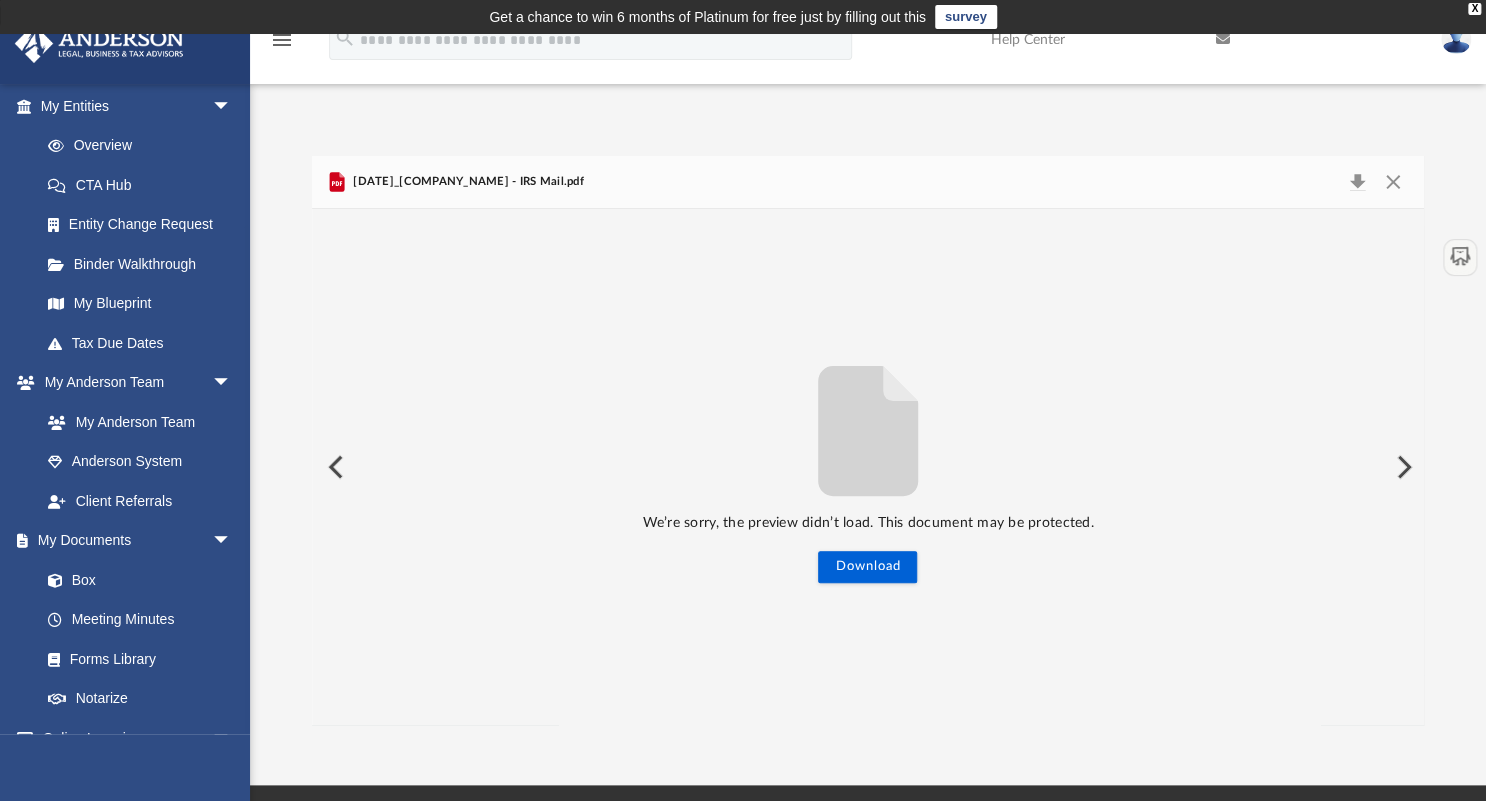 click at bounding box center [1402, 467] 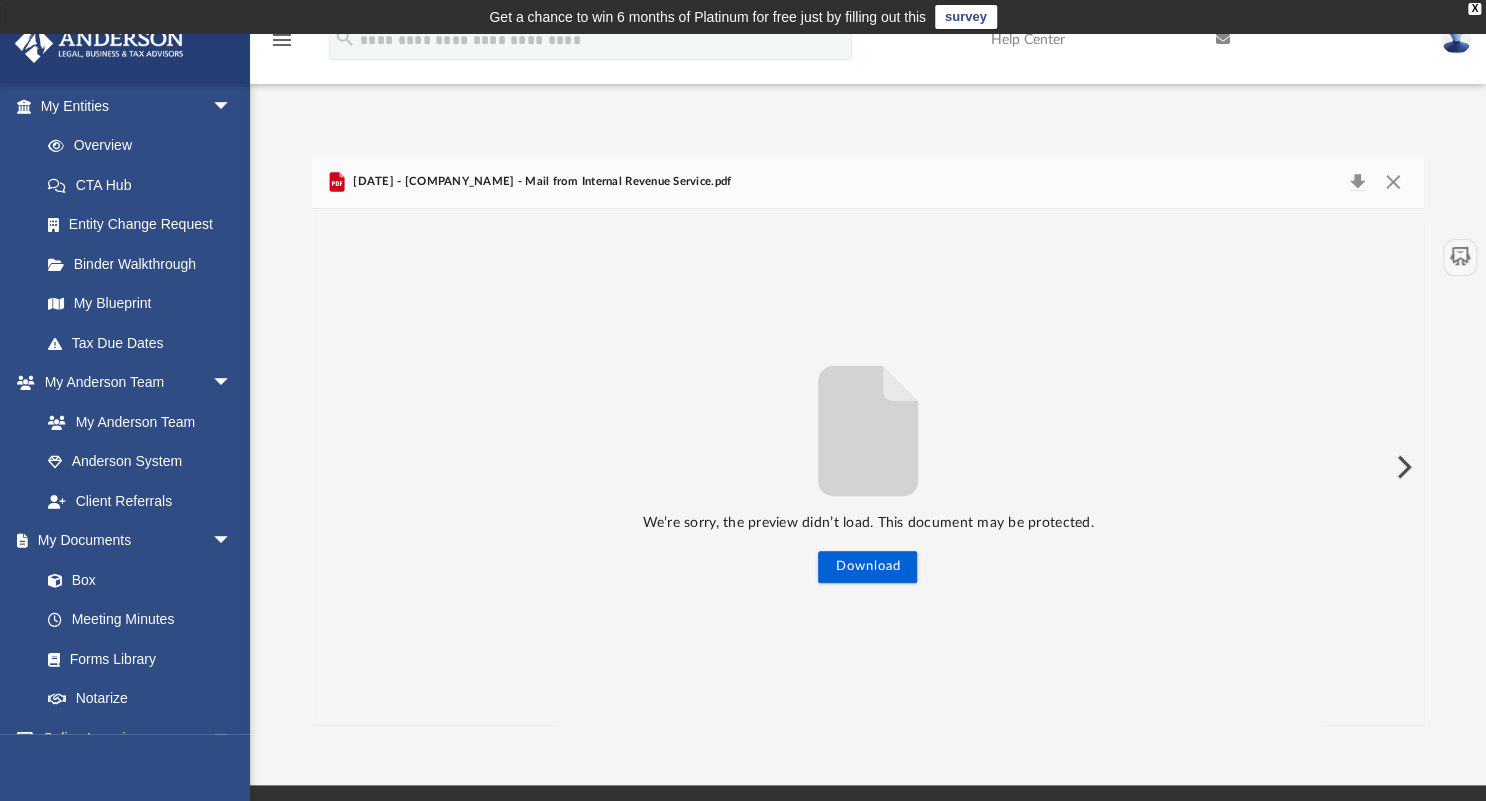 click at bounding box center (1402, 467) 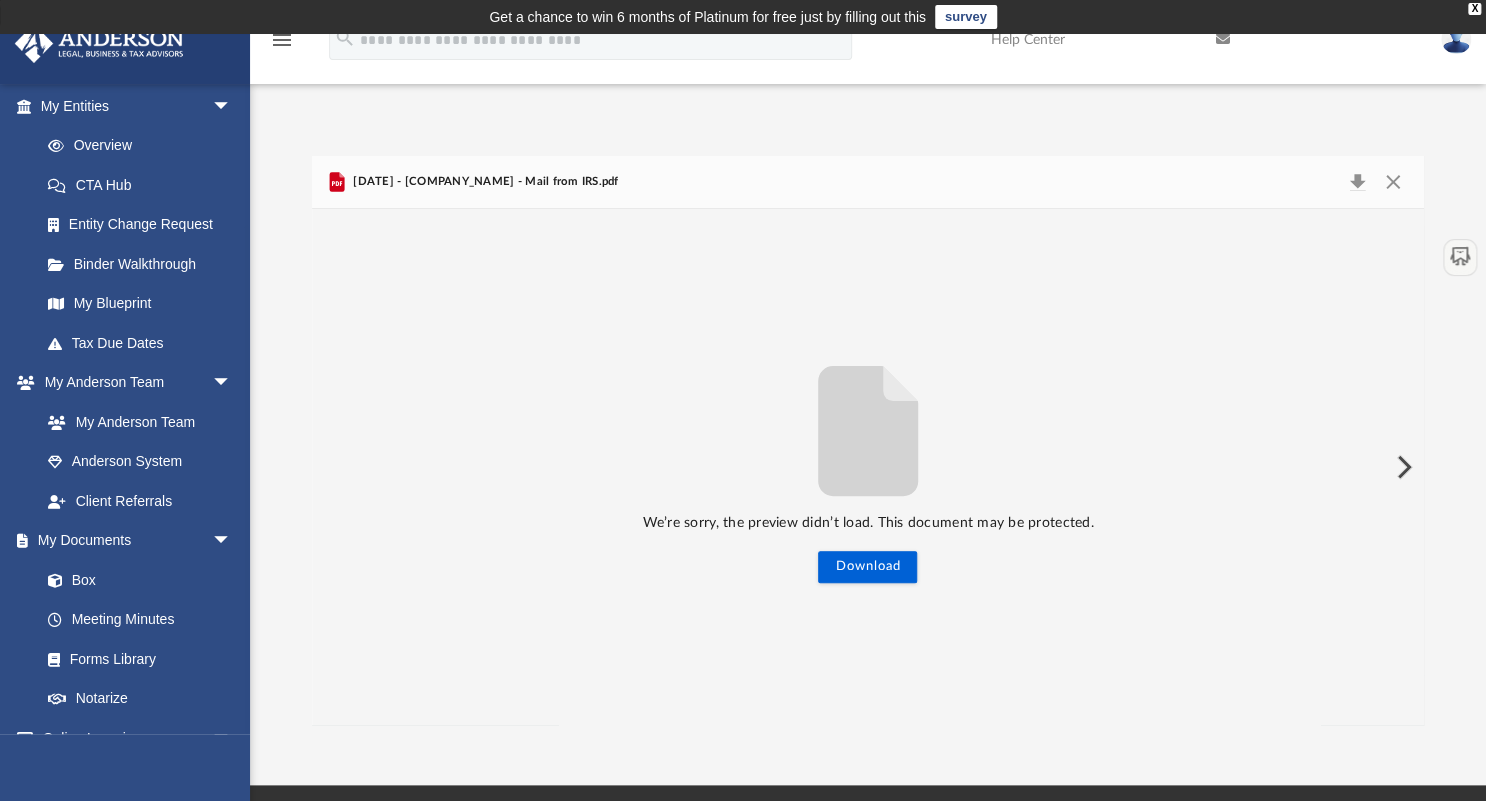 click at bounding box center (1402, 467) 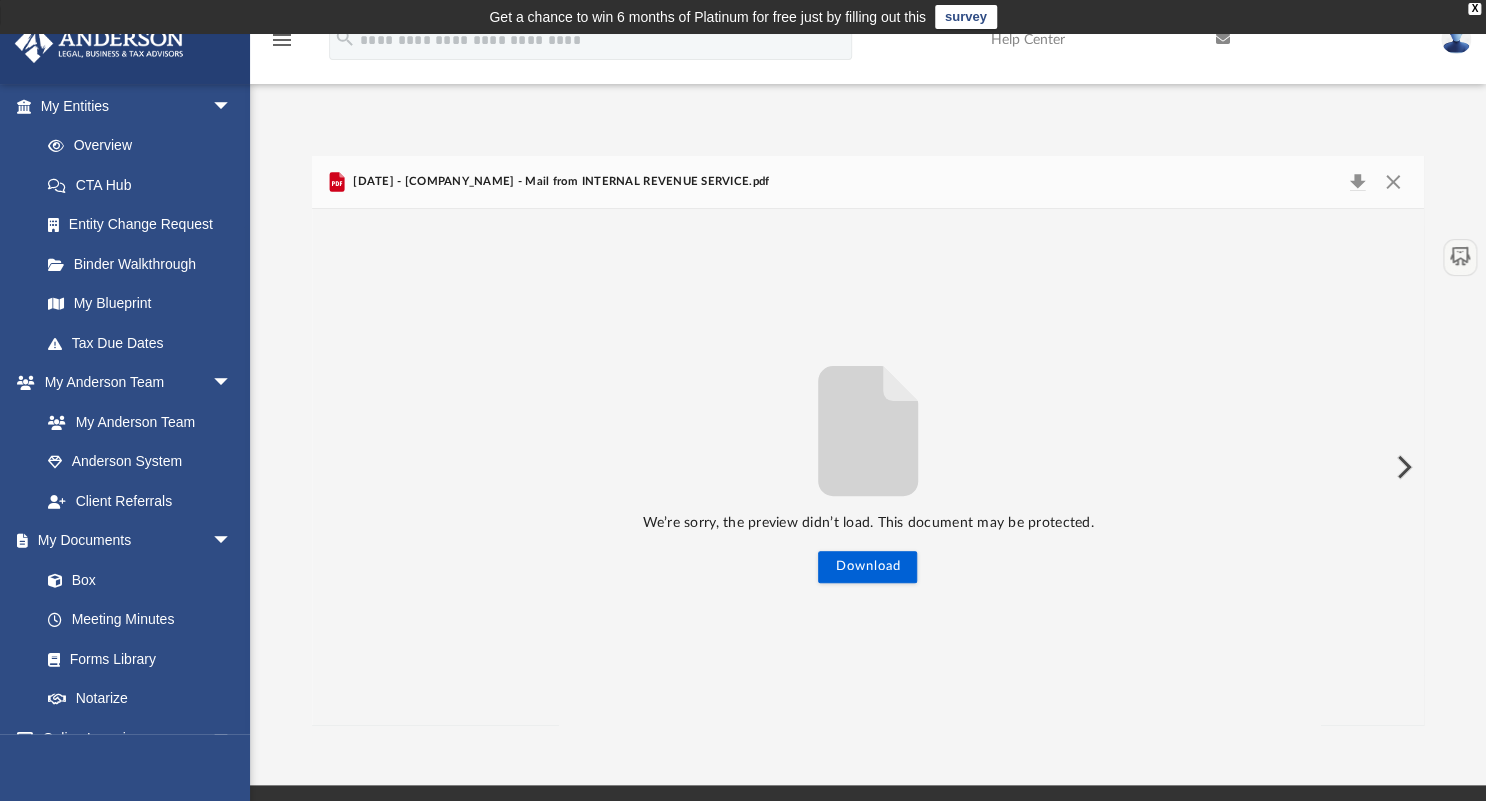 click at bounding box center (1402, 467) 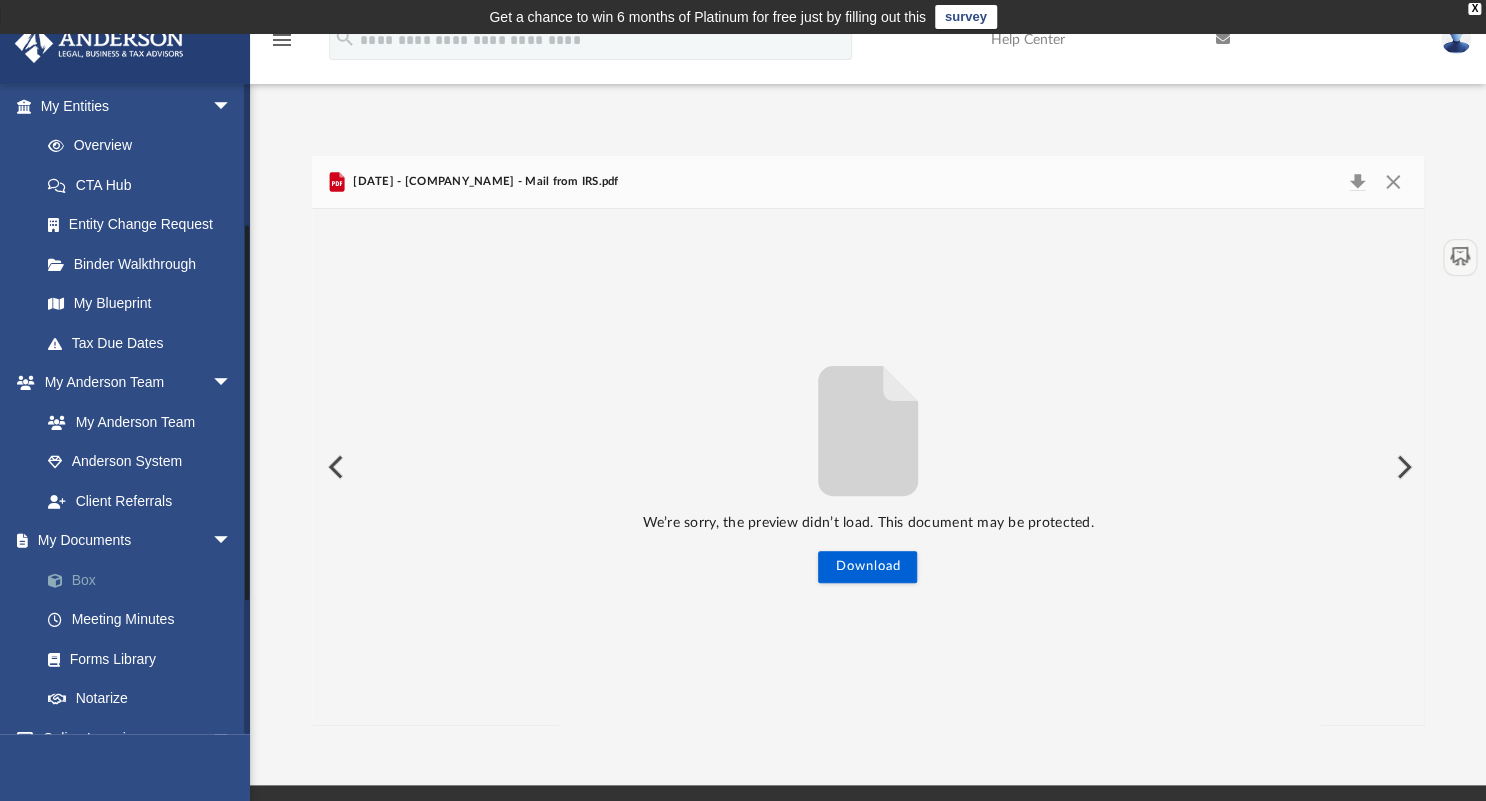 click on "Box" at bounding box center [145, 580] 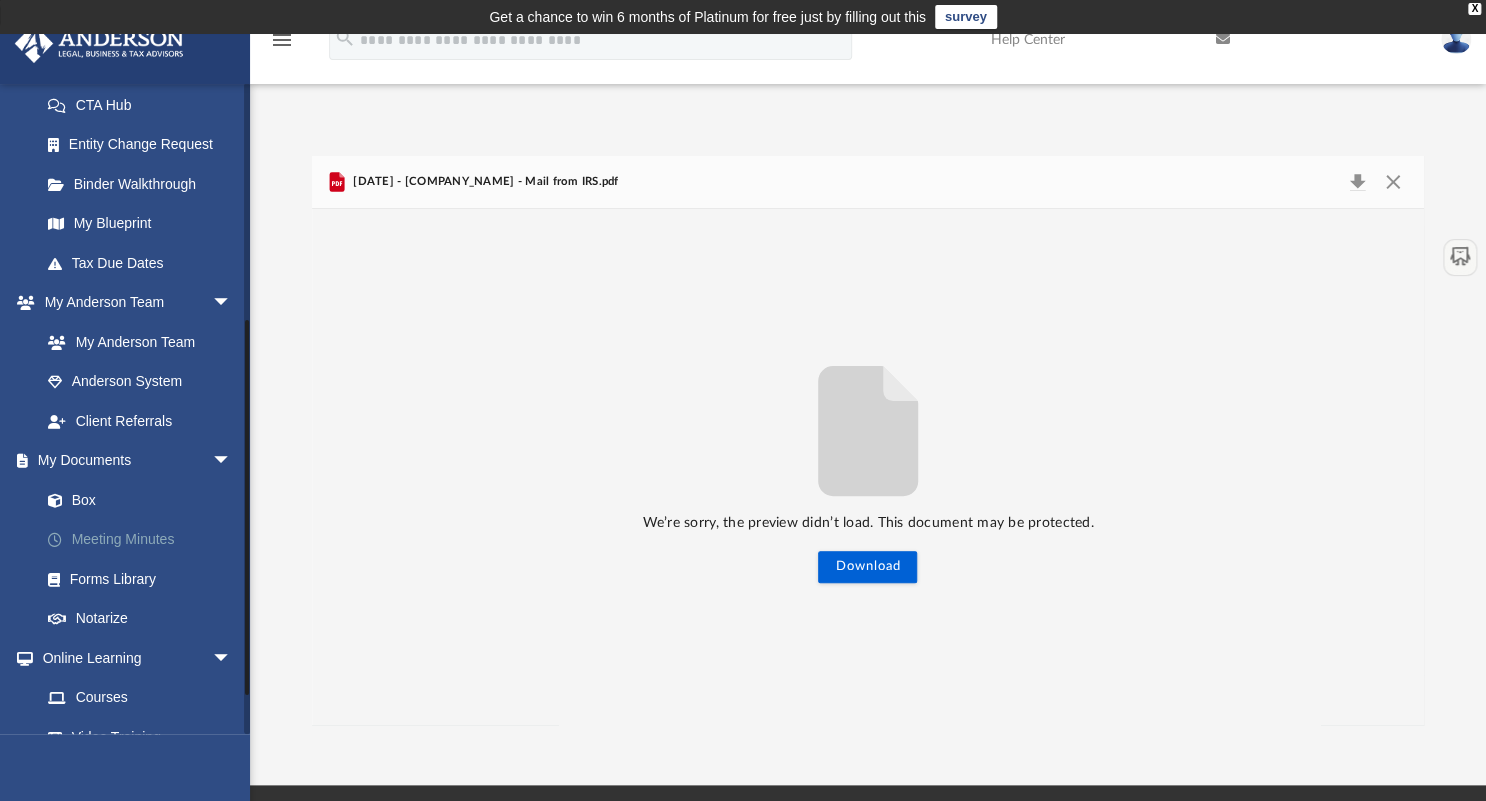 scroll, scrollTop: 400, scrollLeft: 0, axis: vertical 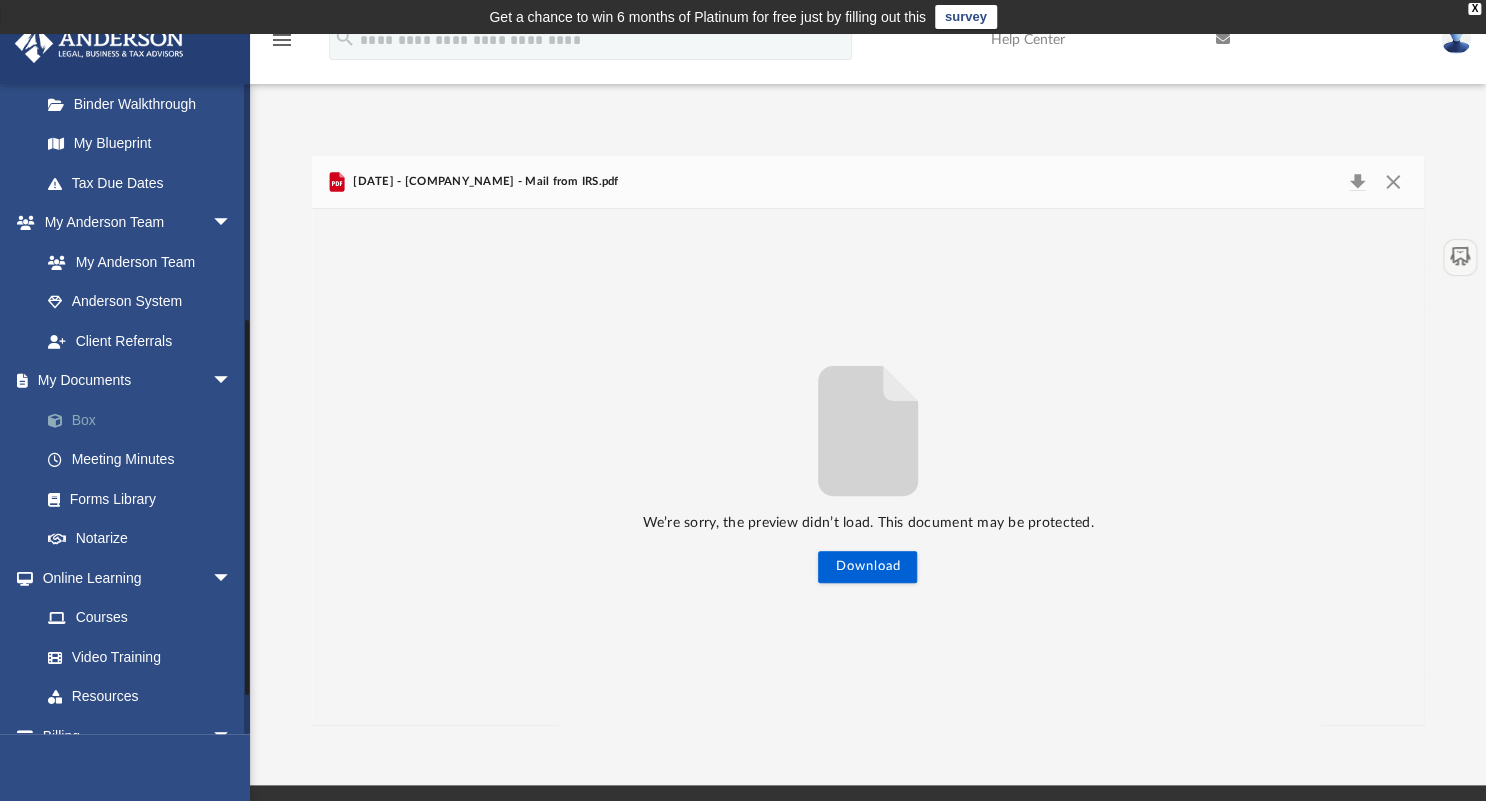 click on "Box" at bounding box center (145, 420) 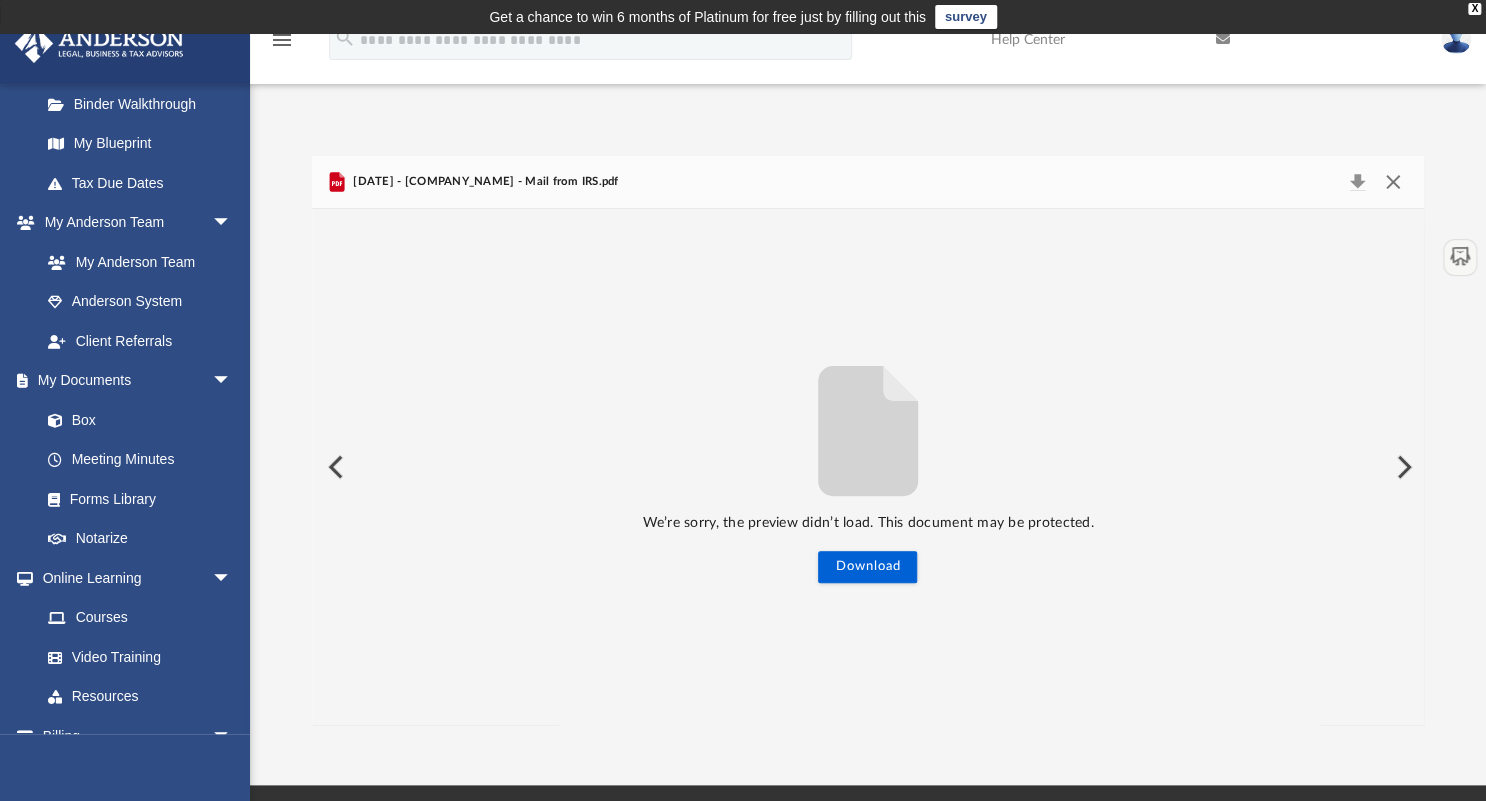 click at bounding box center [1393, 182] 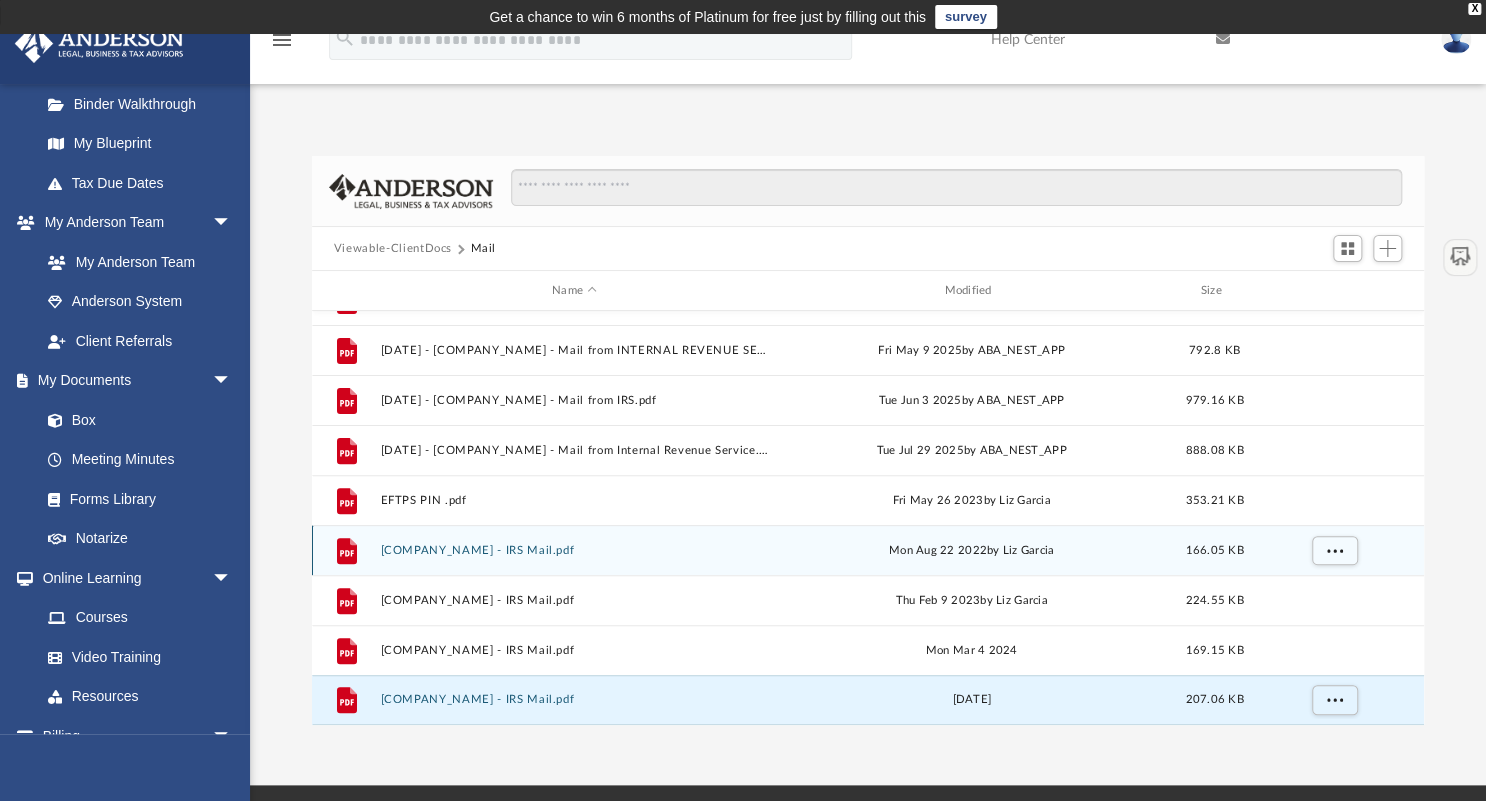scroll, scrollTop: 240, scrollLeft: 0, axis: vertical 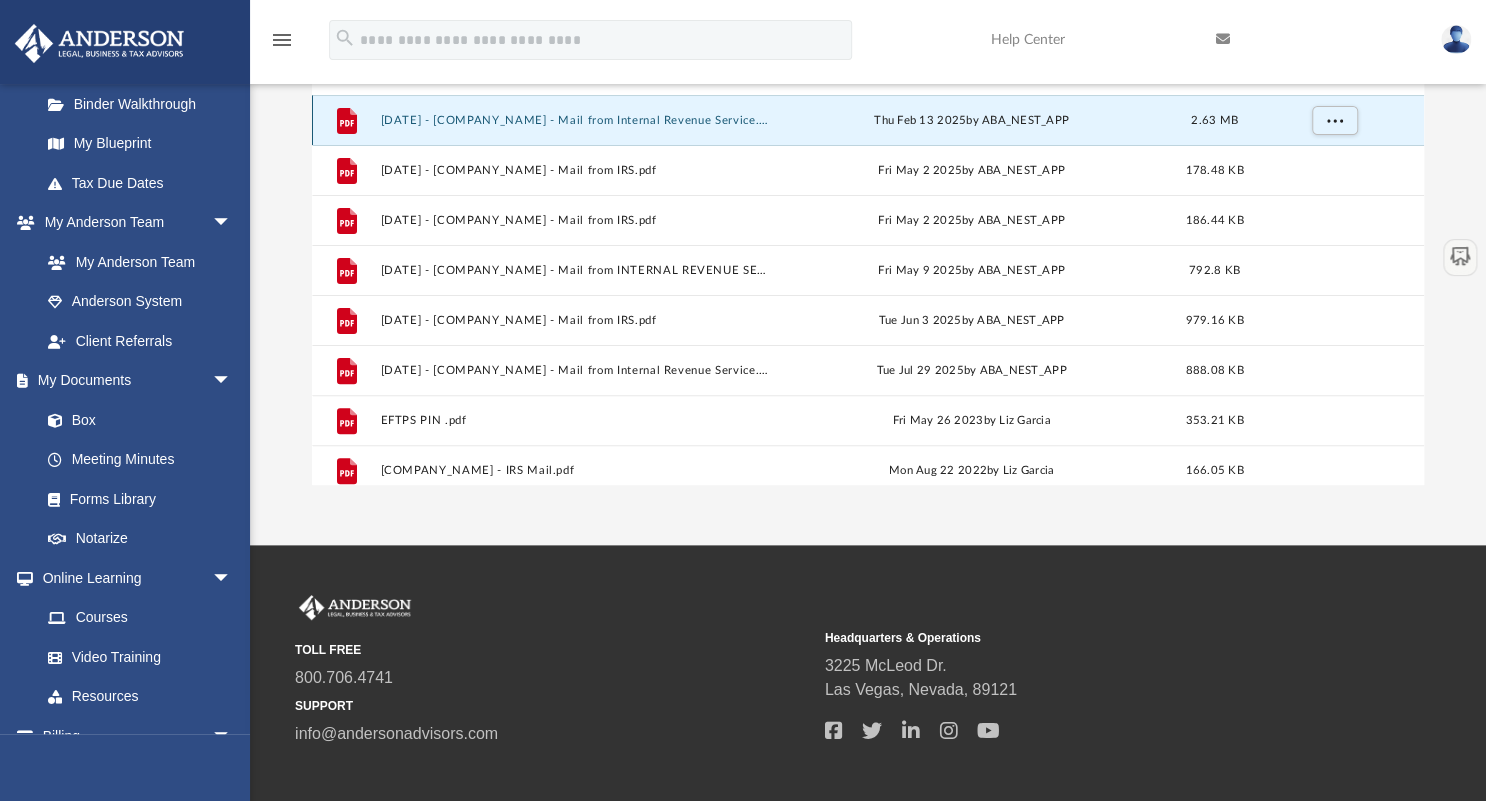 click on "2025.02.13 (09:00:06) - Sugarcookie Capital Inc - Mail from Internal Revenue Service.pdf" at bounding box center (574, 120) 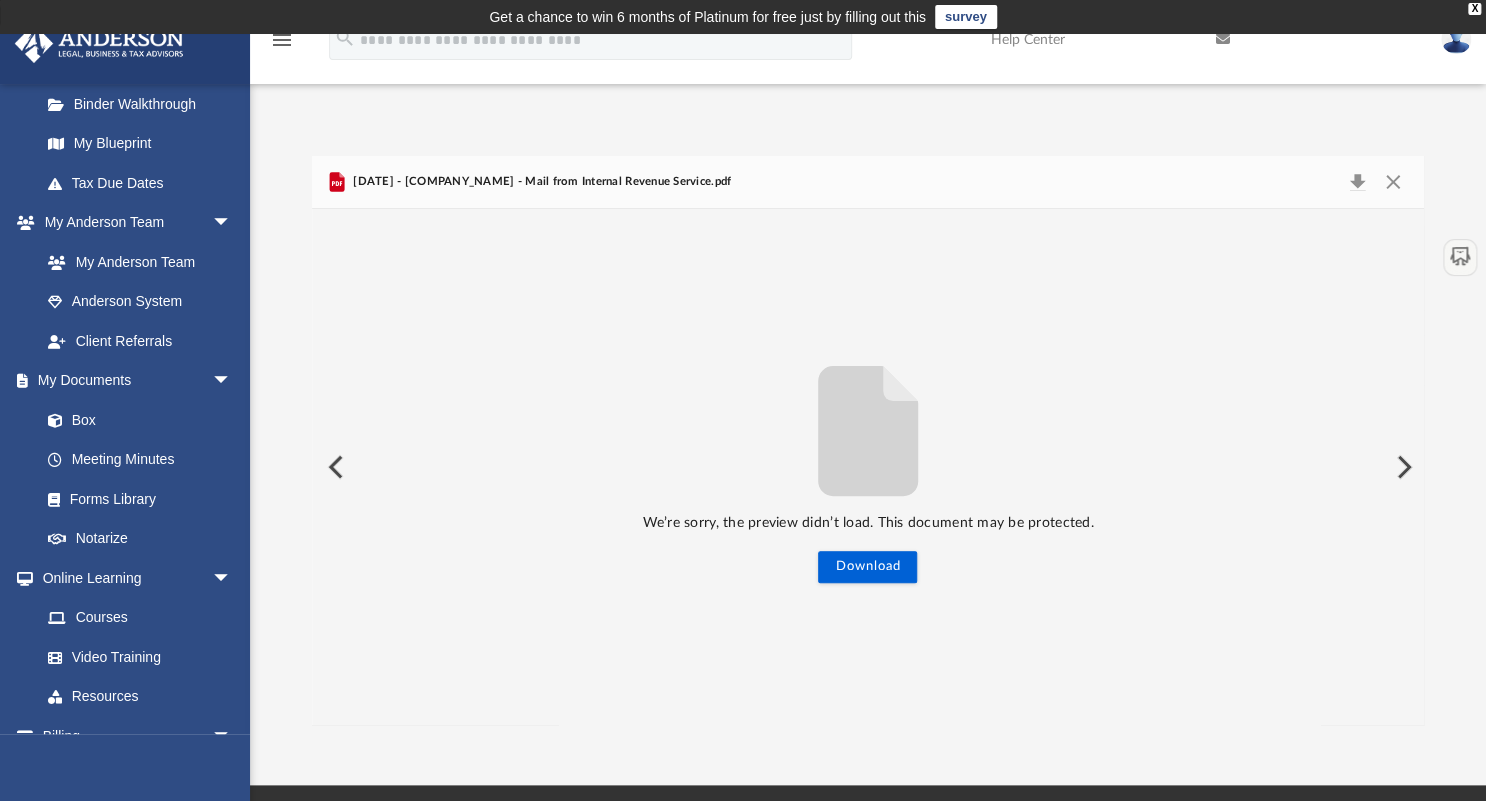scroll, scrollTop: 240, scrollLeft: 0, axis: vertical 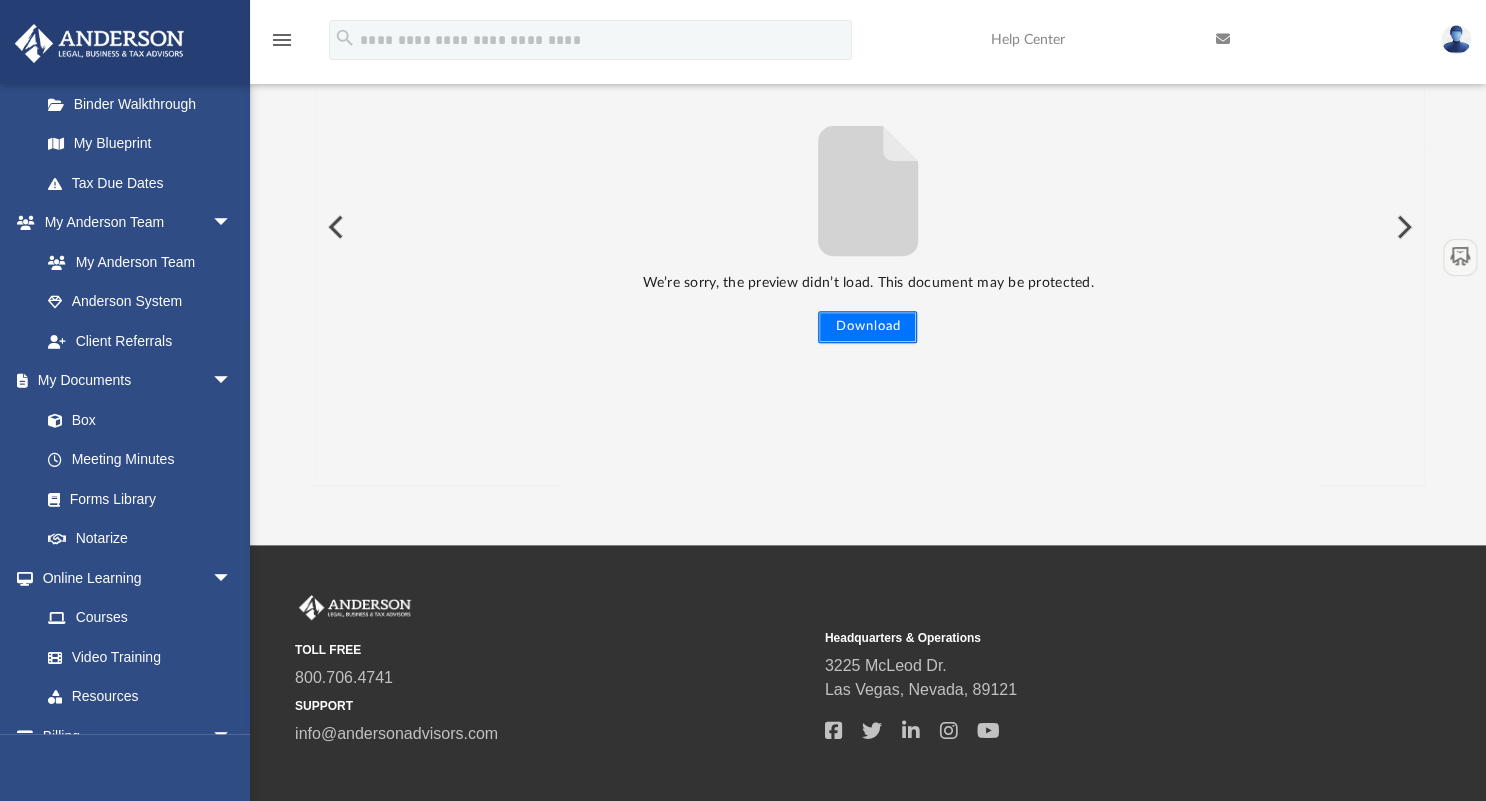 click on "Download" at bounding box center [867, 327] 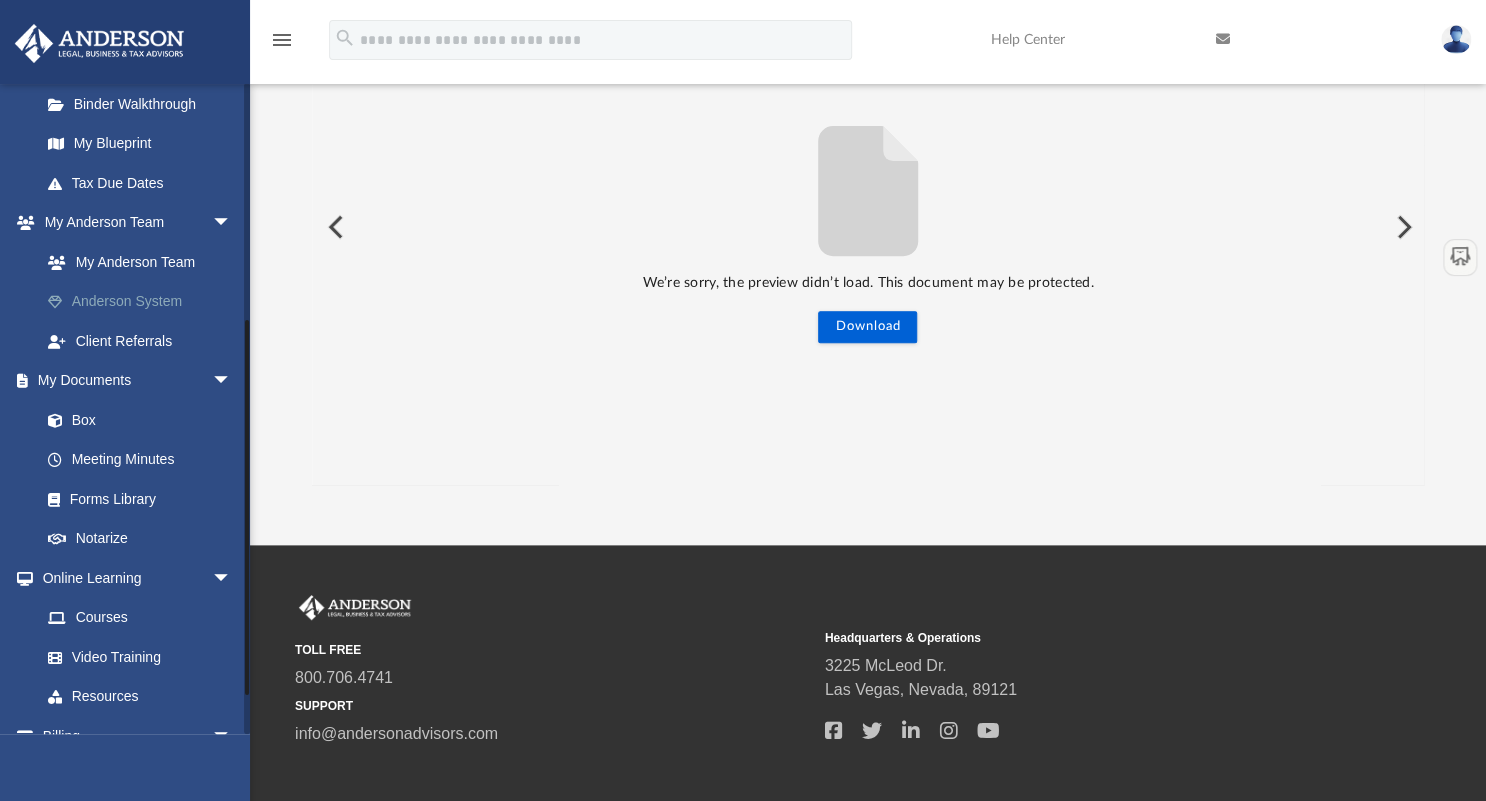 scroll, scrollTop: 240, scrollLeft: 0, axis: vertical 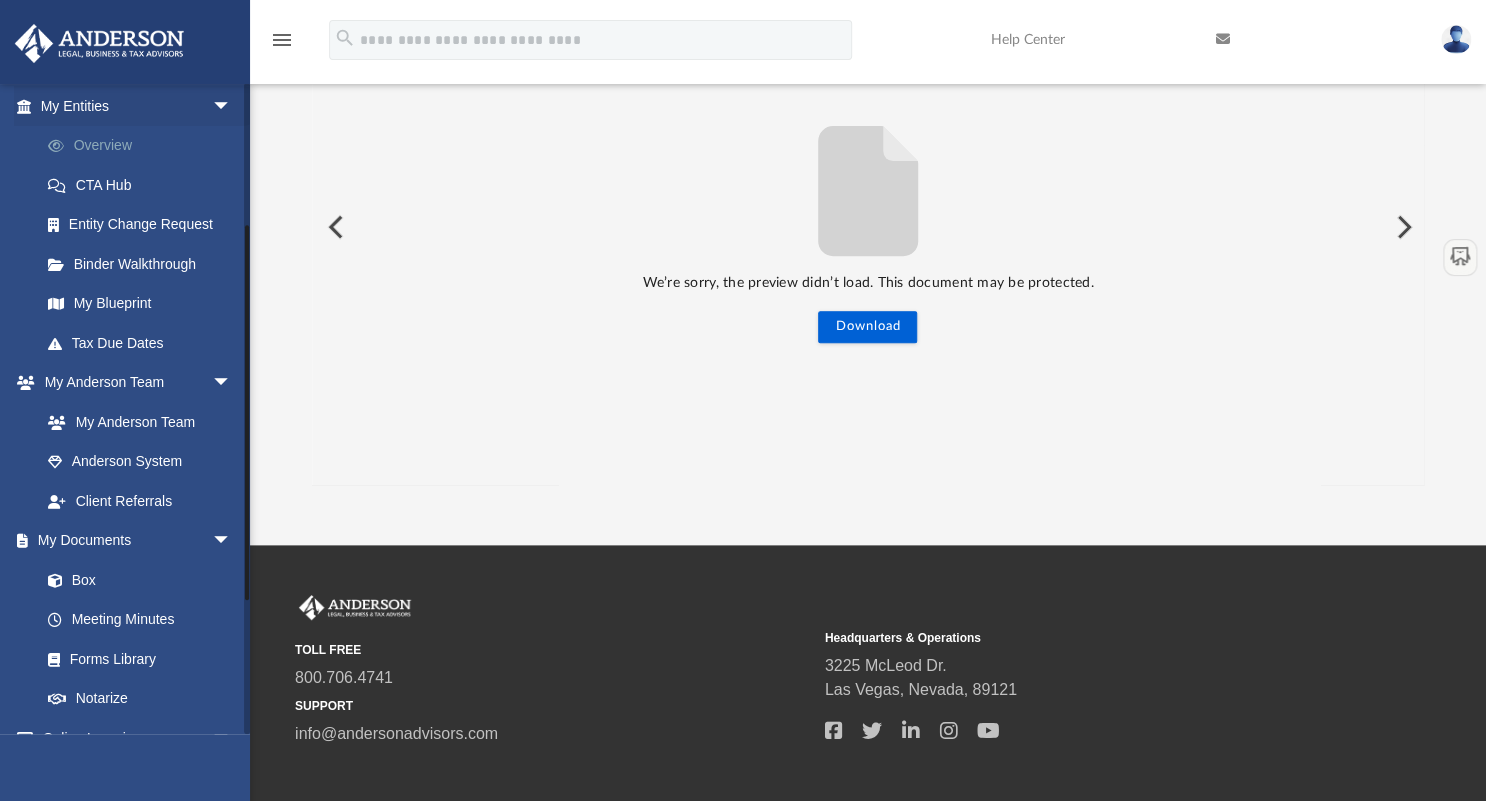 click on "Overview" at bounding box center [145, 146] 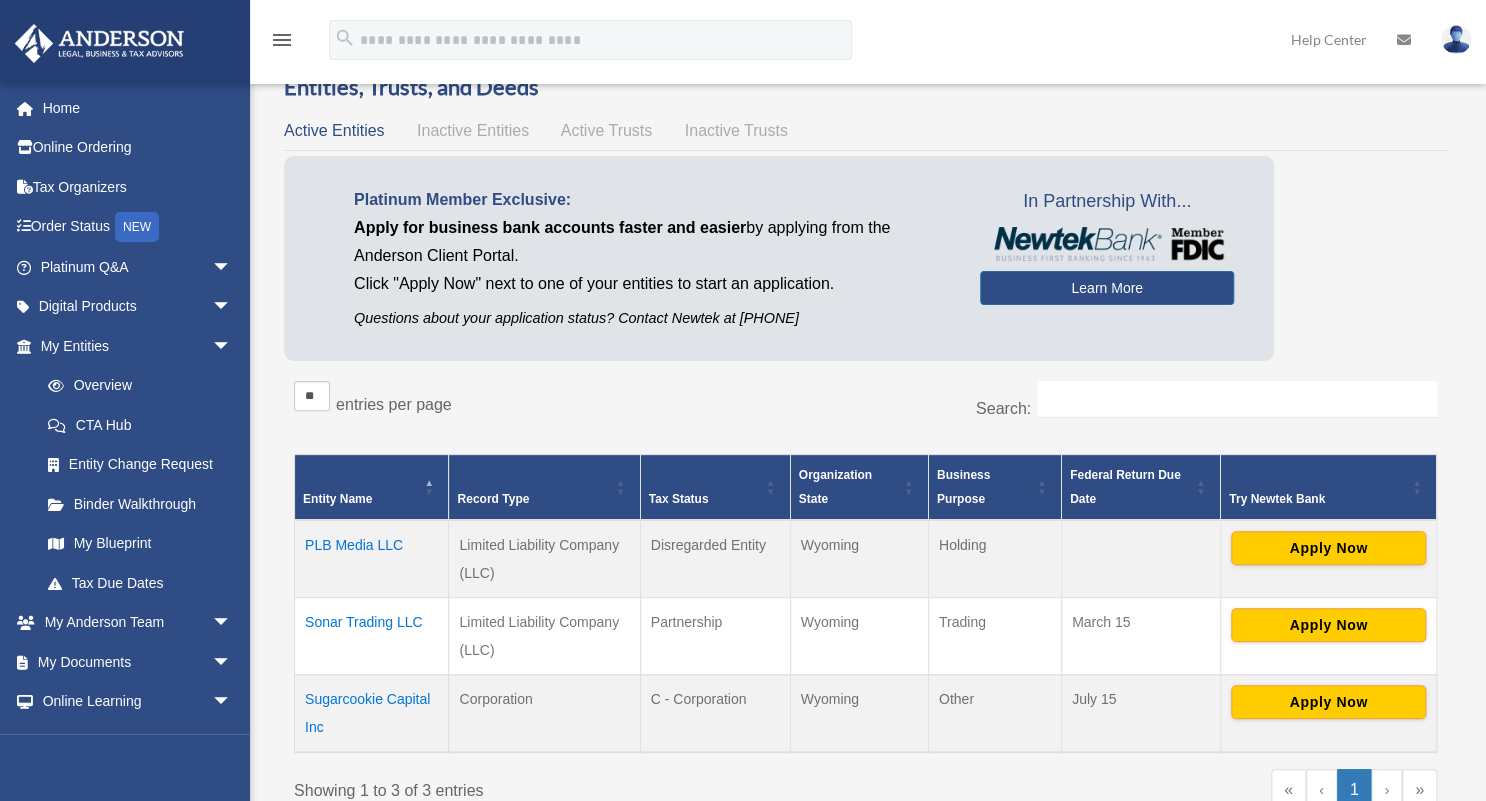 scroll, scrollTop: 164, scrollLeft: 0, axis: vertical 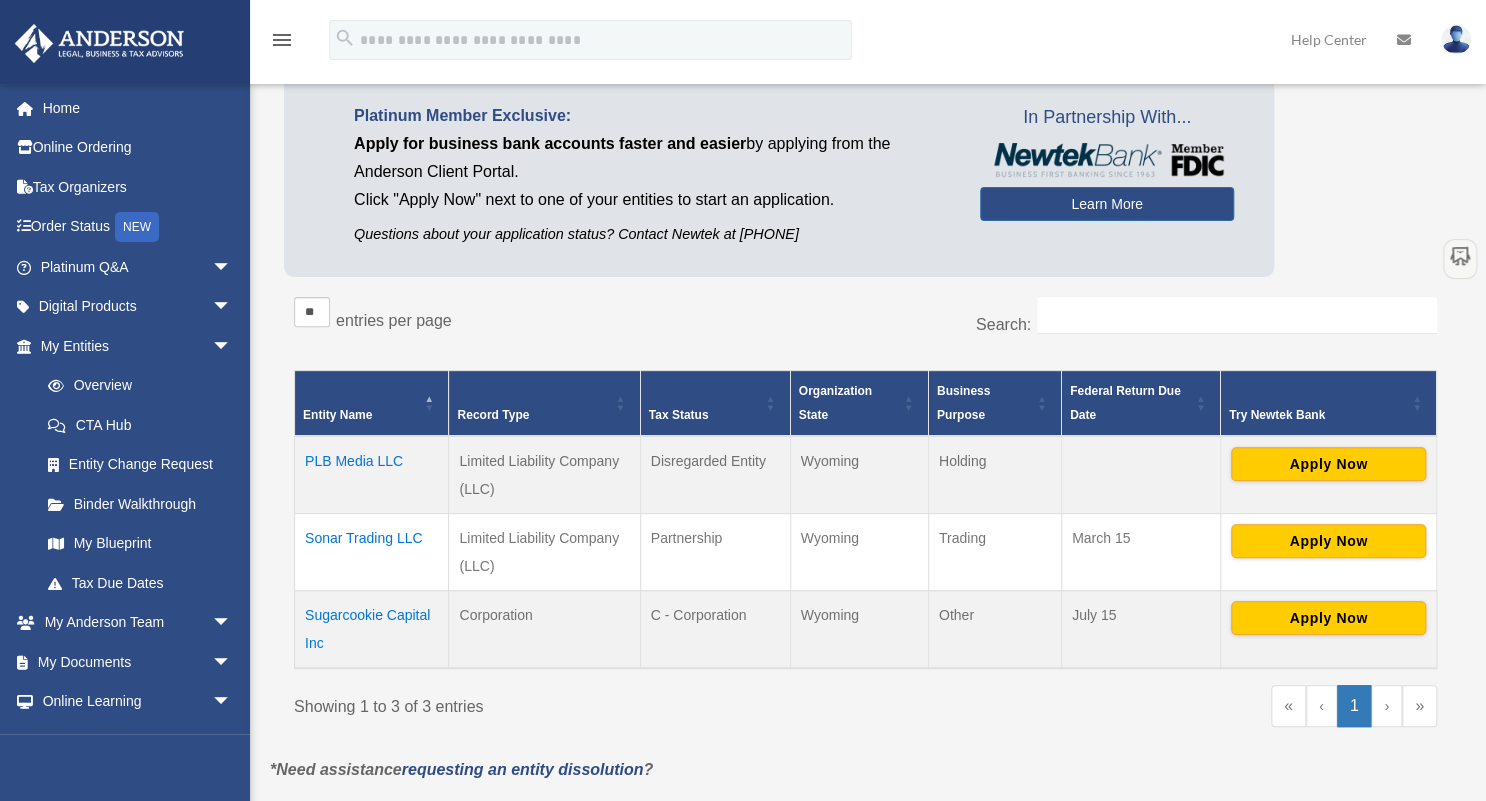 click on "Sugarcookie Capital Inc" at bounding box center (372, 630) 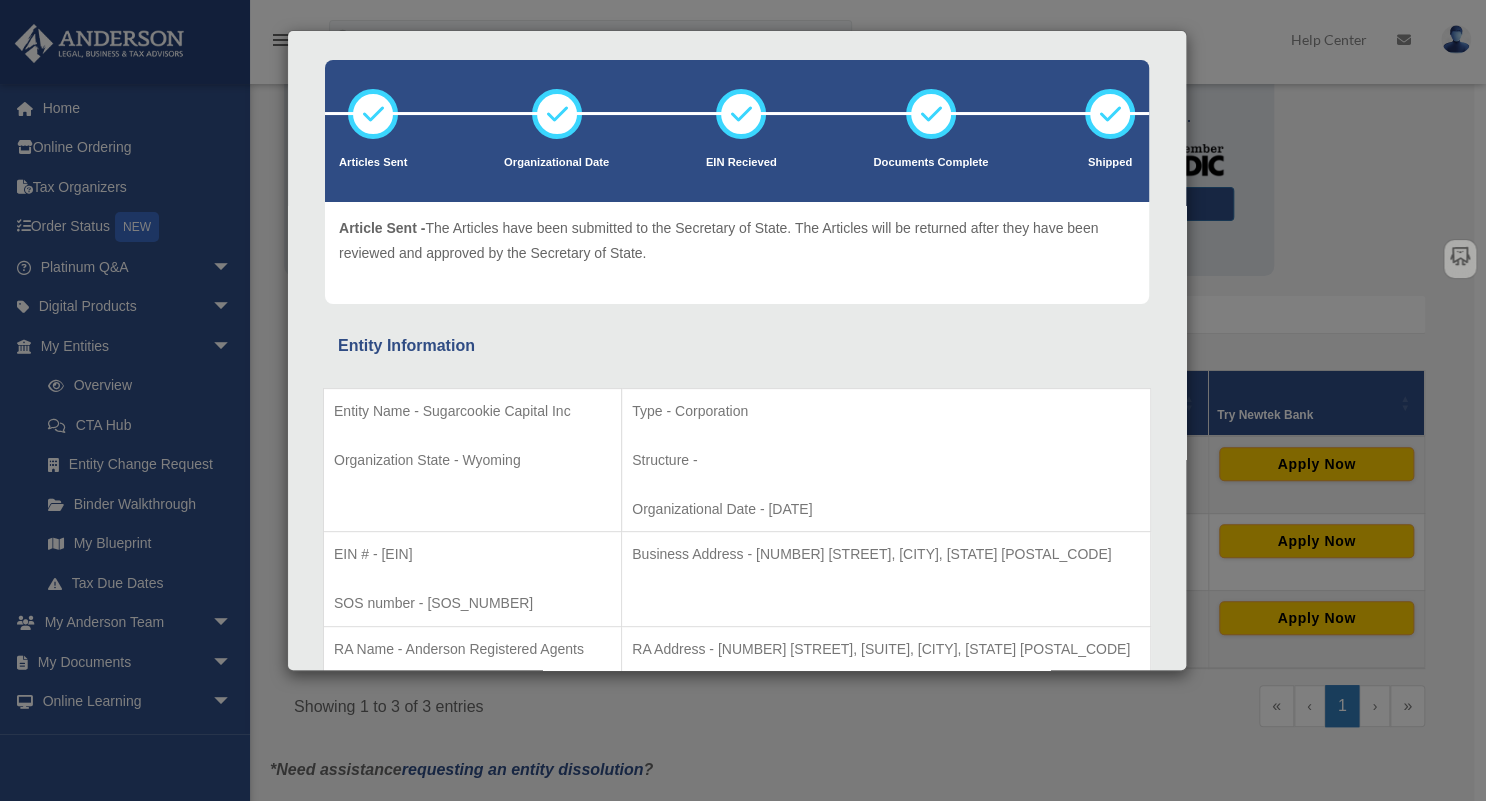 scroll, scrollTop: 160, scrollLeft: 0, axis: vertical 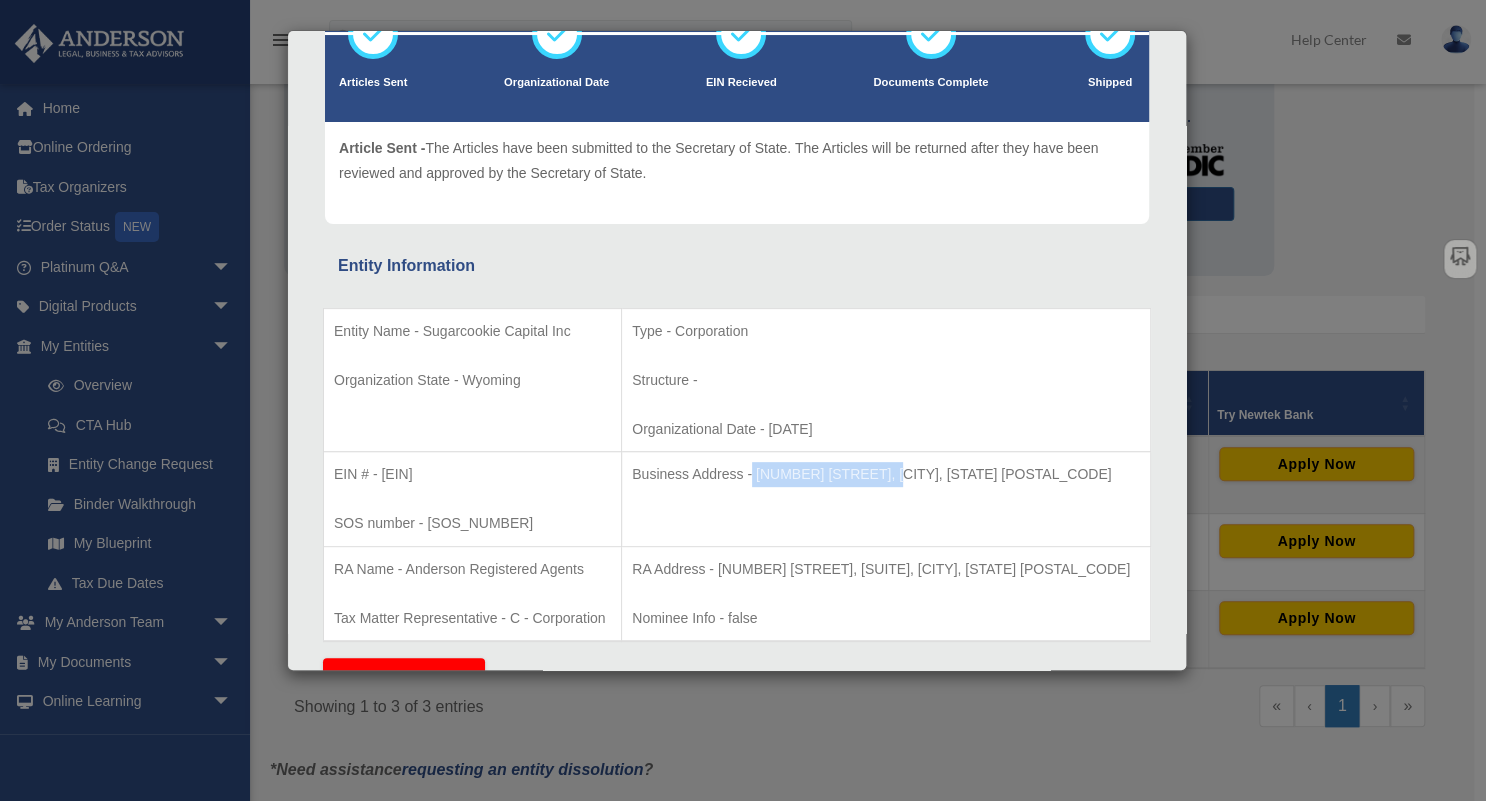 drag, startPoint x: 776, startPoint y: 473, endPoint x: 907, endPoint y: 475, distance: 131.01526 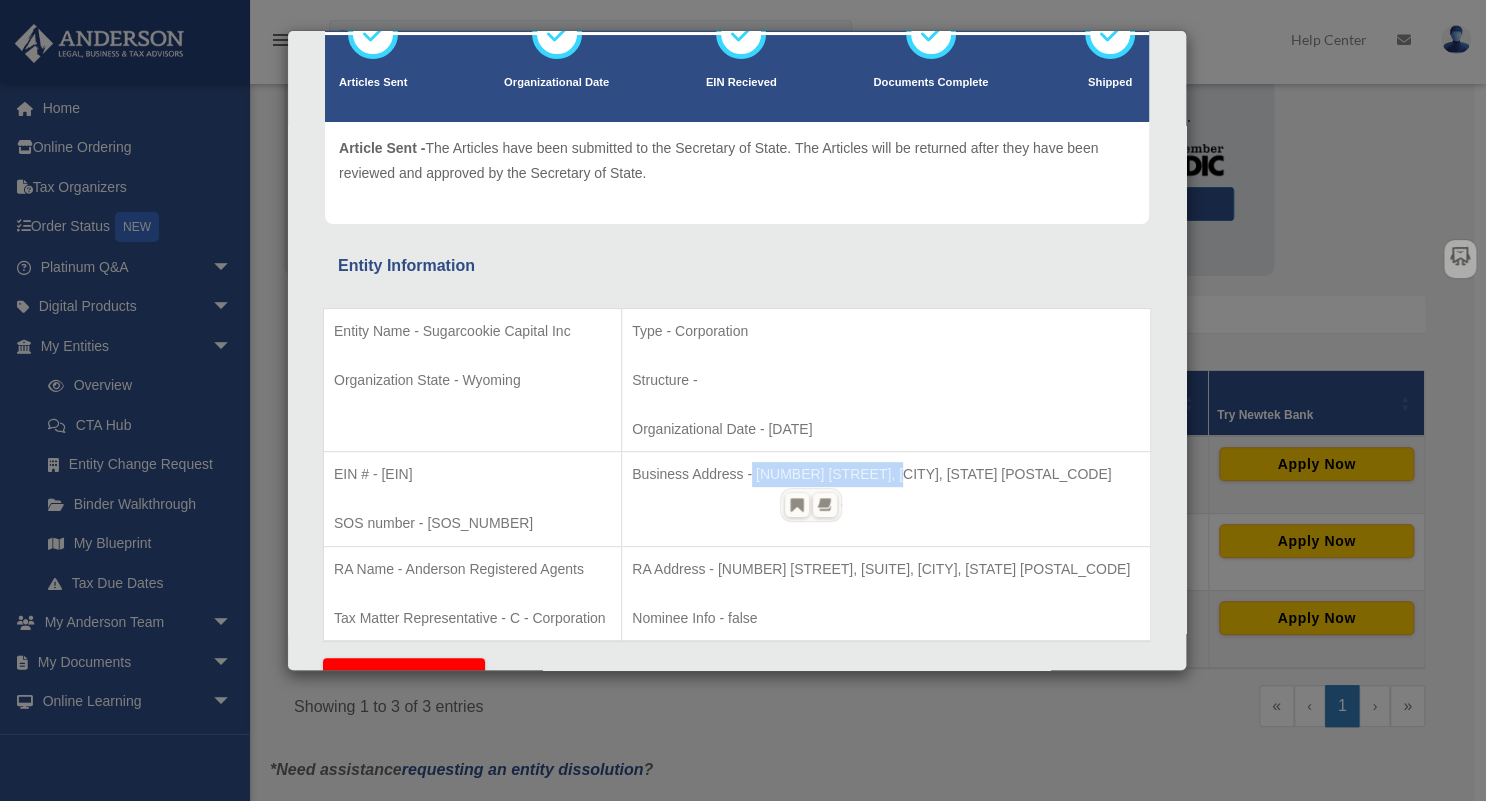 scroll, scrollTop: 240, scrollLeft: 0, axis: vertical 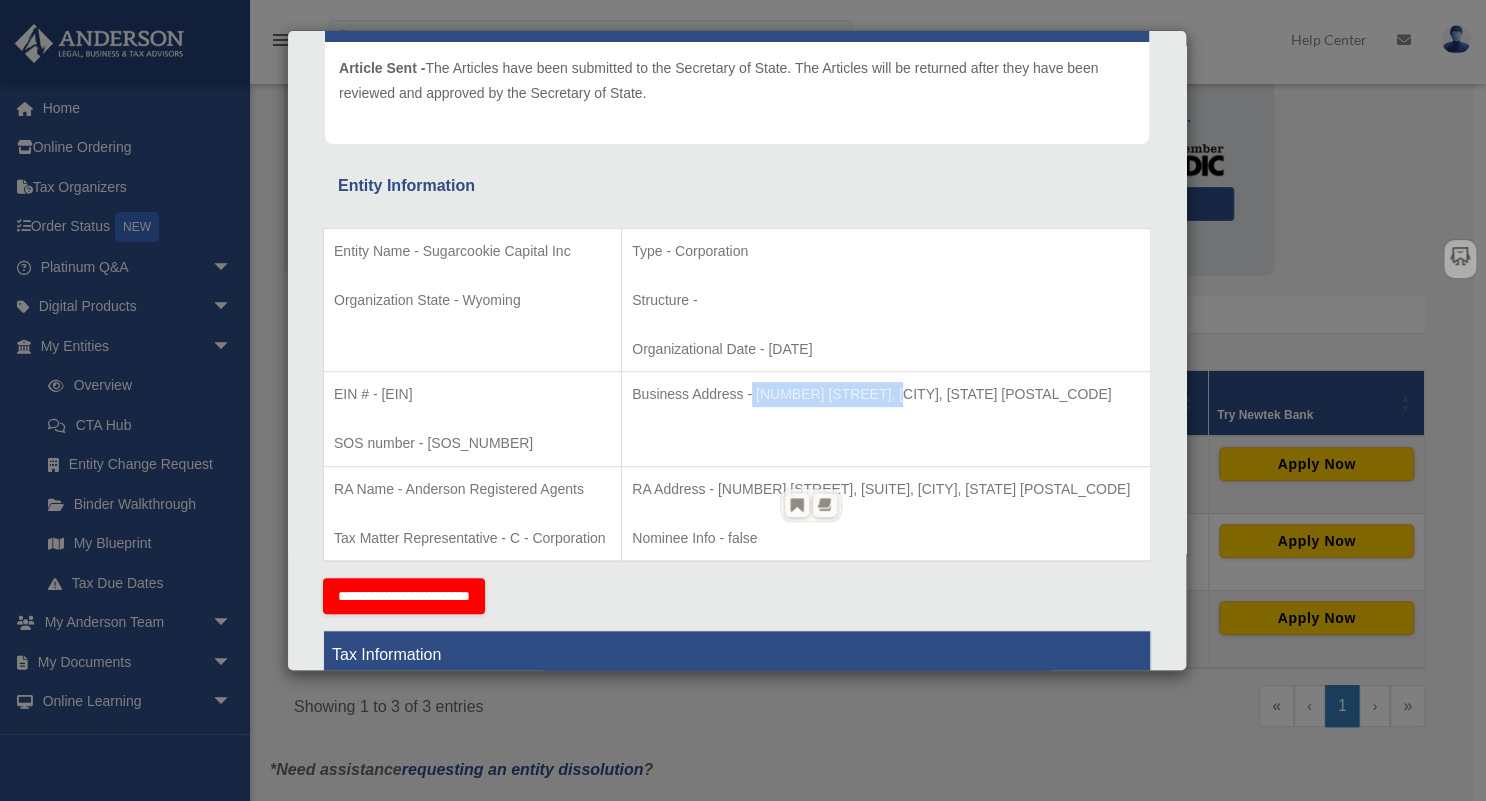 click on "Details
×
Articles Sent
Organizational Date" at bounding box center [743, 400] 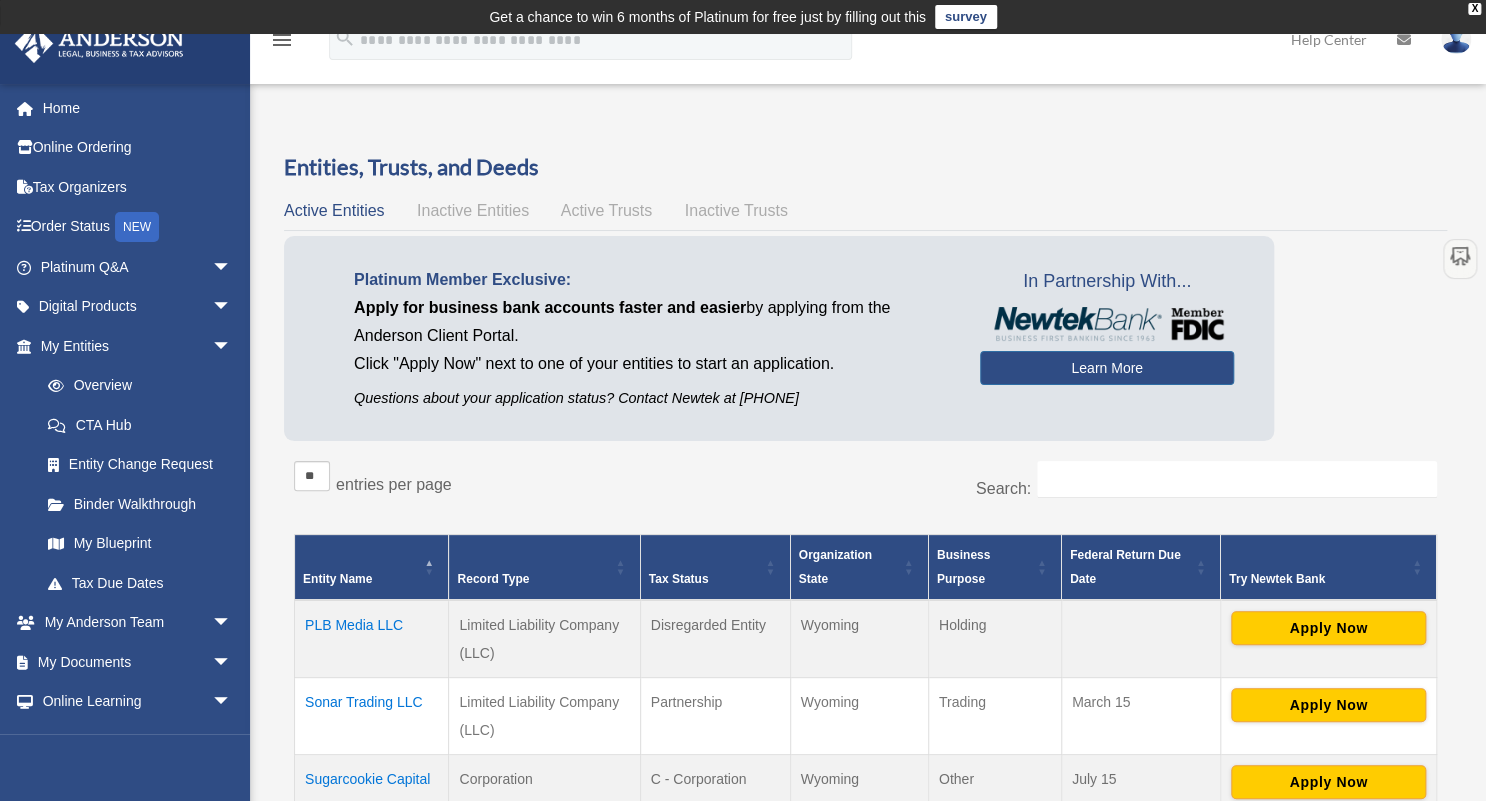 scroll, scrollTop: 160, scrollLeft: 0, axis: vertical 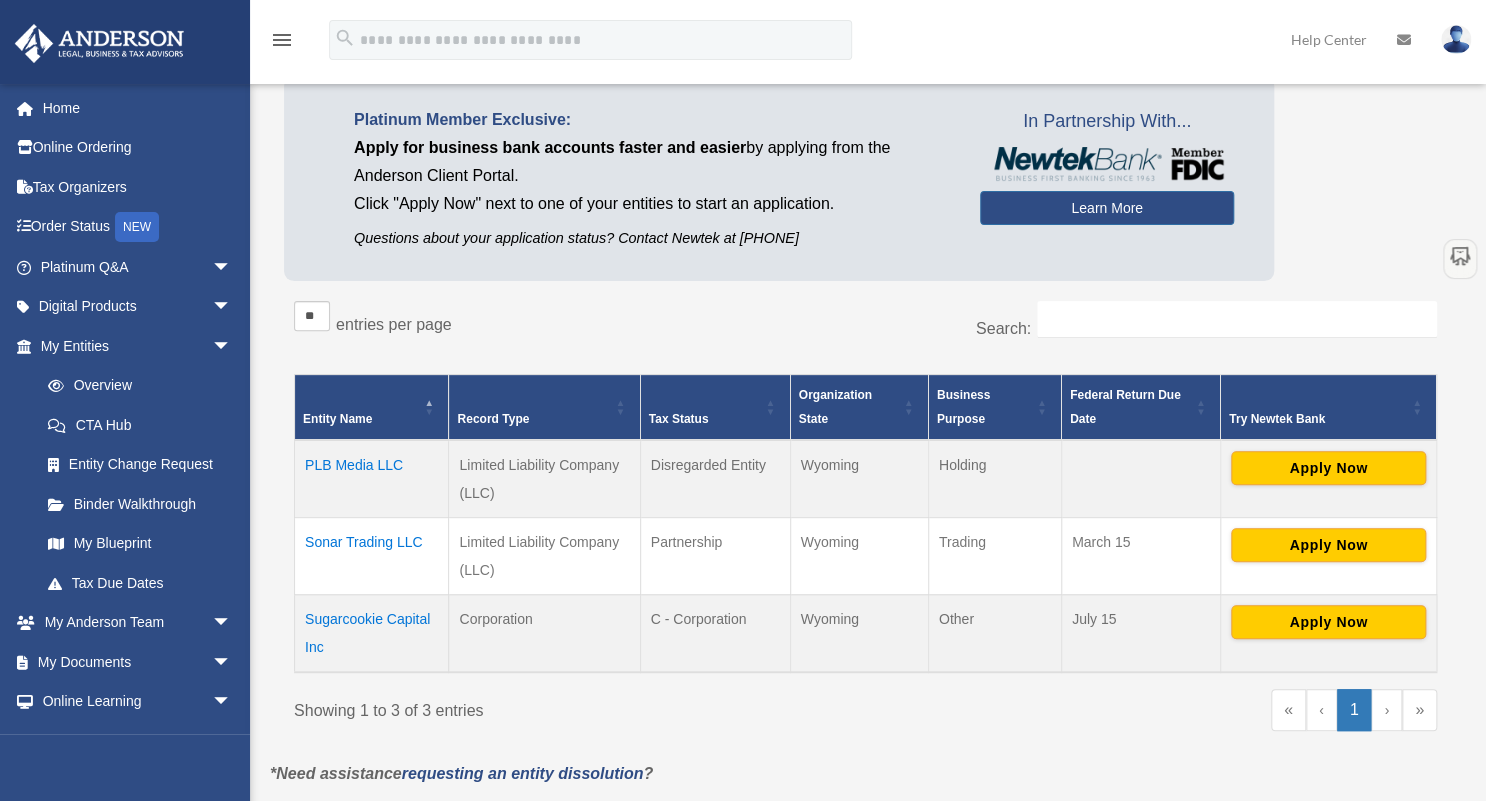 click on "Sugarcookie Capital Inc" at bounding box center (372, 634) 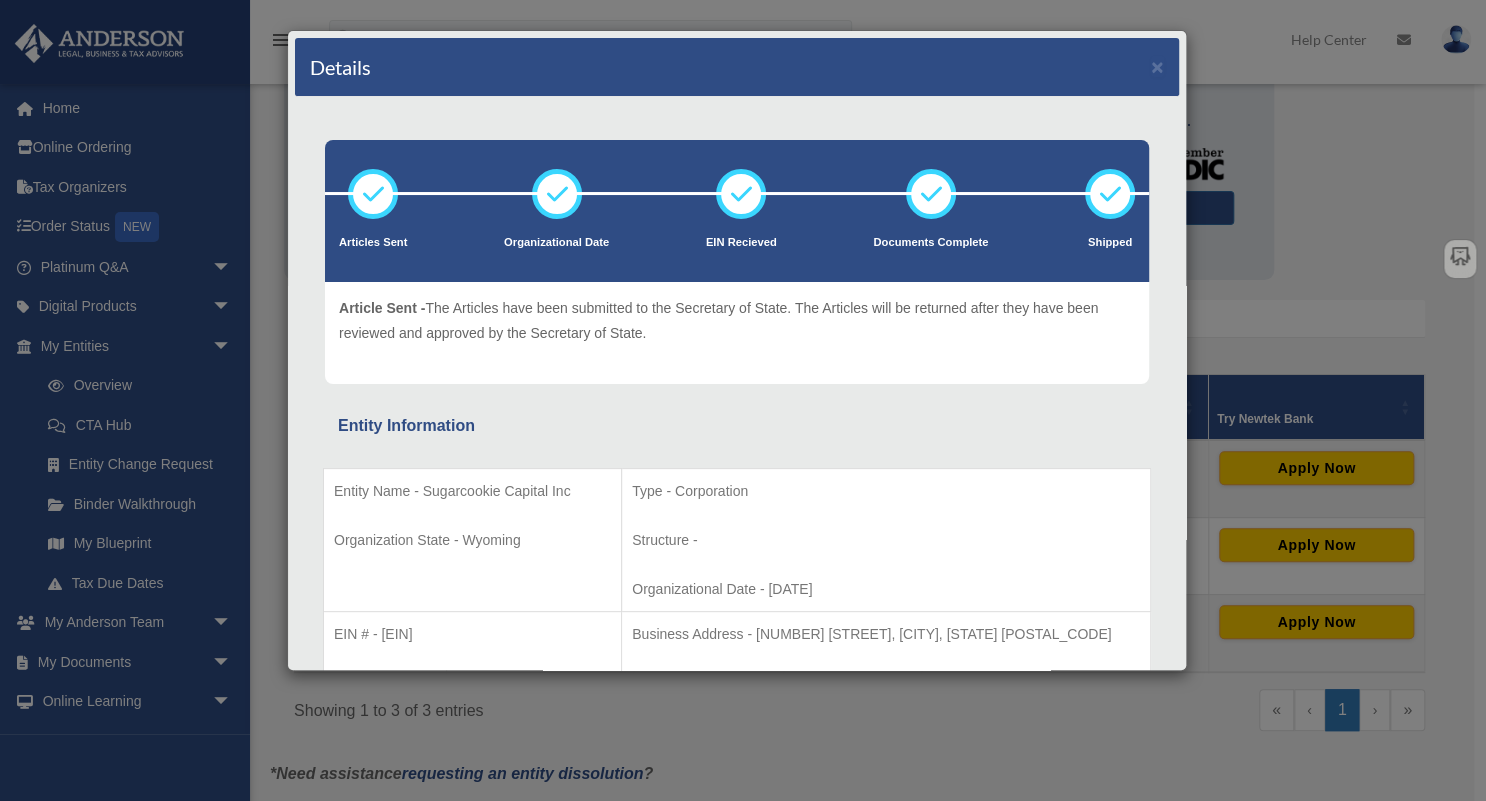 scroll, scrollTop: 80, scrollLeft: 0, axis: vertical 